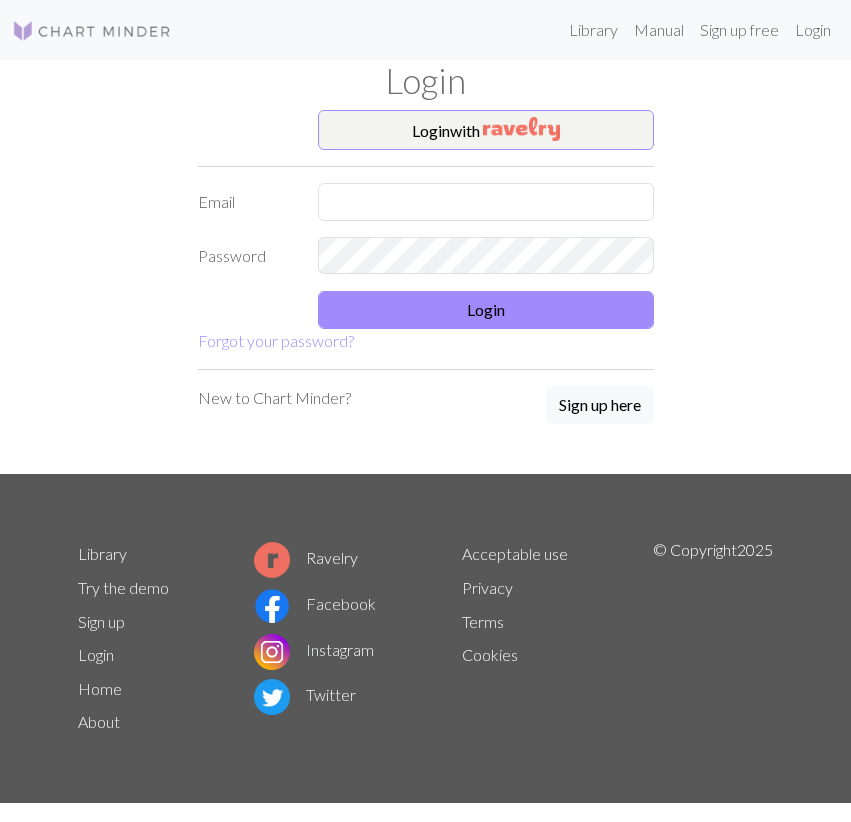 scroll, scrollTop: 0, scrollLeft: 0, axis: both 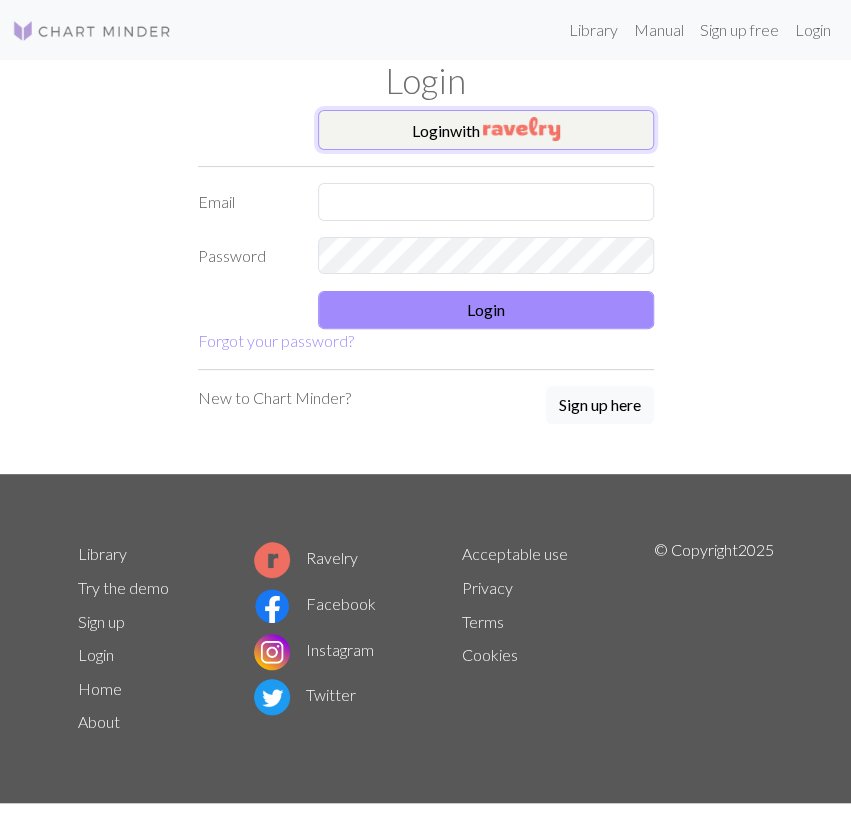 click at bounding box center (521, 129) 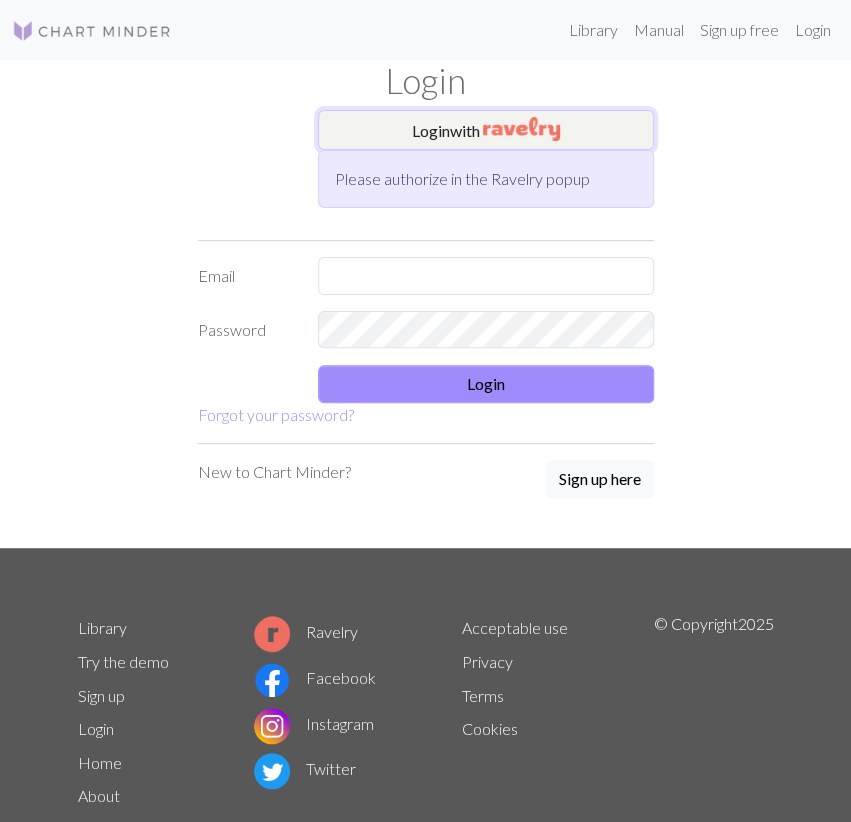 scroll, scrollTop: 0, scrollLeft: 0, axis: both 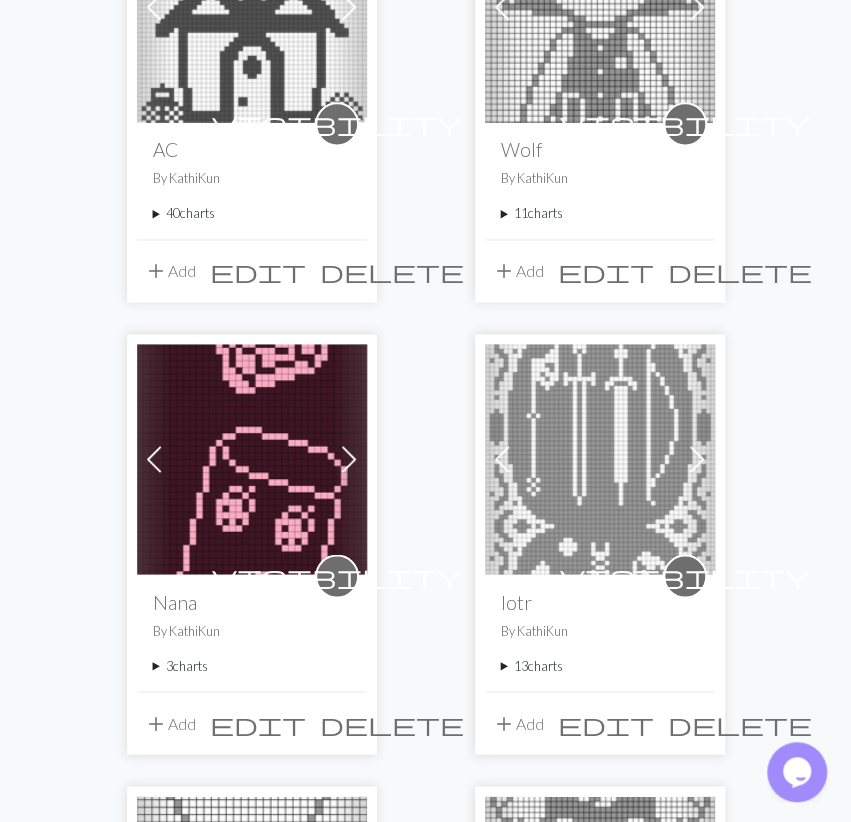 click on "3  charts" at bounding box center [252, 665] 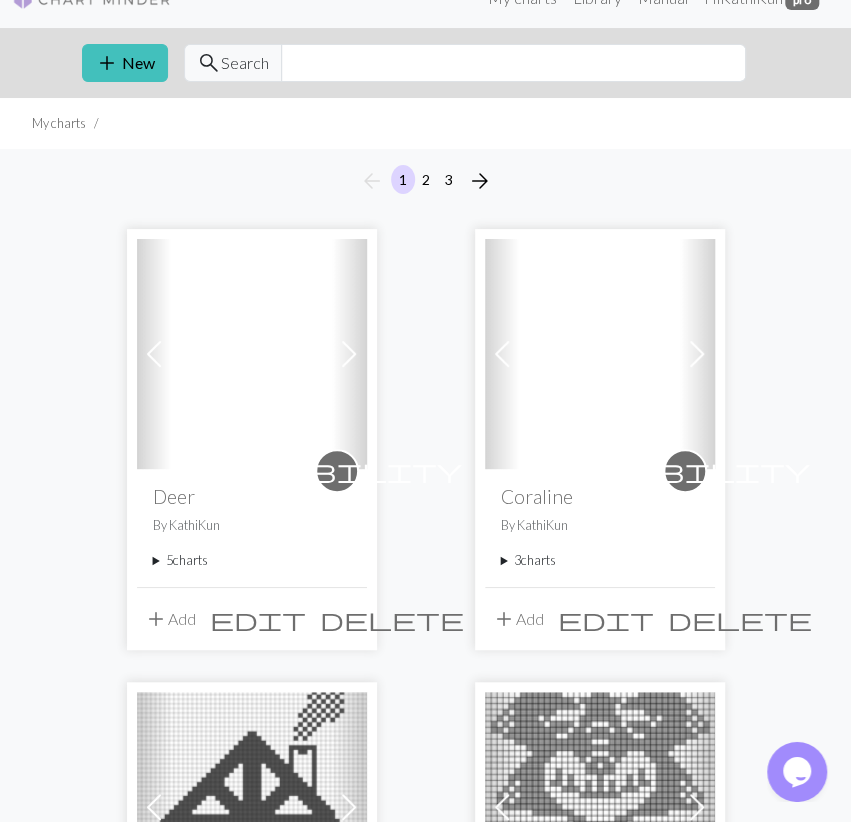 scroll, scrollTop: 0, scrollLeft: 0, axis: both 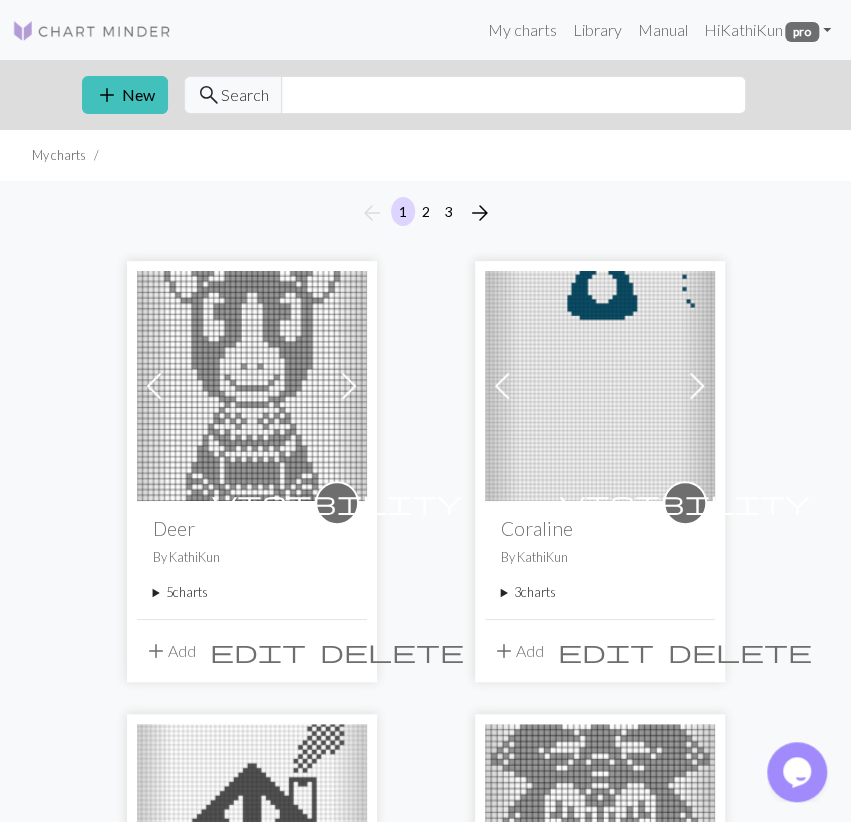click on "5  charts" at bounding box center [252, 592] 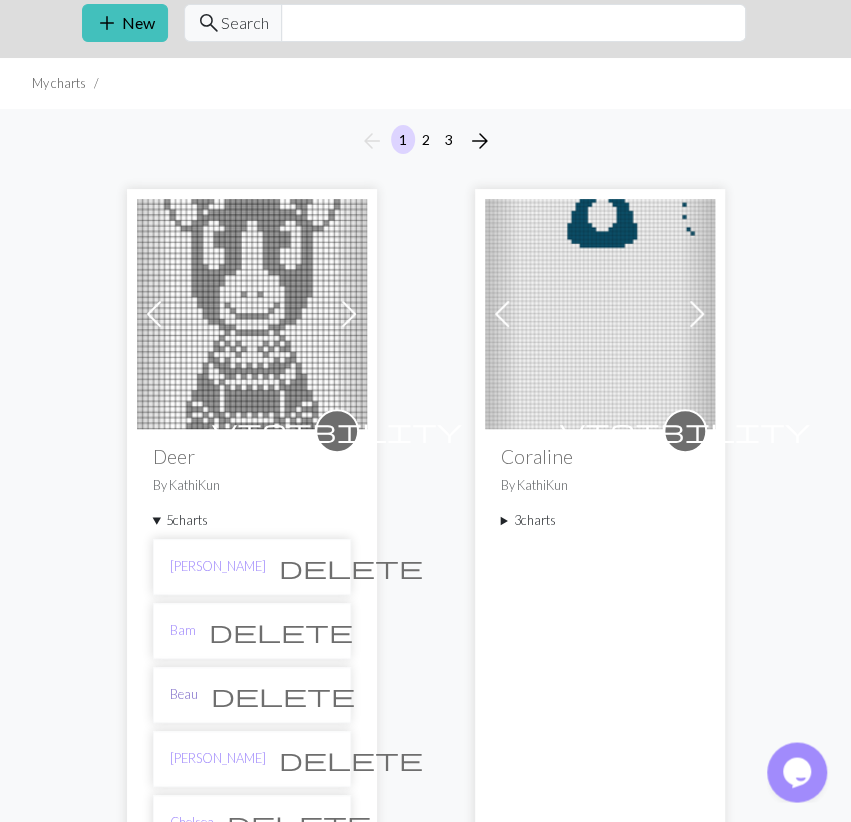 scroll, scrollTop: 104, scrollLeft: 0, axis: vertical 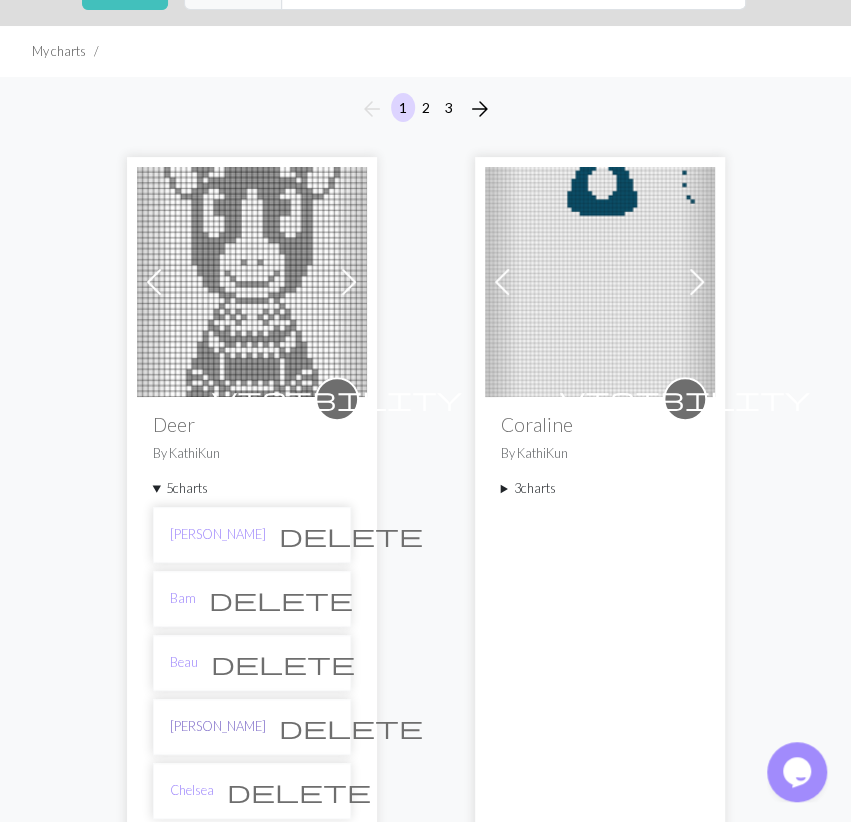 click on "[PERSON_NAME]" at bounding box center [218, 726] 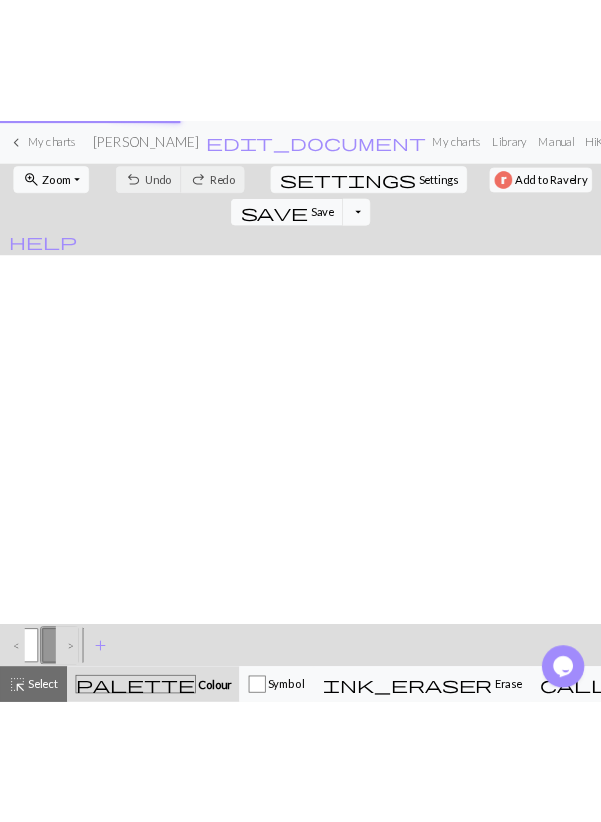 scroll, scrollTop: 0, scrollLeft: 0, axis: both 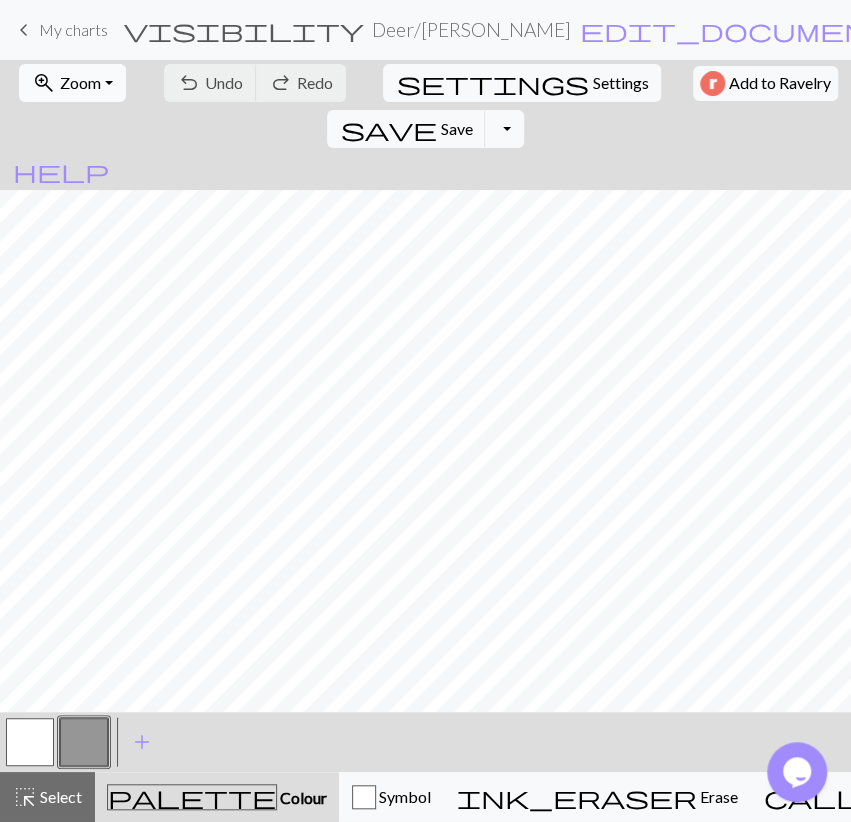 click on "zoom_in Zoom Zoom" at bounding box center (72, 83) 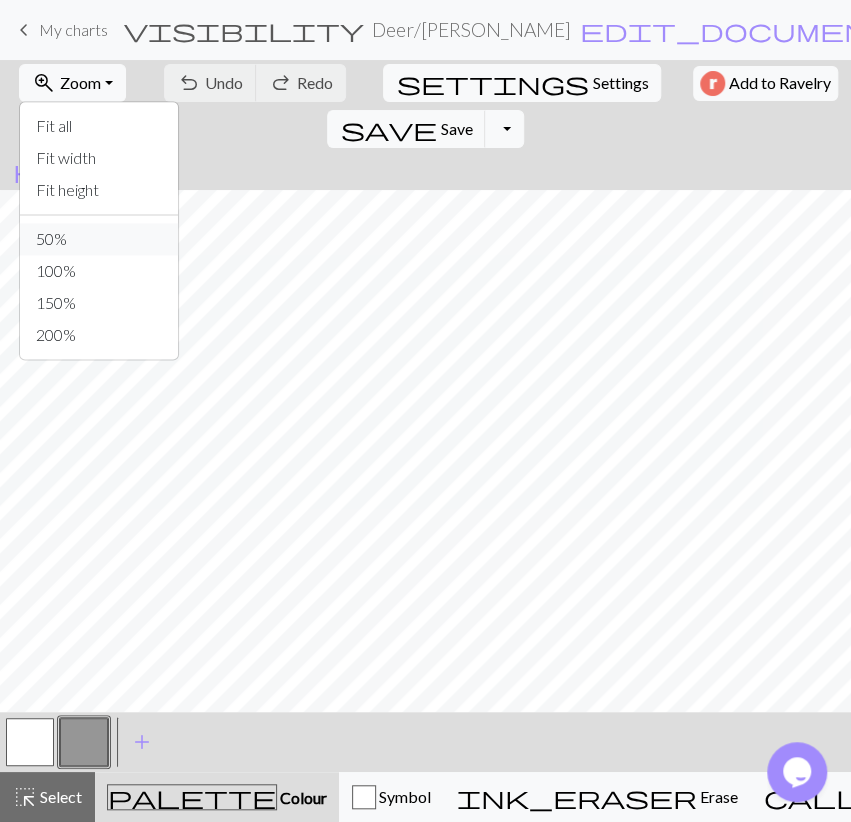 click on "50%" at bounding box center (99, 239) 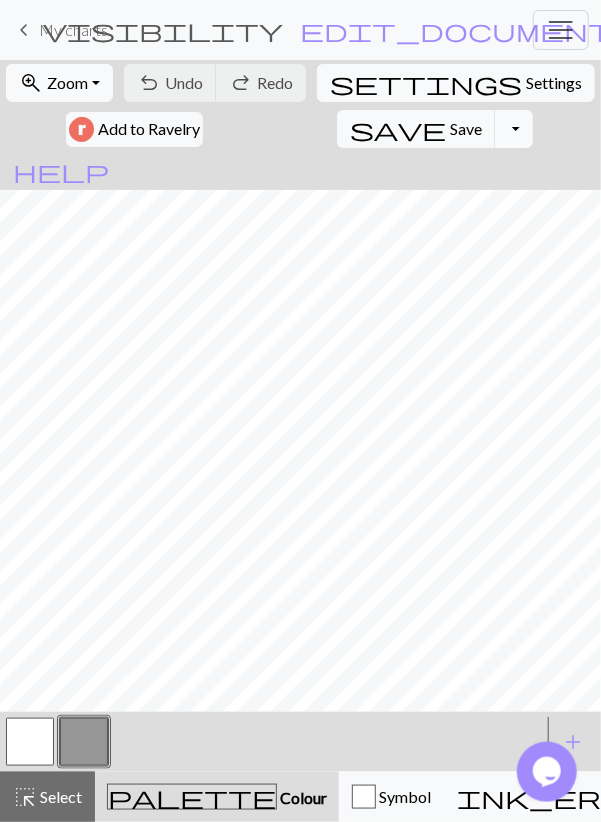 click on "Toggle Dropdown" at bounding box center (514, 129) 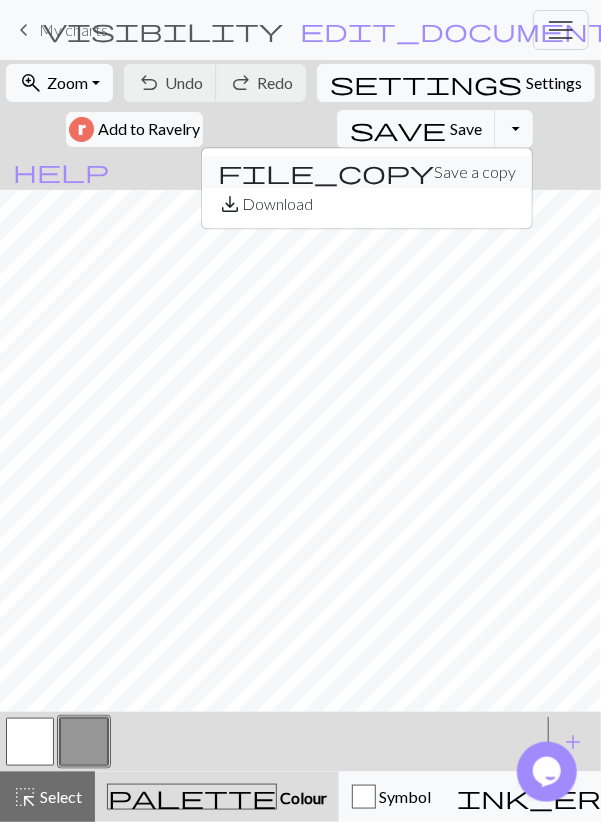 click on "file_copy  Save a copy" at bounding box center (367, 172) 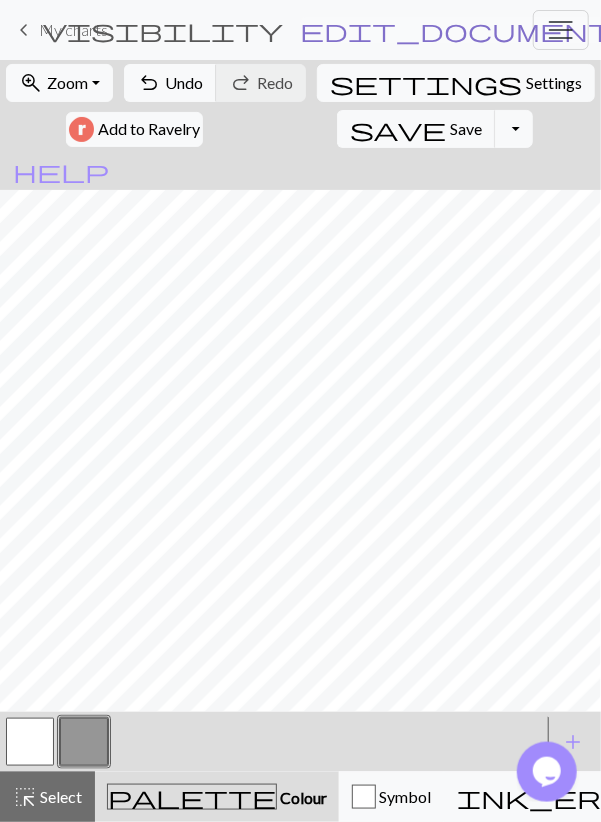click on "edit_document" at bounding box center (457, 30) 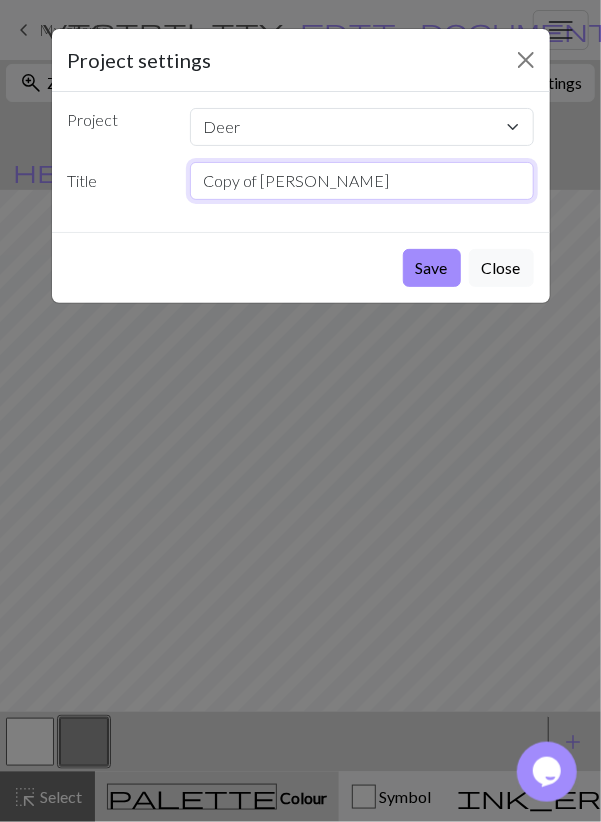 drag, startPoint x: 339, startPoint y: 180, endPoint x: 86, endPoint y: 215, distance: 255.40947 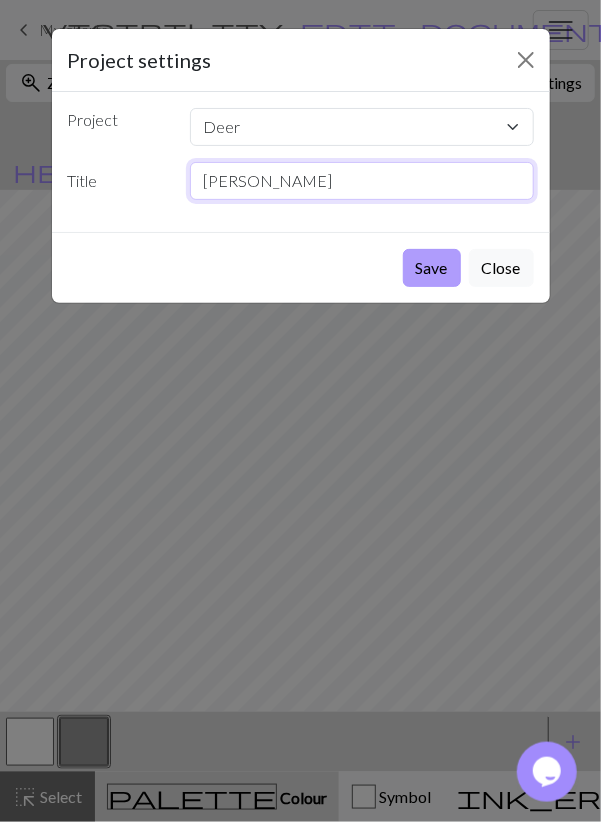 type on "[PERSON_NAME]" 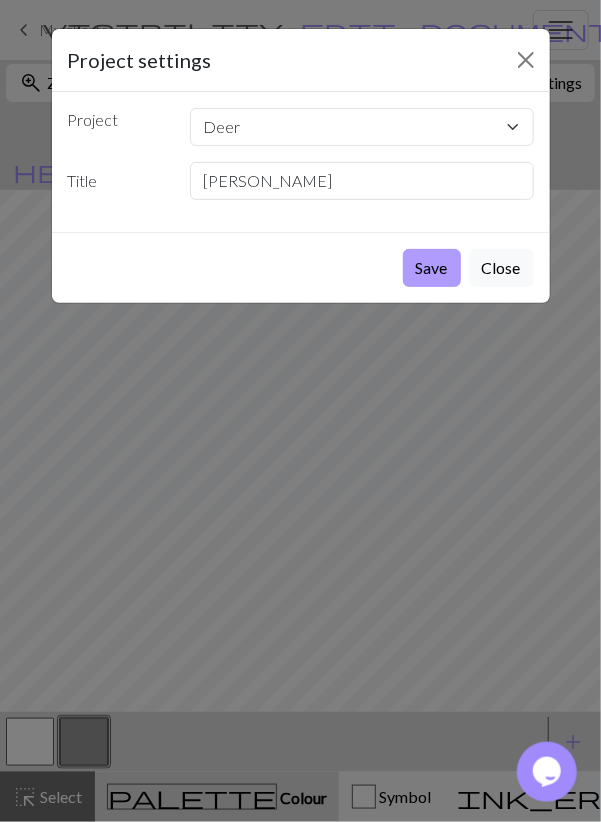 click on "Save" at bounding box center [432, 268] 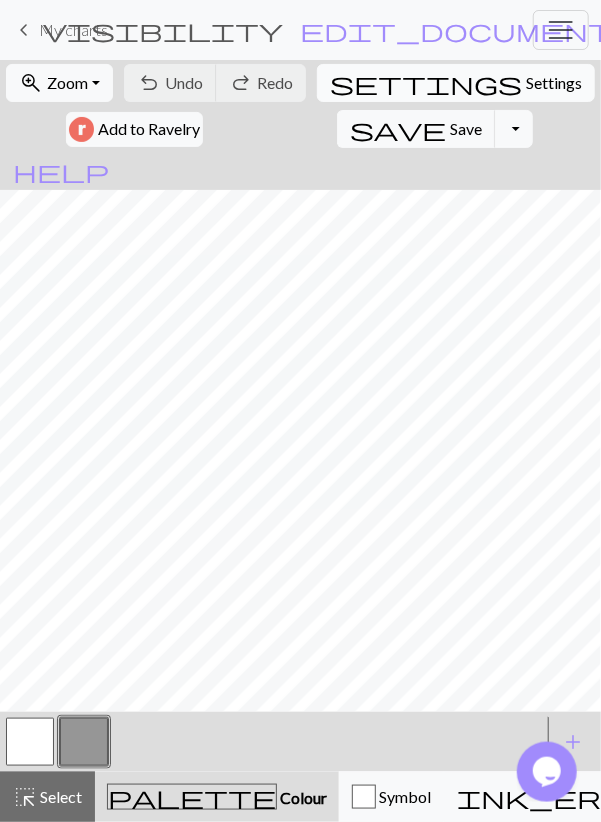 click on "Settings" at bounding box center (554, 83) 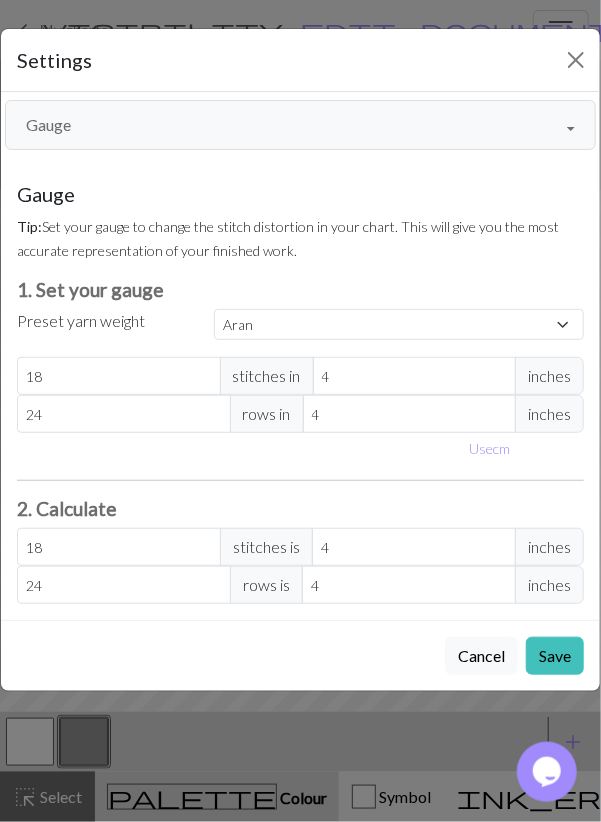 click on "Gauge" at bounding box center (300, 125) 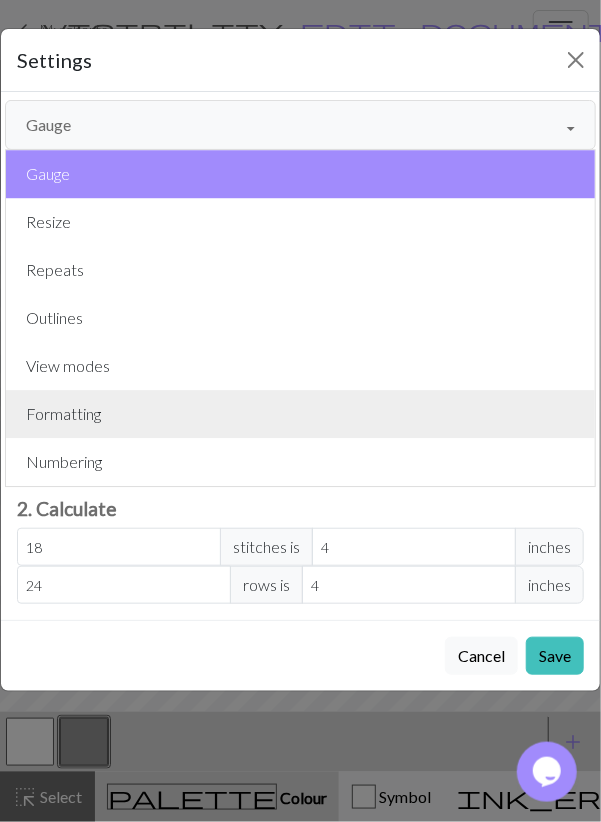 click on "Formatting" at bounding box center [300, 414] 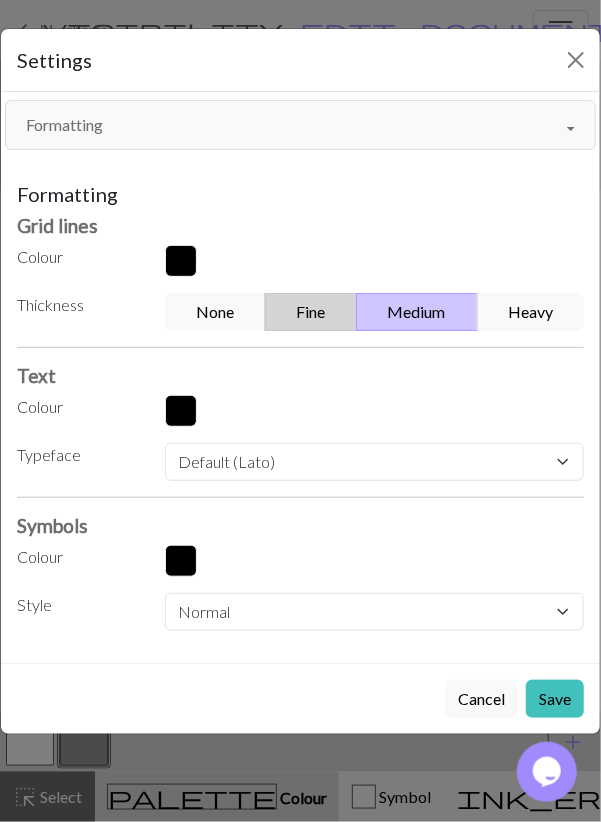 click on "Fine" at bounding box center (311, 312) 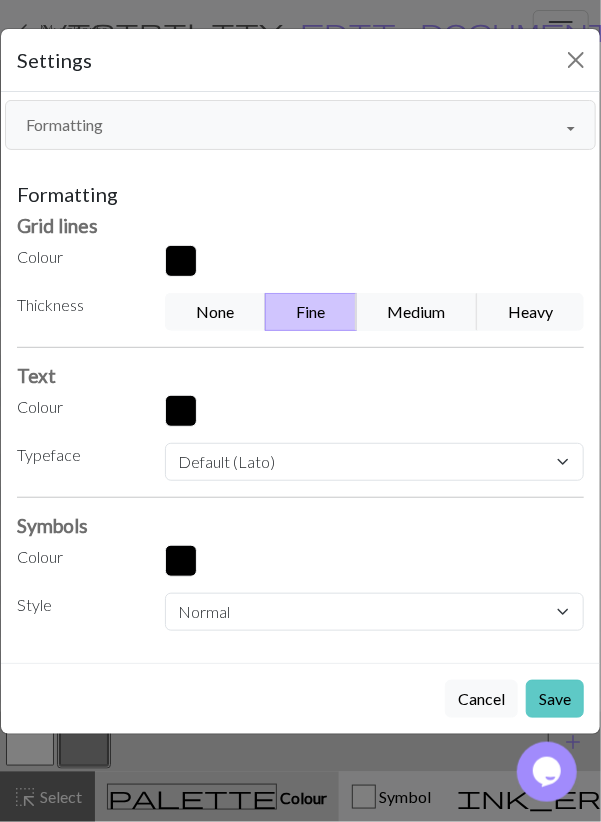 click on "Save" at bounding box center (555, 699) 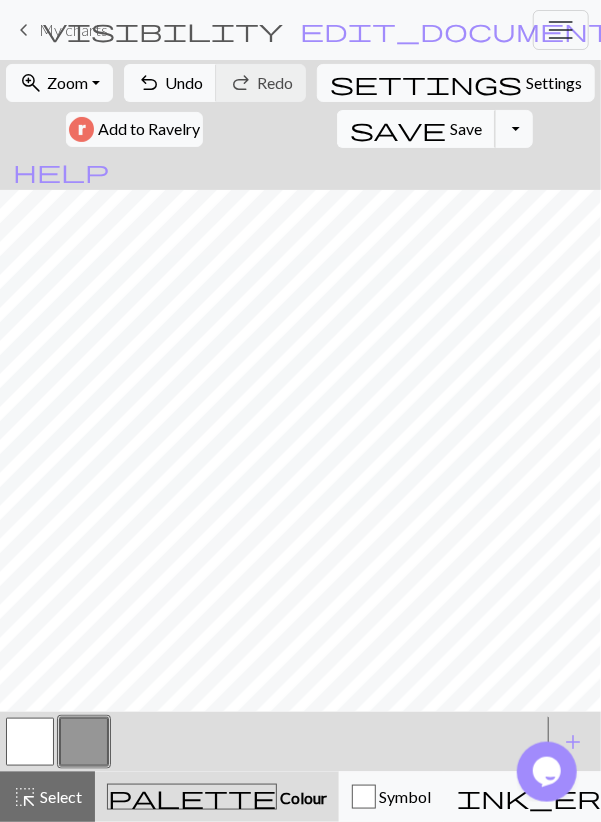 click on "save" at bounding box center (398, 129) 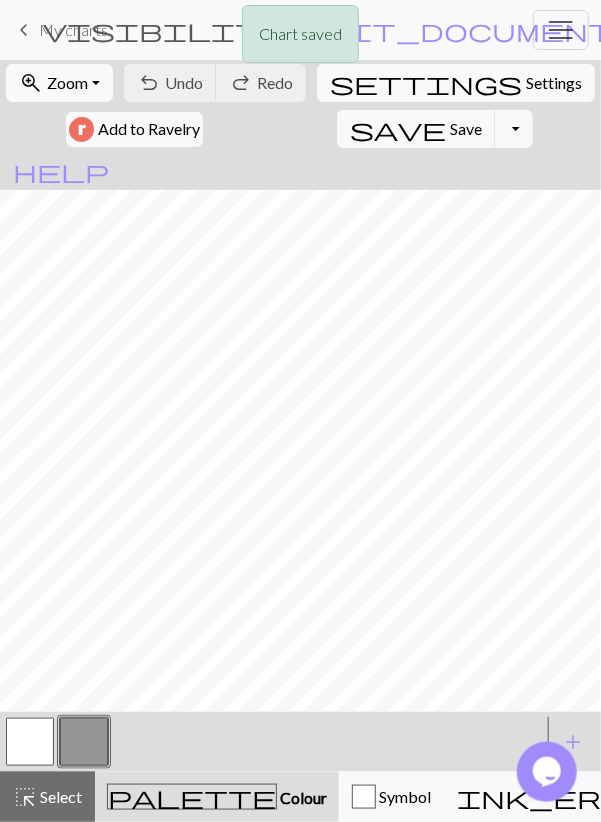 click at bounding box center [30, 742] 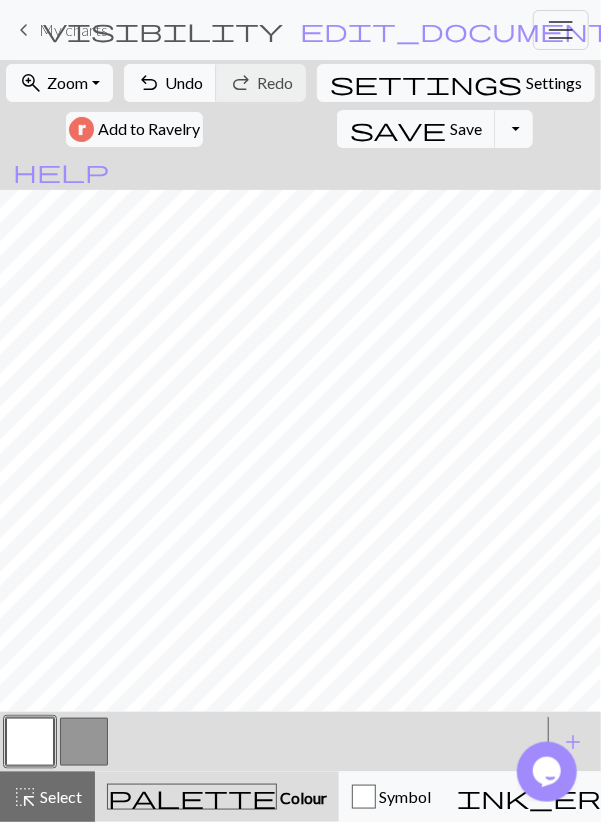 click at bounding box center [84, 742] 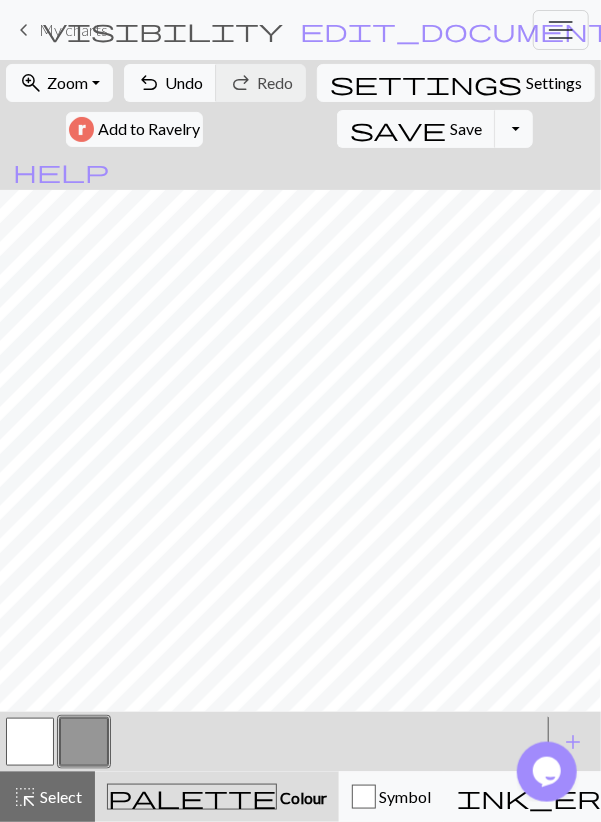 click at bounding box center [30, 742] 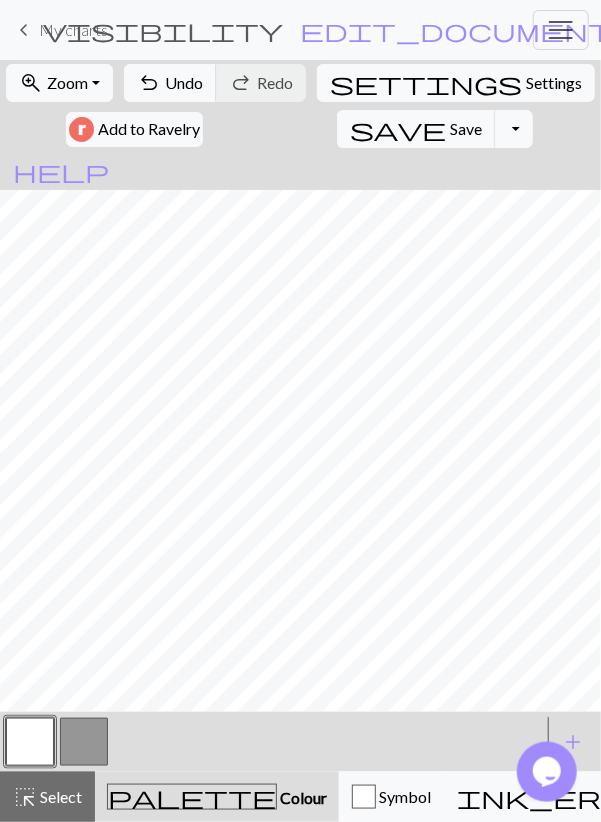 click at bounding box center [84, 742] 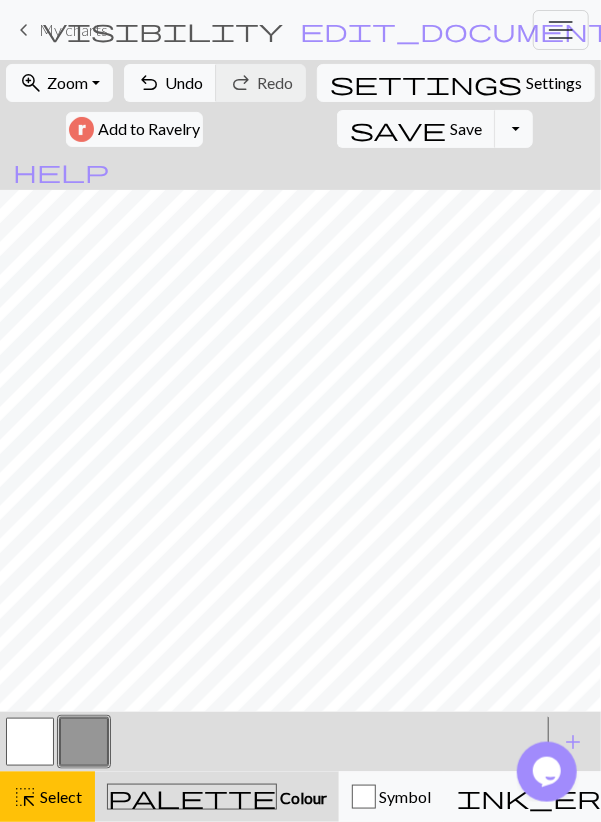 scroll, scrollTop: 0, scrollLeft: 0, axis: both 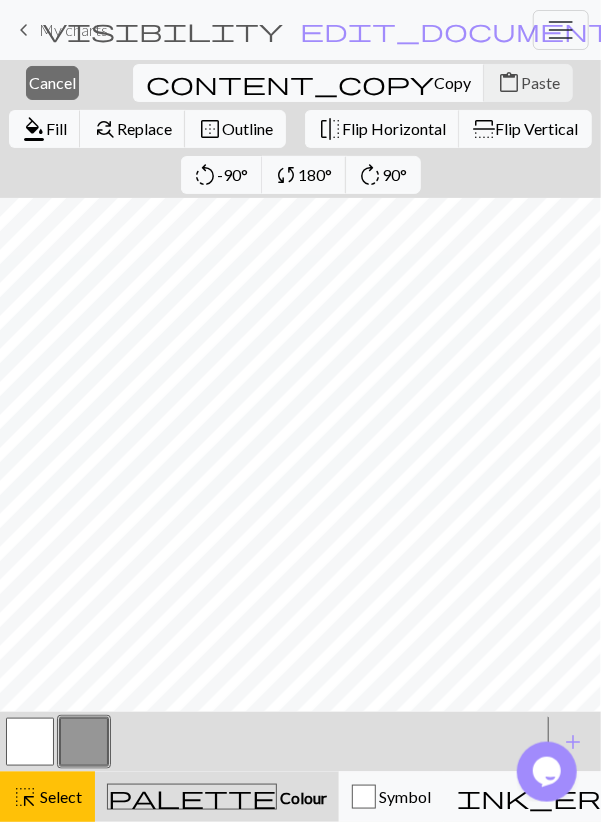 click on "visibility Deer  /  [PERSON_NAME] edit_document Edit settings" at bounding box center [328, 29] 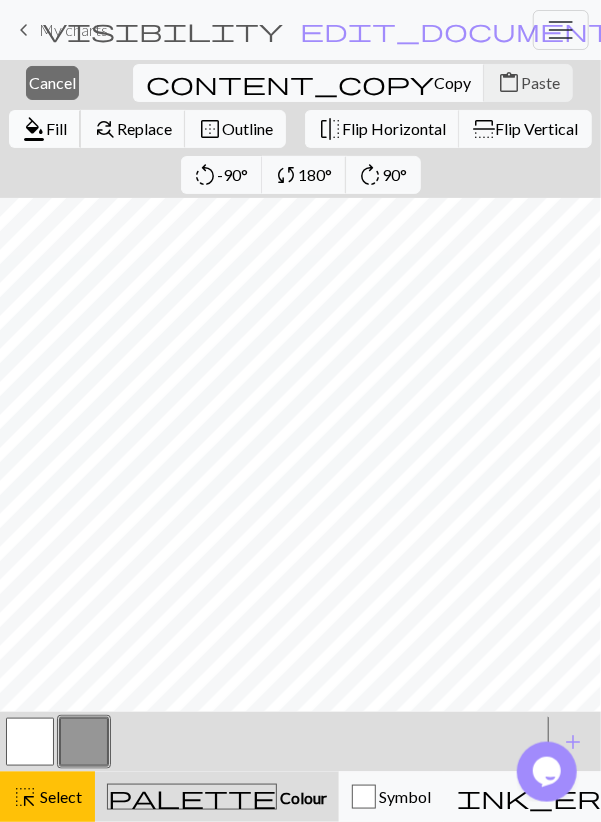 click on "Fill" at bounding box center [56, 128] 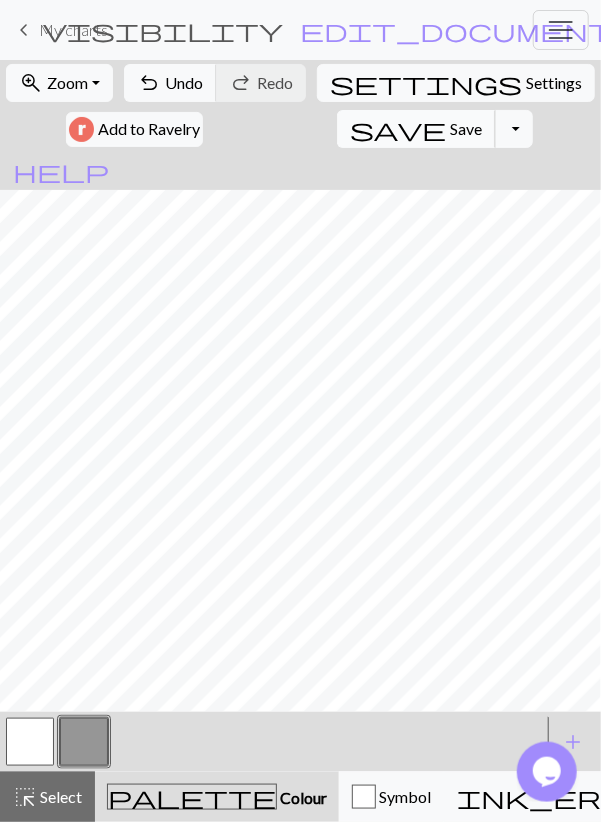 click on "Save" at bounding box center [466, 128] 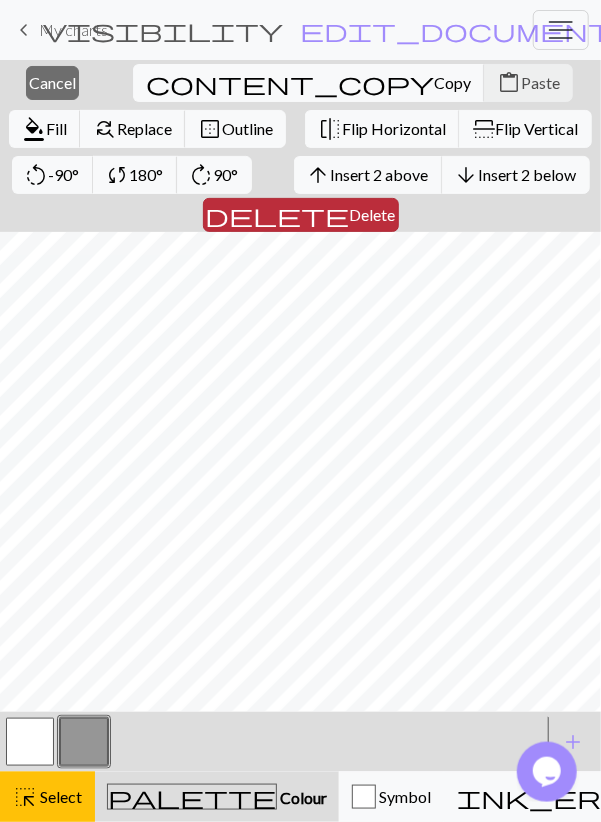 click on "Delete" at bounding box center (373, 214) 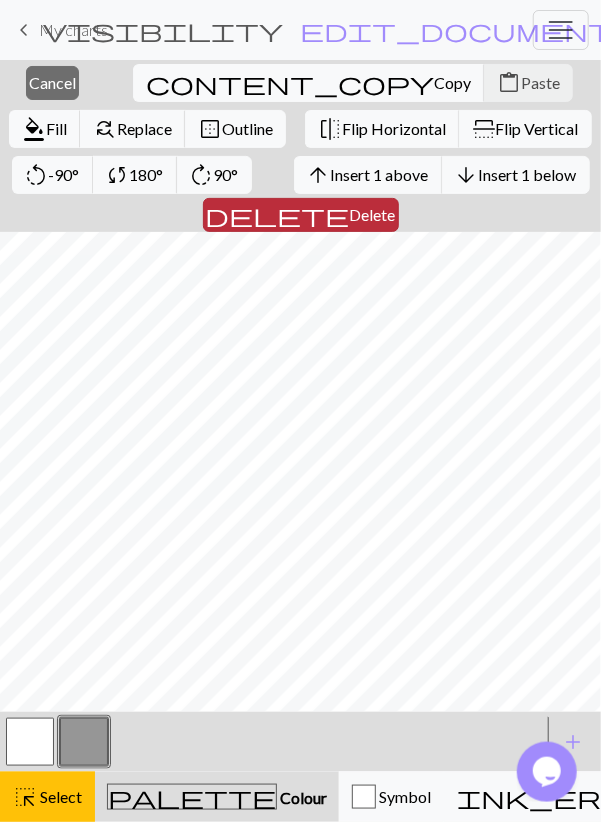 click on "Delete" at bounding box center (373, 214) 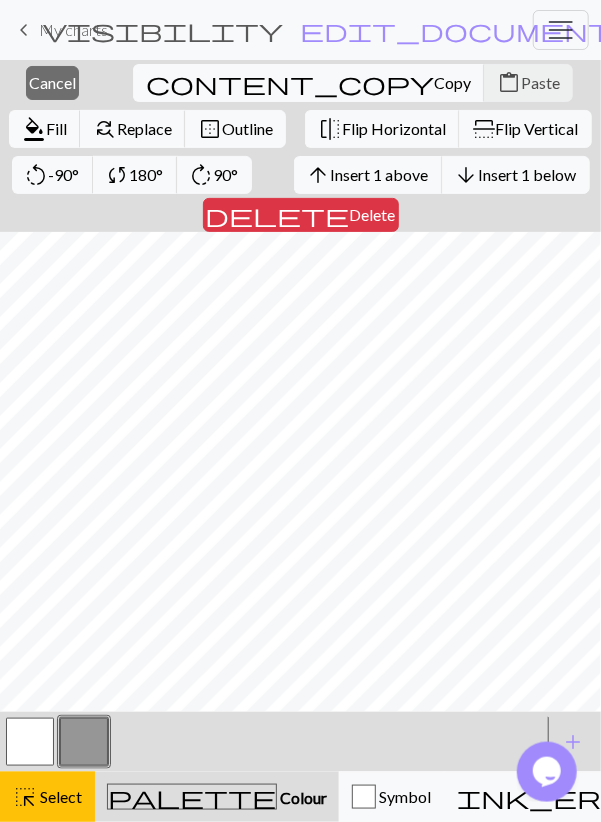 drag, startPoint x: 525, startPoint y: 163, endPoint x: 483, endPoint y: 183, distance: 46.518814 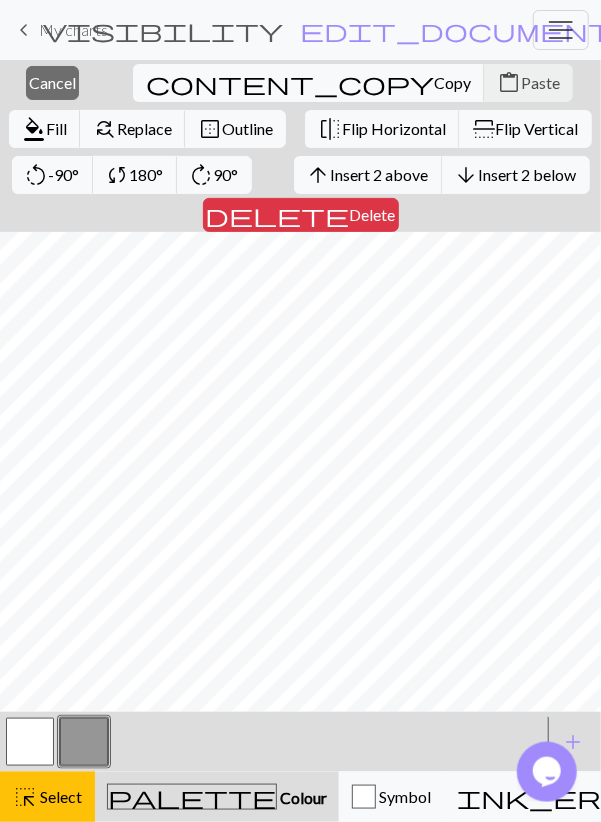click on "Delete" at bounding box center [373, 214] 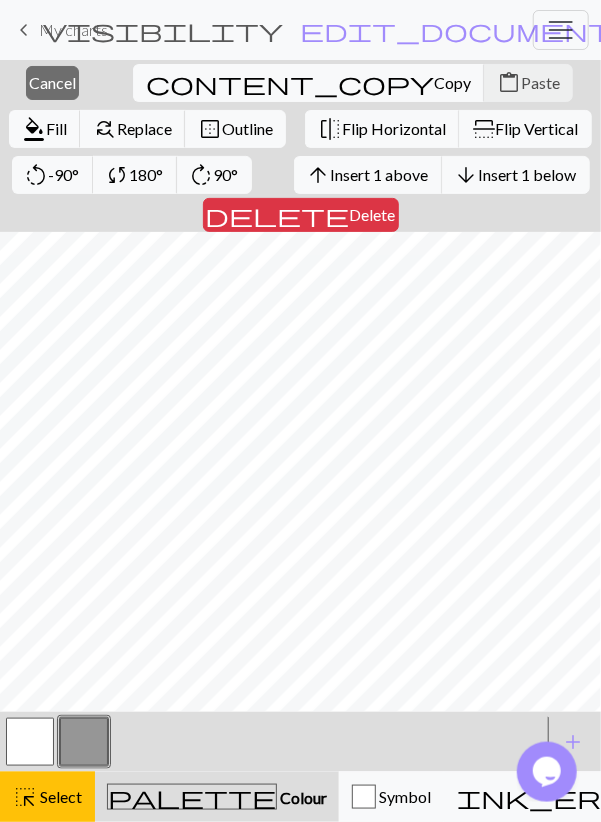 drag, startPoint x: 487, startPoint y: 161, endPoint x: 407, endPoint y: 177, distance: 81.58431 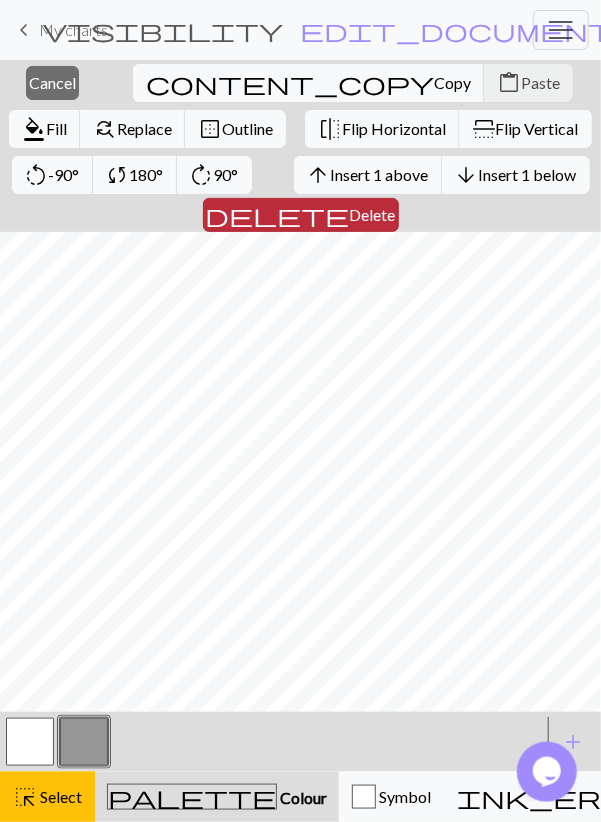 drag, startPoint x: 505, startPoint y: 155, endPoint x: 495, endPoint y: 161, distance: 11.661903 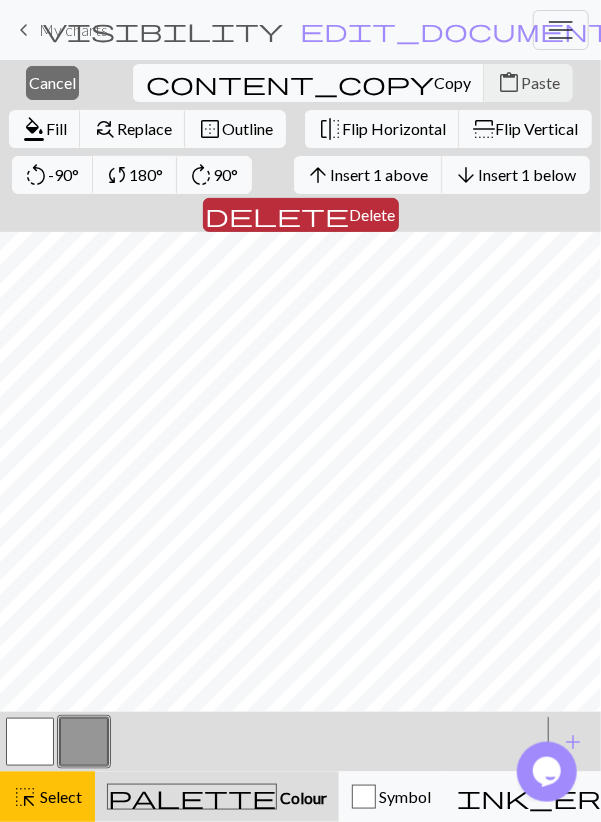 click on "delete" at bounding box center (278, 215) 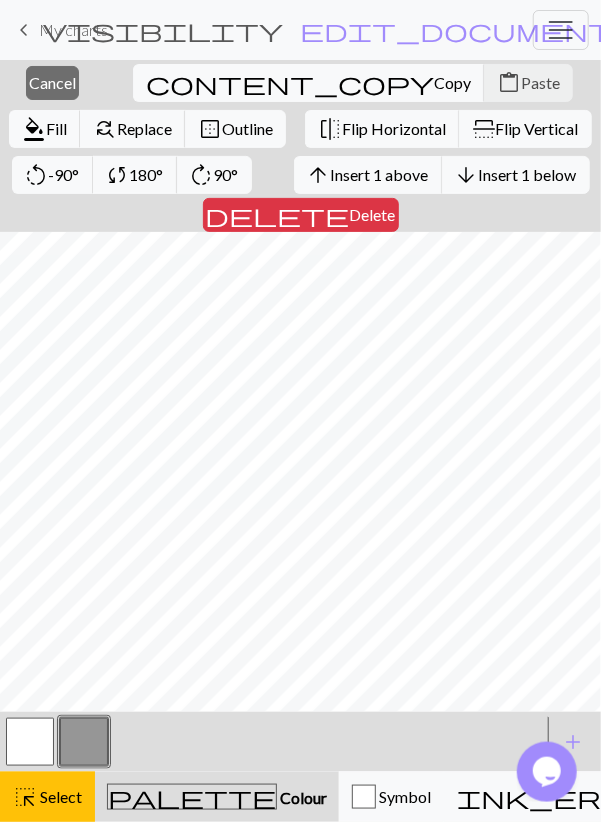 click on "close Cancel content_copy  Copy content_paste  Paste format_color_fill  Fill find_replace  Replace border_outer  Outline flip  Flip Horizontal flip  Flip Vertical rotate_left  -90° sync  180° rotate_right  90° arrow_upward  Insert 1 above arrow_downward Insert 1 below delete  Delete" at bounding box center [300, 146] 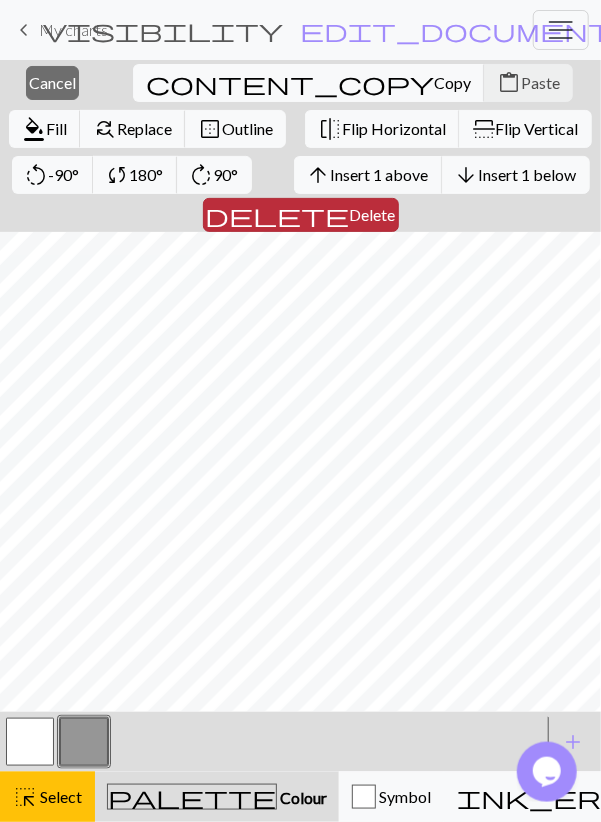 click on "delete  Delete" at bounding box center [301, 215] 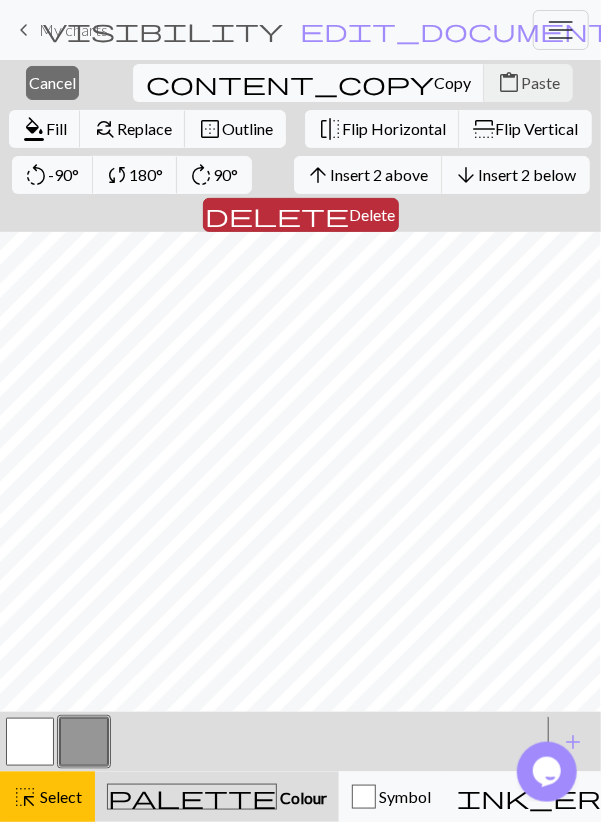 click on "delete  Delete" at bounding box center [301, 215] 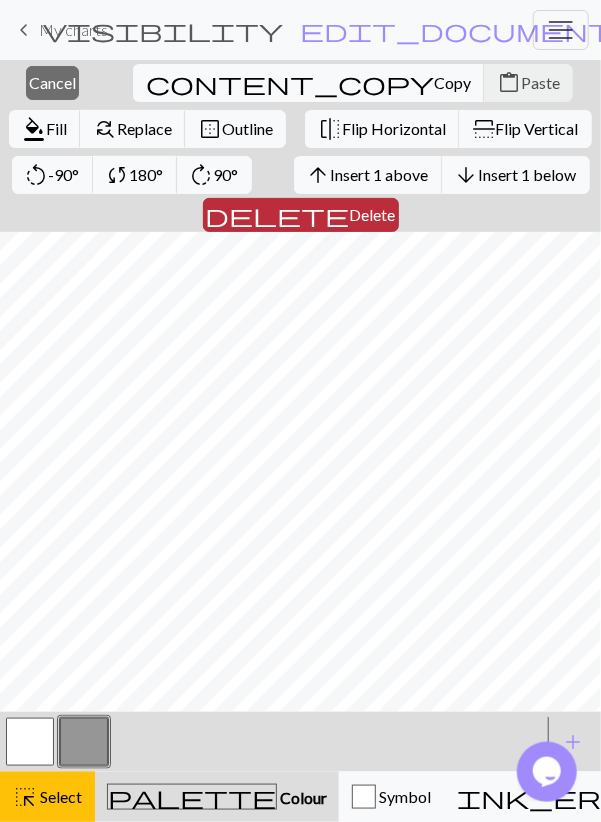 click on "delete  Delete" at bounding box center [301, 215] 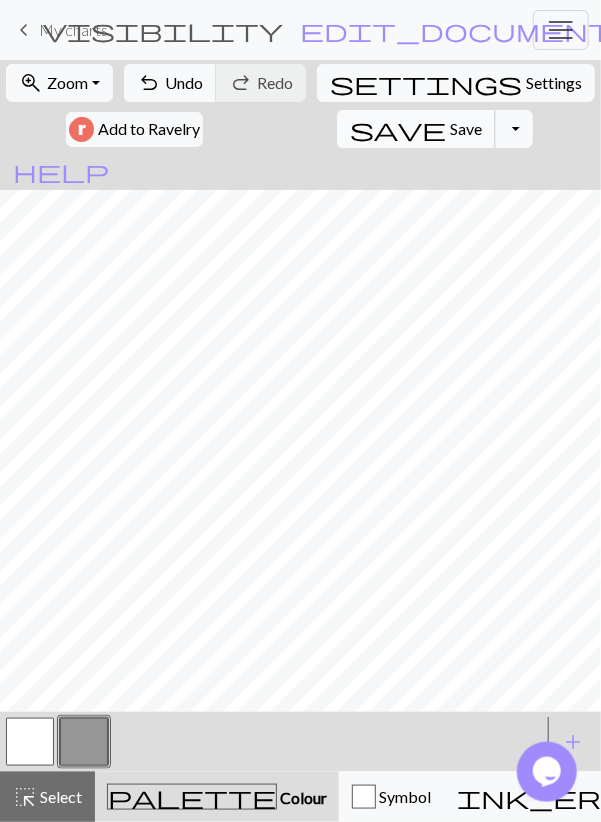 click on "Save" at bounding box center [466, 128] 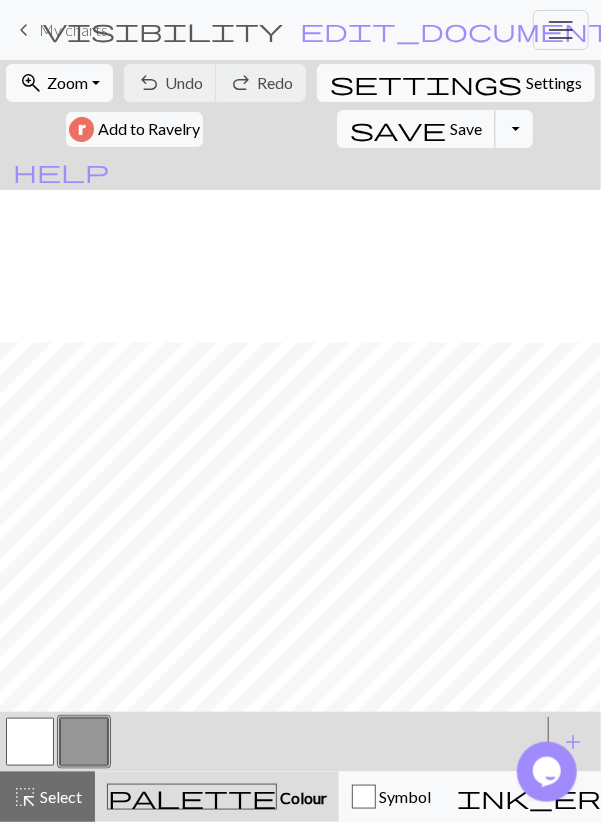 scroll, scrollTop: 206, scrollLeft: 0, axis: vertical 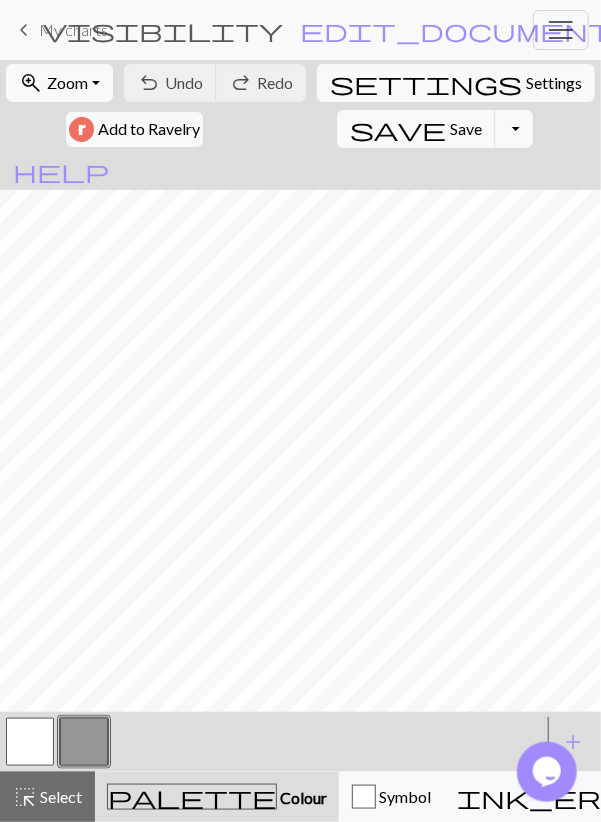 drag, startPoint x: 32, startPoint y: 749, endPoint x: 37, endPoint y: 767, distance: 18.681541 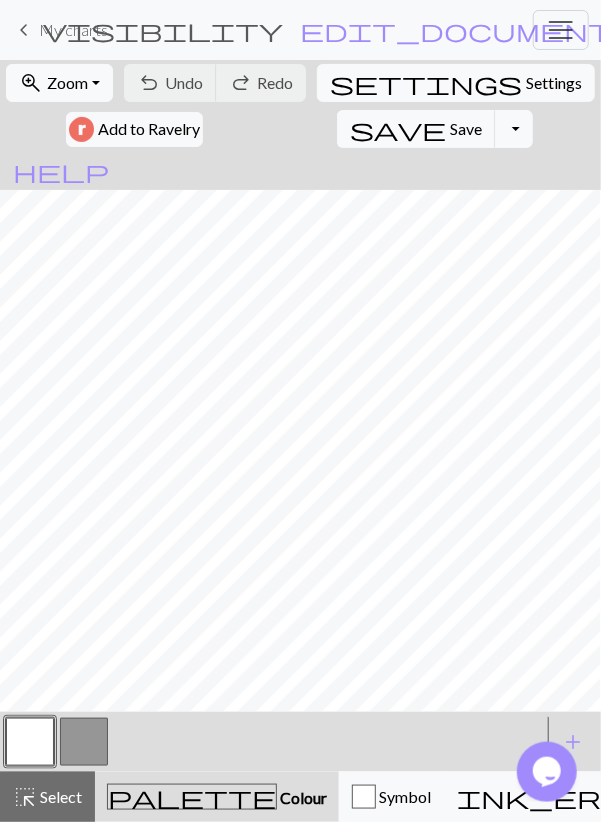click on "highlight_alt   Select   Select" at bounding box center (47, 797) 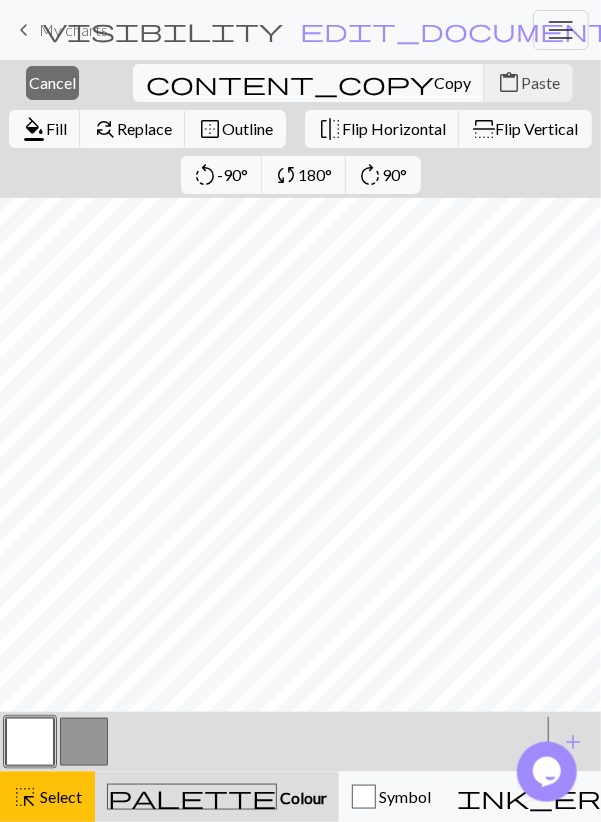 scroll, scrollTop: 168, scrollLeft: 0, axis: vertical 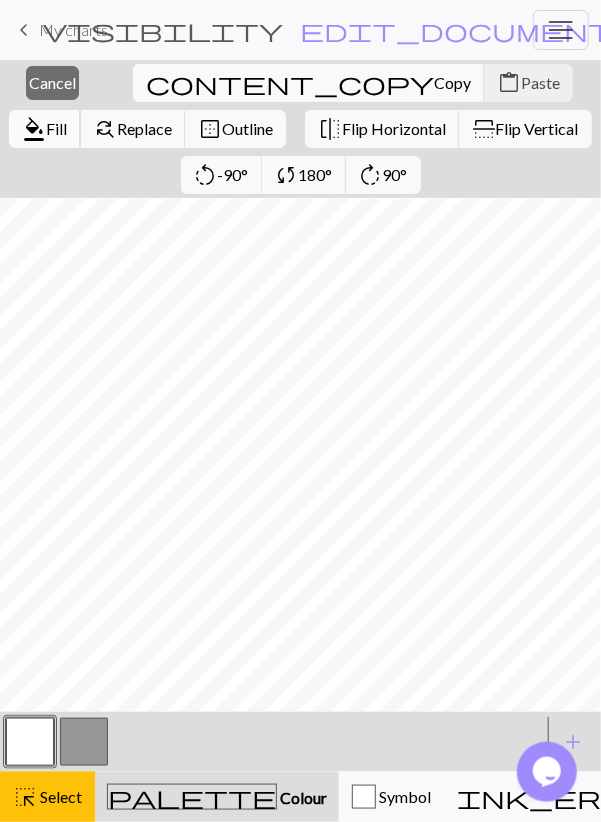 click on "Fill" at bounding box center [56, 128] 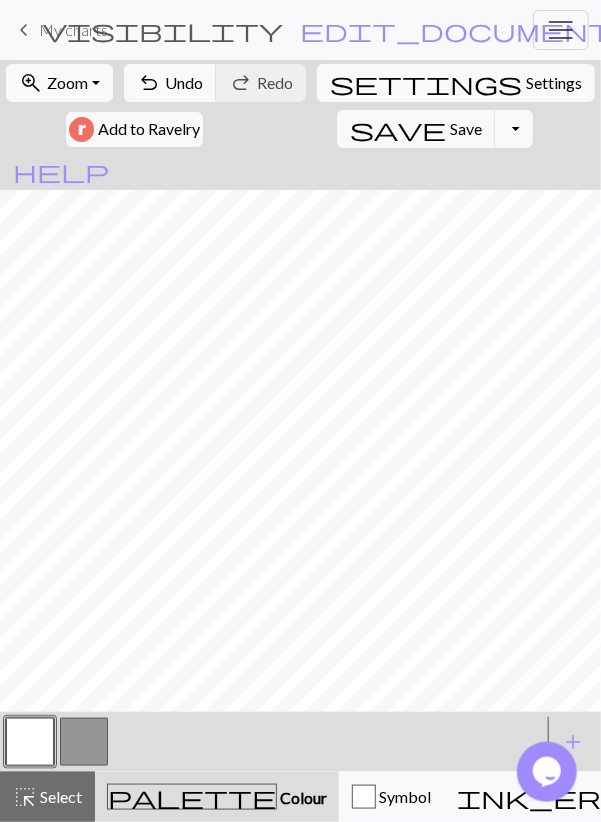 click at bounding box center [84, 742] 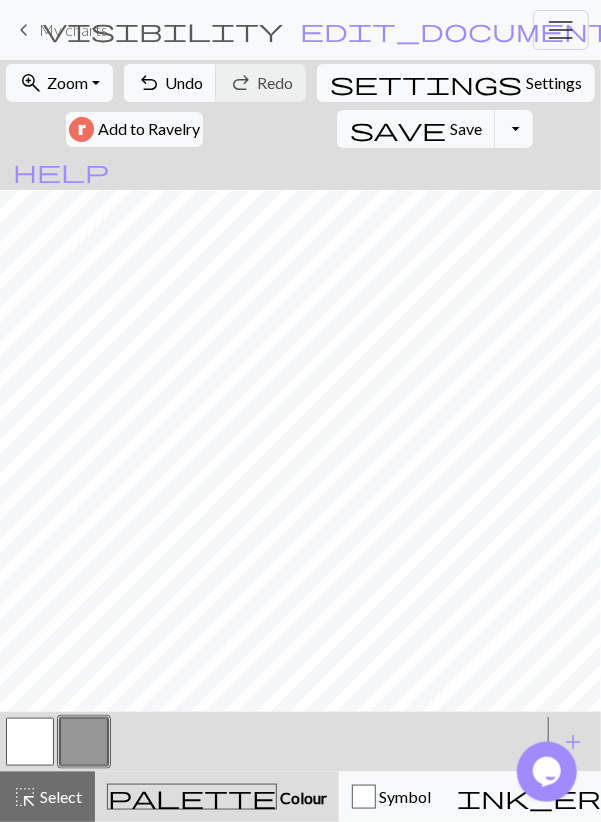 click at bounding box center [30, 742] 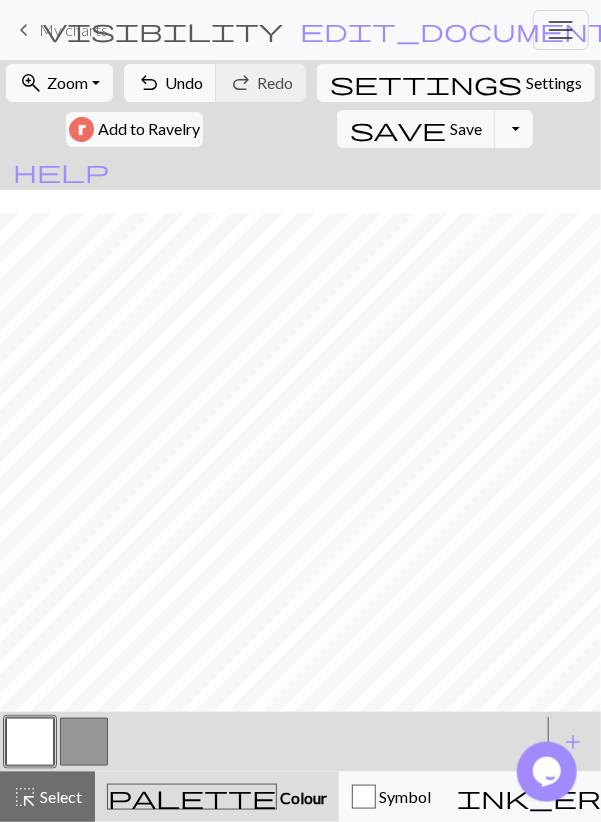 scroll, scrollTop: 206, scrollLeft: 0, axis: vertical 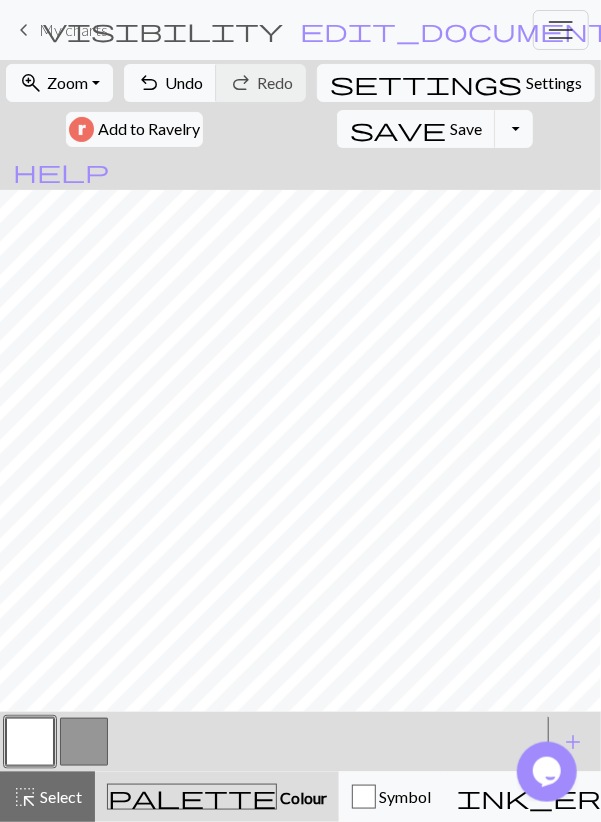 click at bounding box center [84, 742] 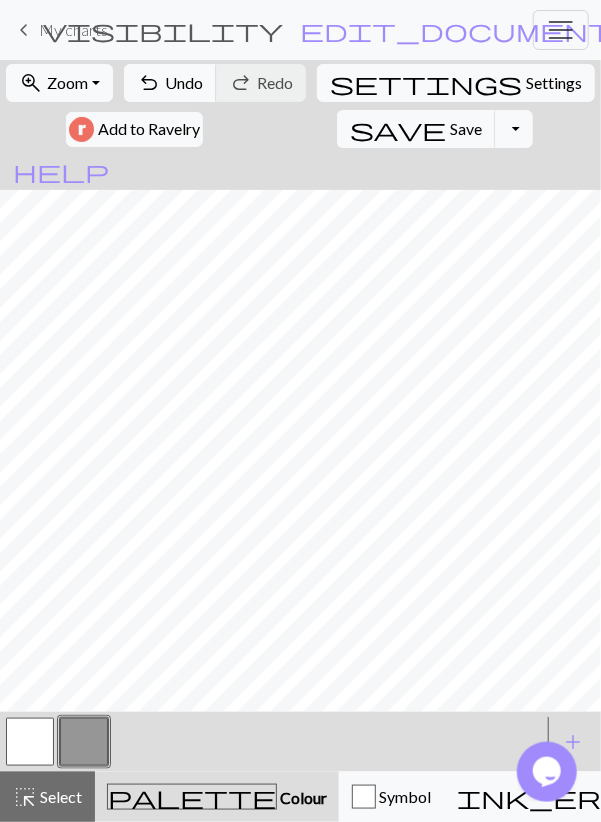 scroll, scrollTop: 0, scrollLeft: 0, axis: both 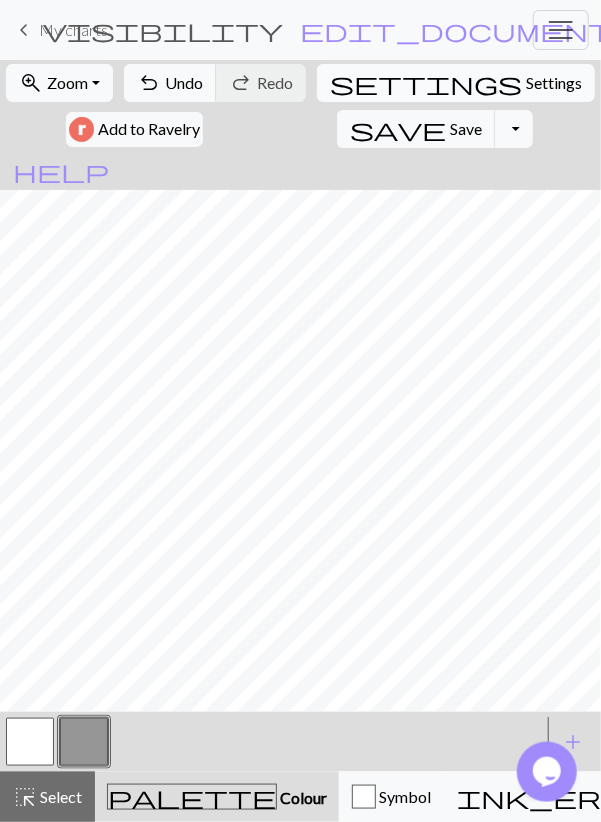 click on "Settings" at bounding box center (554, 83) 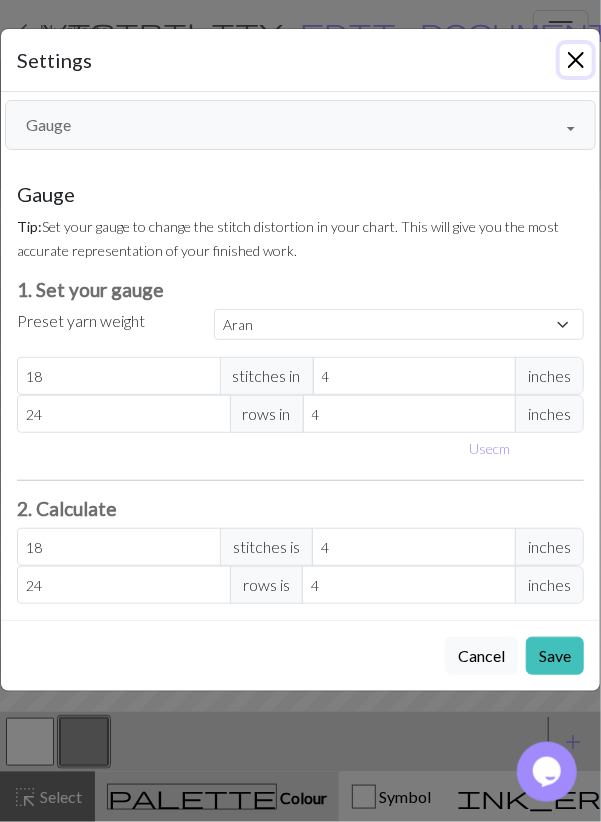 click at bounding box center (576, 60) 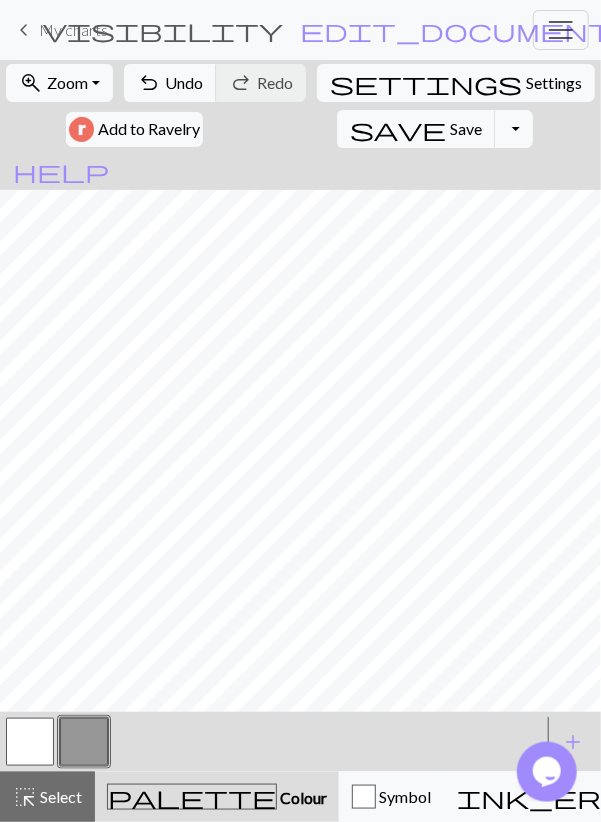 scroll, scrollTop: 206, scrollLeft: 0, axis: vertical 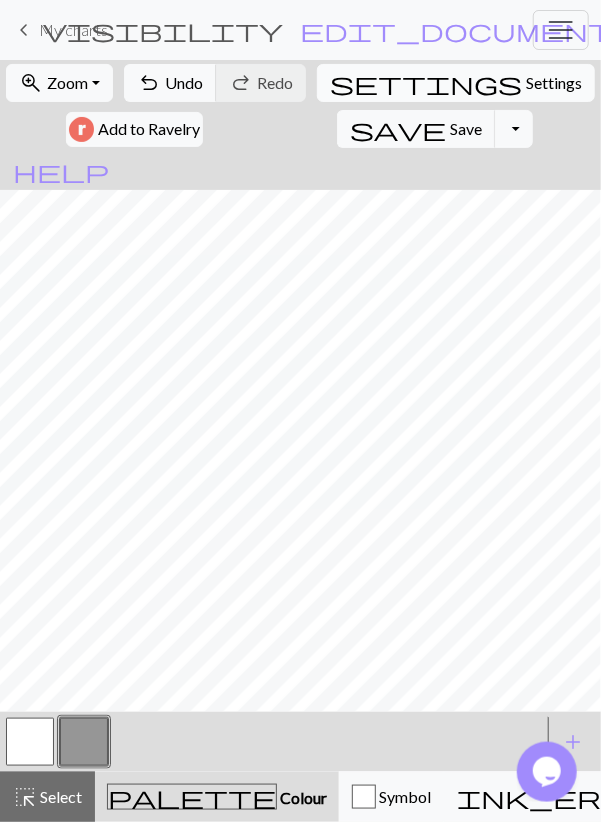 click on "Settings" at bounding box center (554, 83) 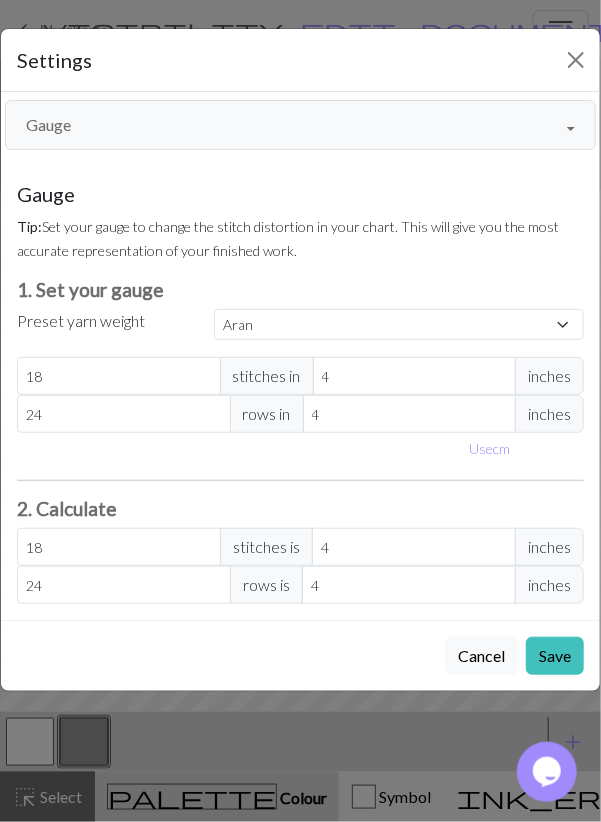 click on "Gauge" at bounding box center [300, 125] 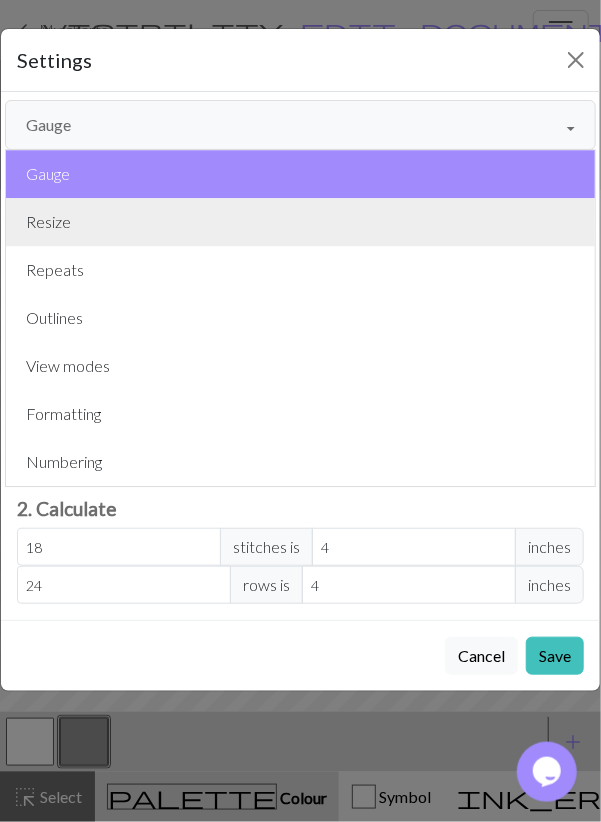 click on "Resize" at bounding box center (300, 222) 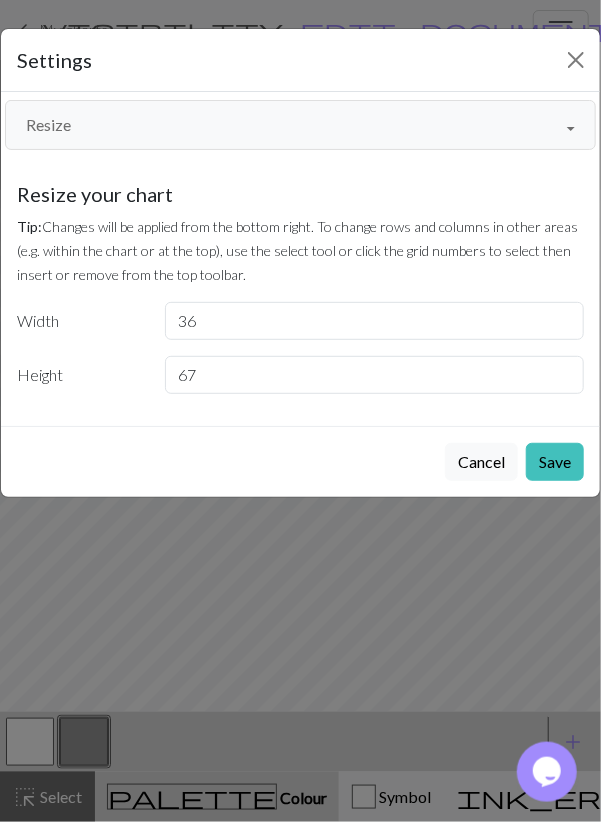 click on "67" at bounding box center [374, 375] 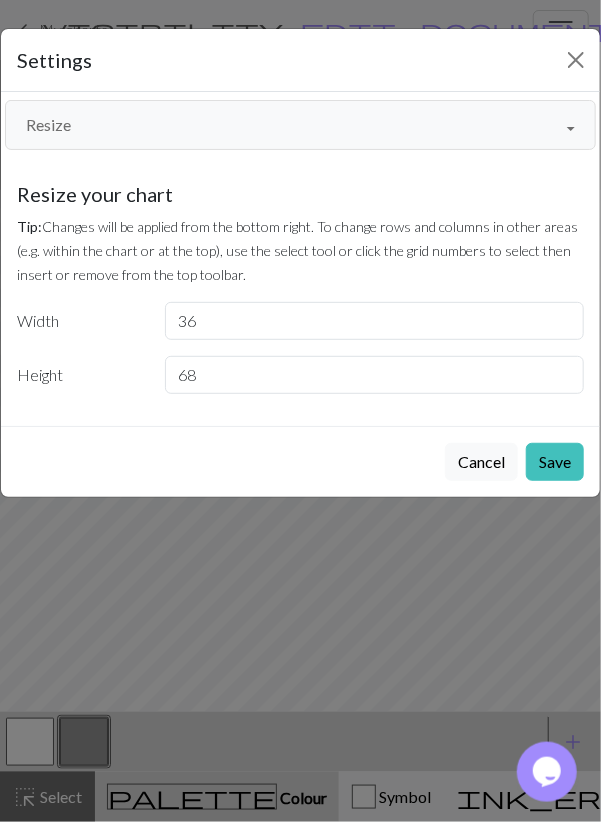 click on "68" at bounding box center [374, 375] 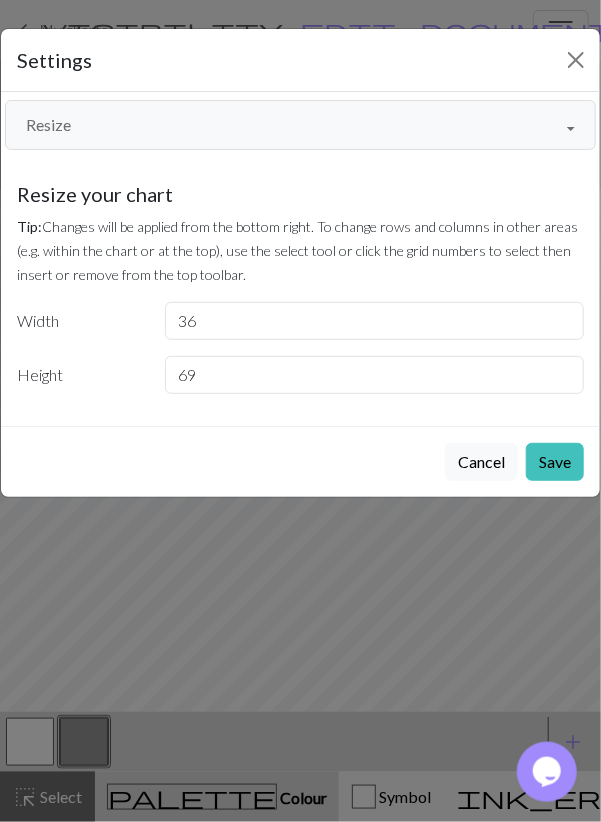 type on "69" 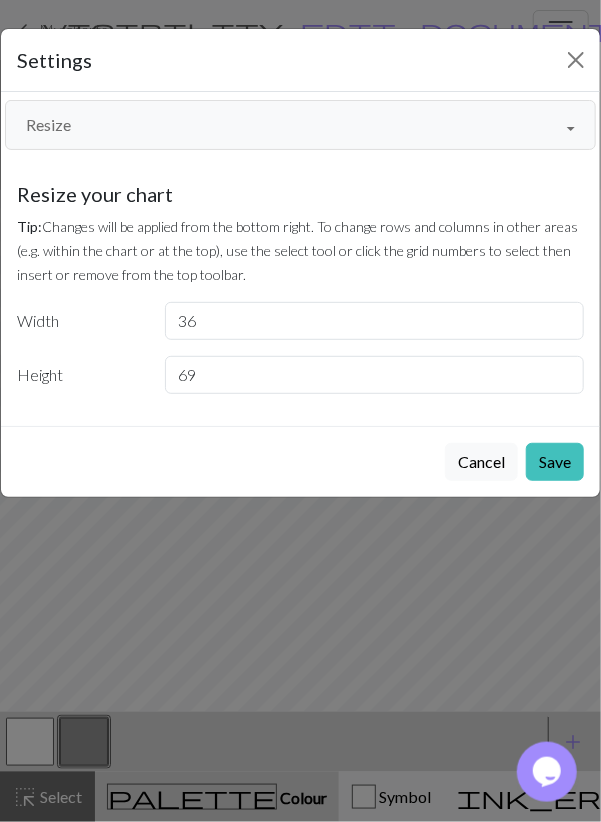 drag, startPoint x: 560, startPoint y: 456, endPoint x: 515, endPoint y: 481, distance: 51.47815 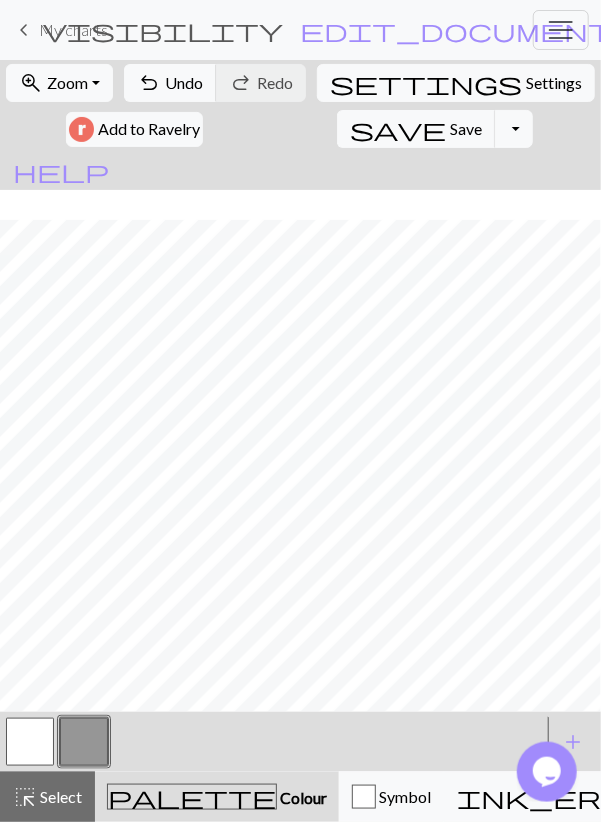scroll, scrollTop: 236, scrollLeft: 0, axis: vertical 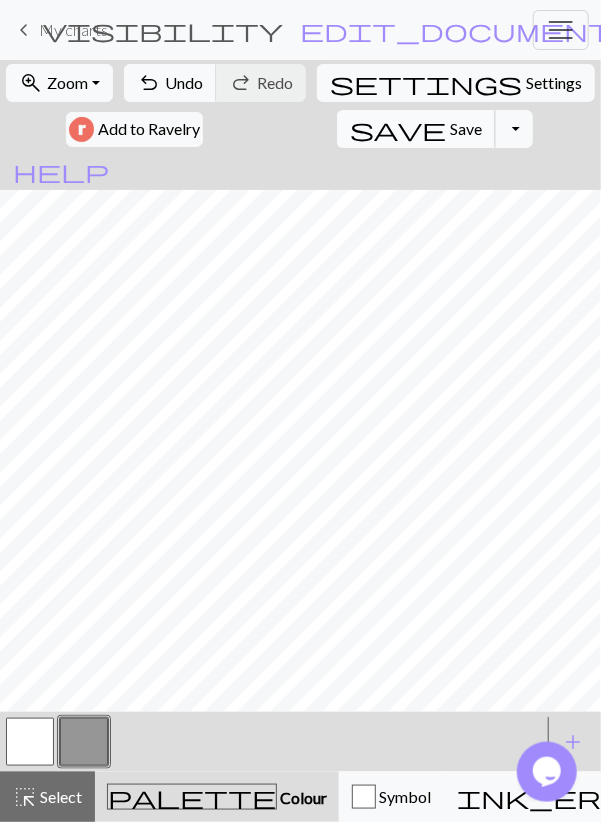 click on "Save" at bounding box center (466, 128) 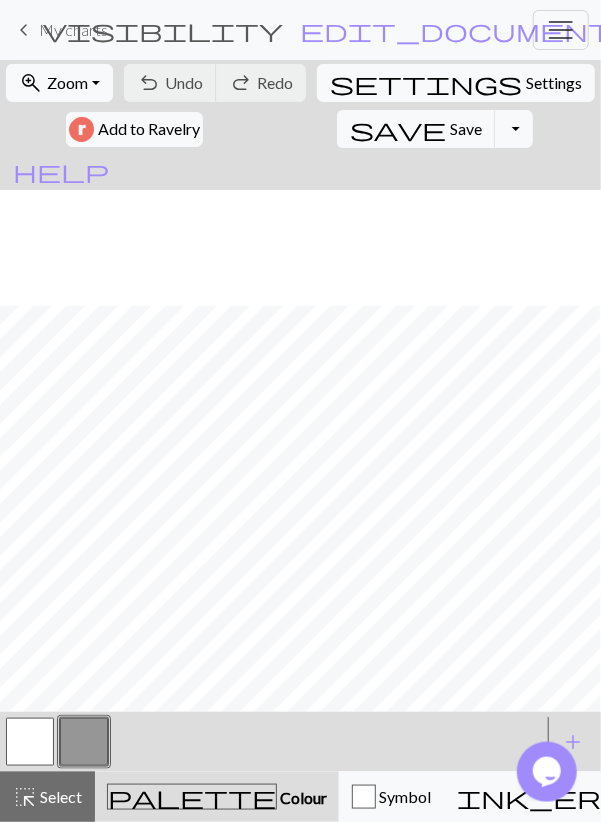 scroll, scrollTop: 120, scrollLeft: 0, axis: vertical 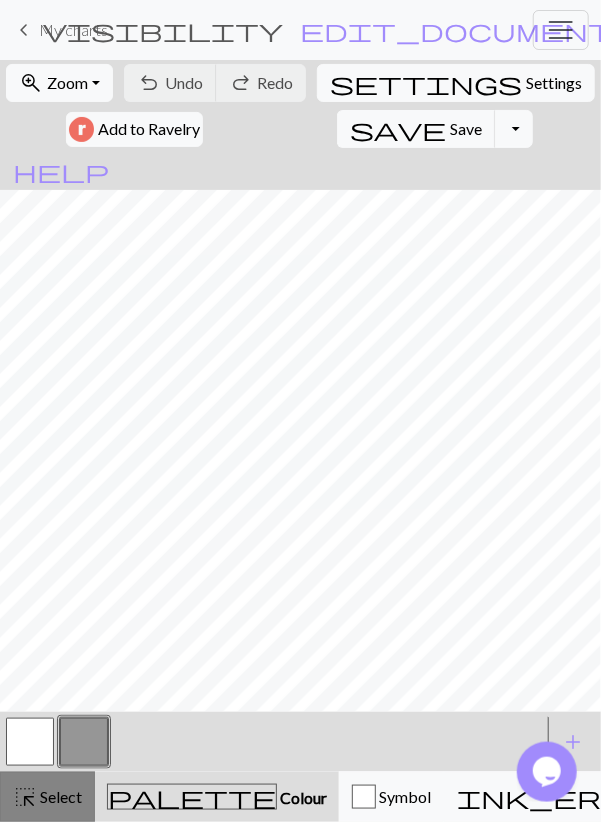 click on "highlight_alt   Select   Select" at bounding box center [47, 797] 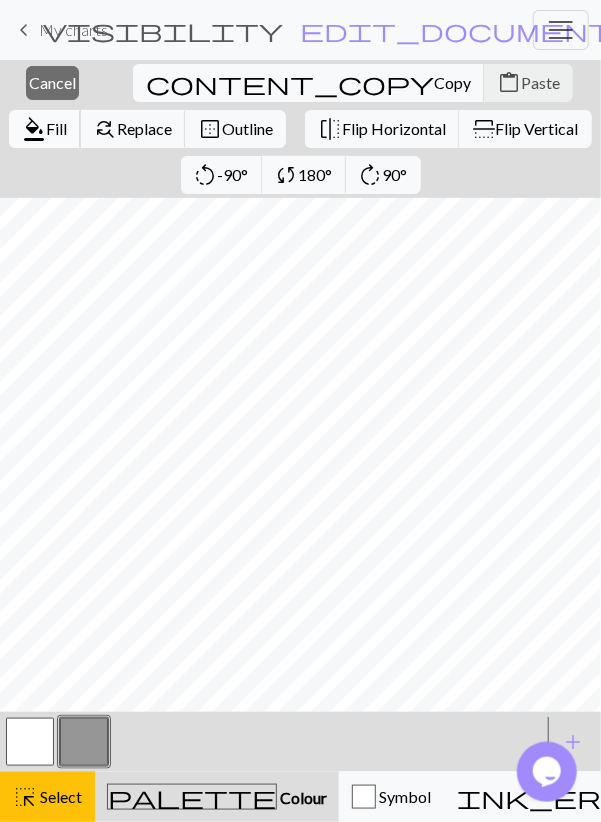click on "format_color_fill" at bounding box center [34, 129] 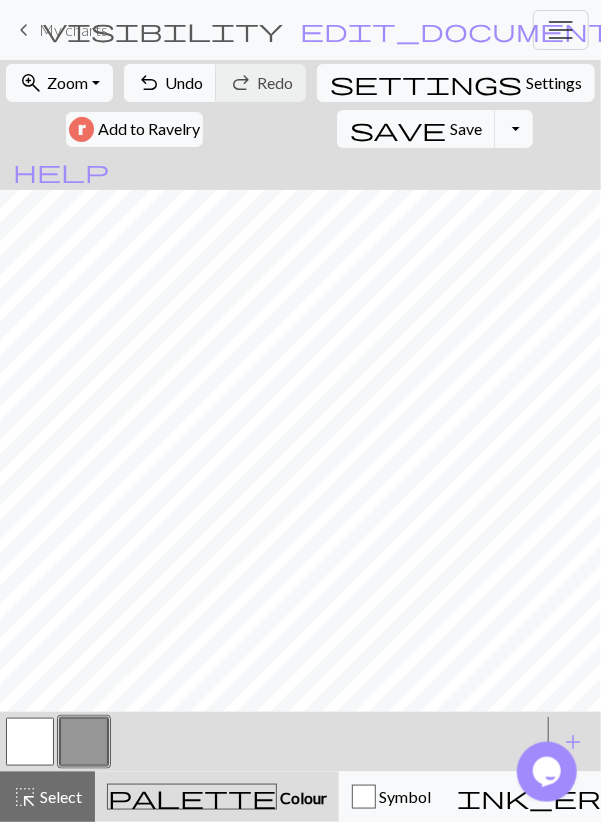 click at bounding box center [30, 742] 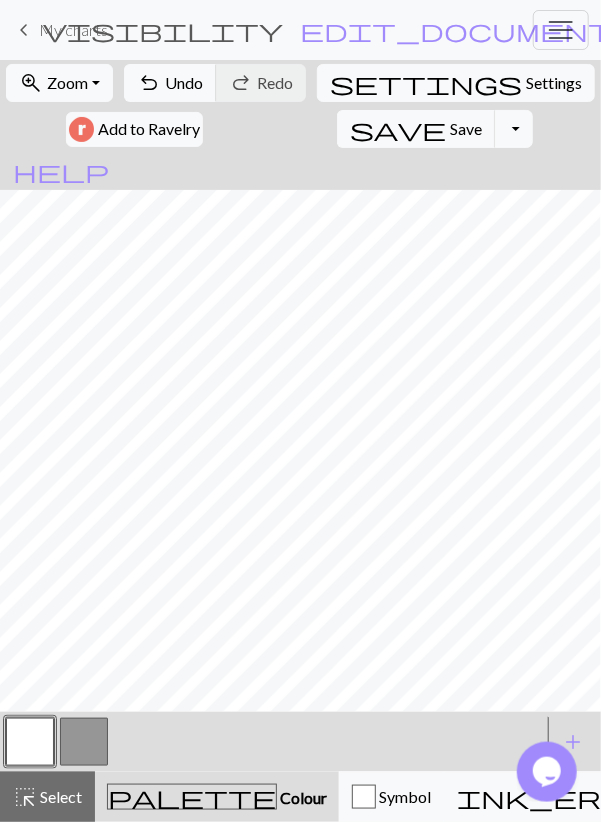 click at bounding box center (84, 742) 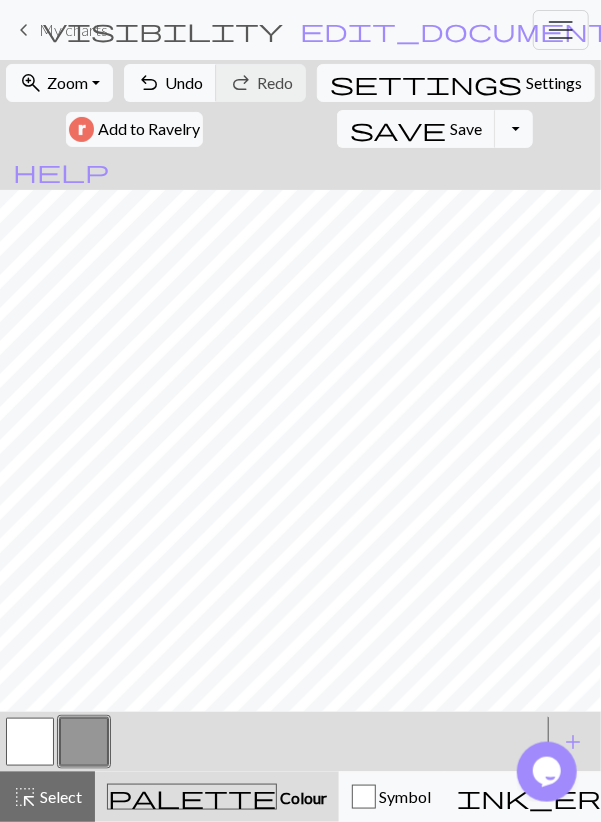 click at bounding box center (30, 742) 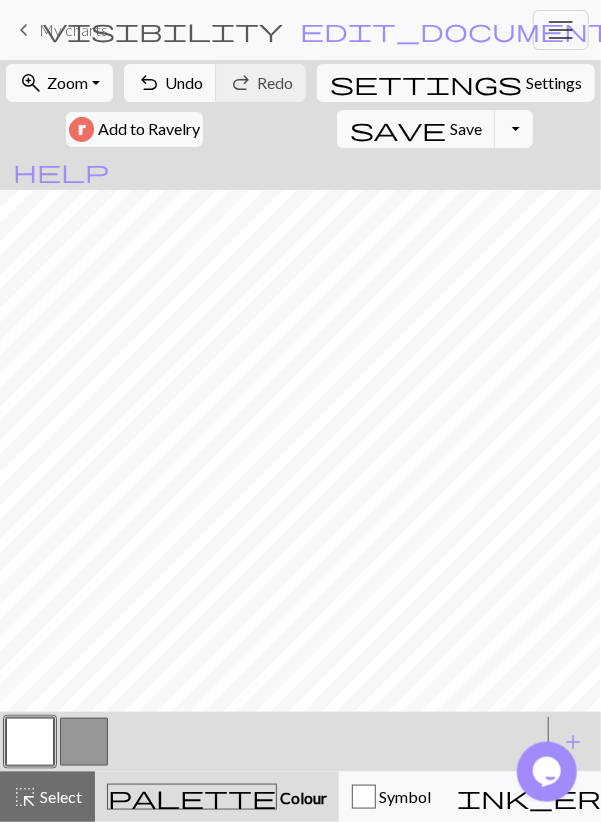 click at bounding box center (84, 742) 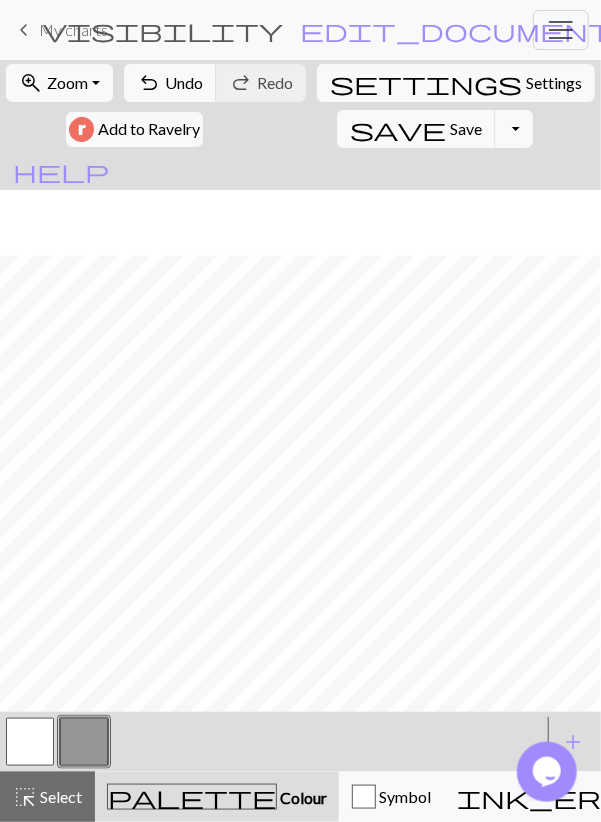 scroll, scrollTop: 236, scrollLeft: 0, axis: vertical 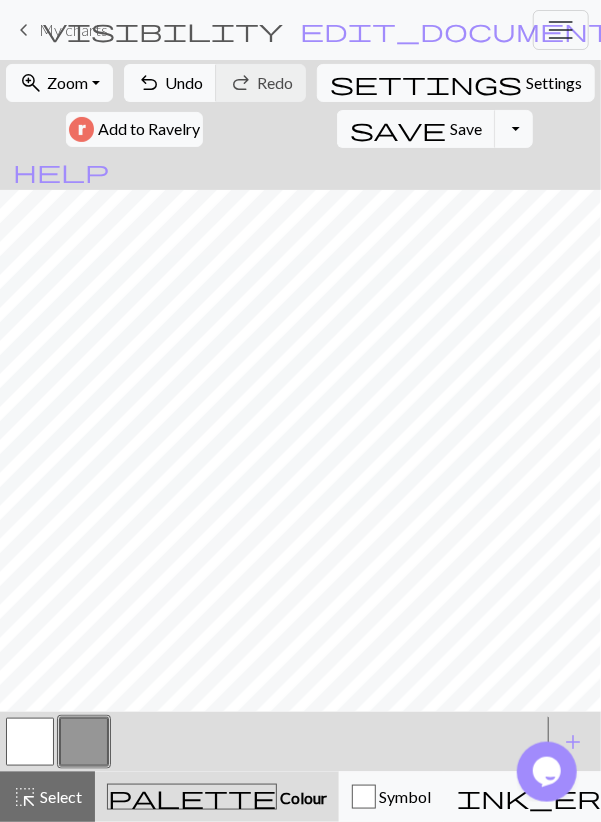 click at bounding box center [30, 742] 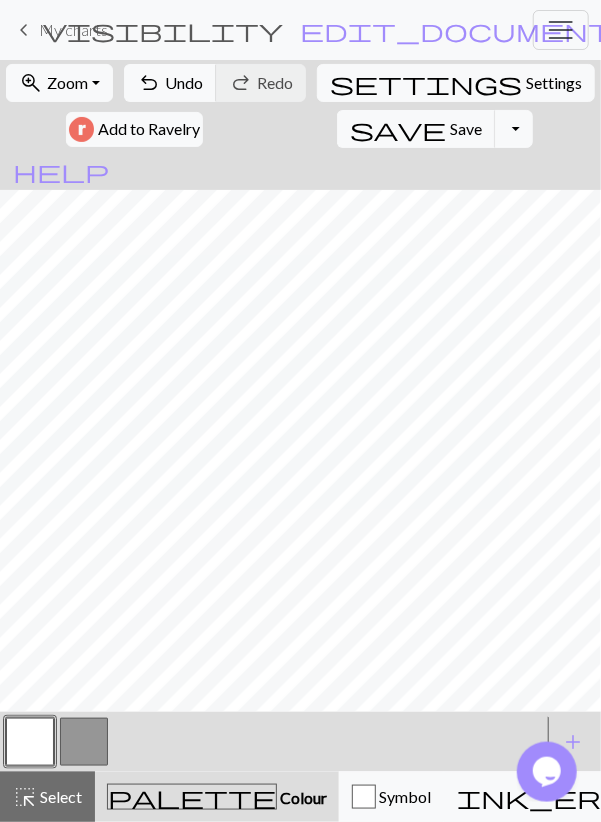 click at bounding box center (84, 742) 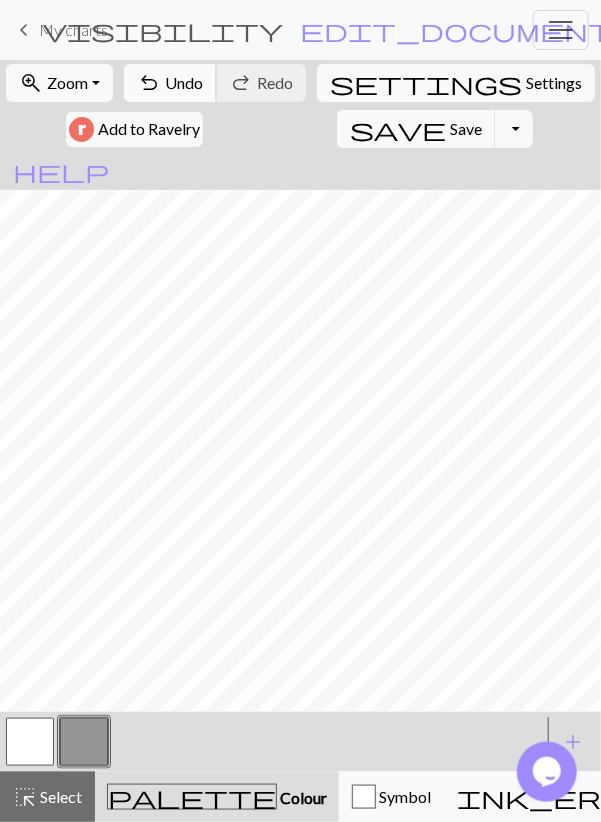 click on "undo Undo Undo" at bounding box center (170, 83) 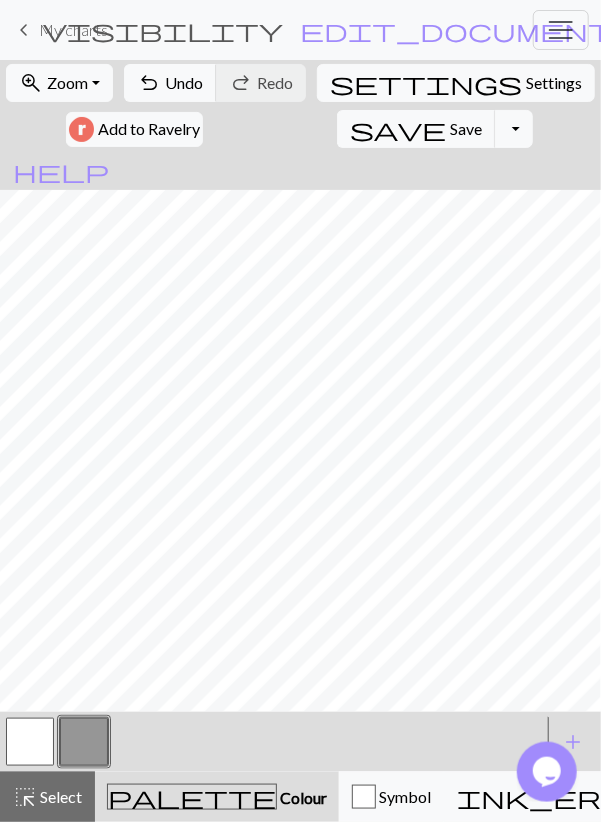 click at bounding box center (30, 742) 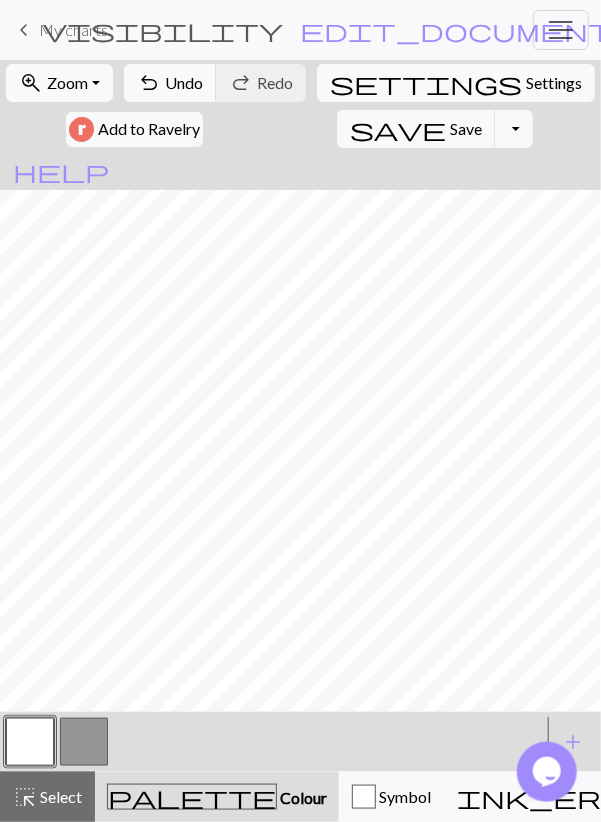 click at bounding box center (84, 742) 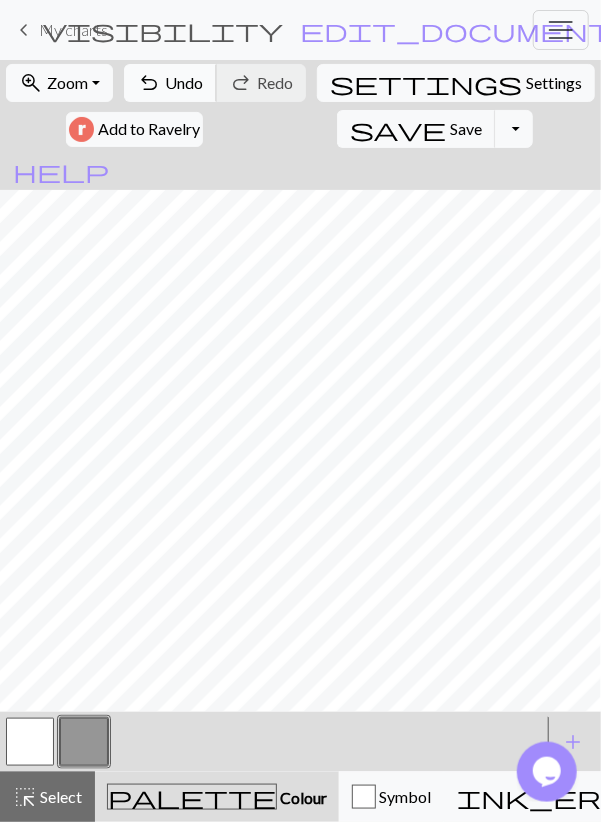 click on "Undo" at bounding box center (184, 82) 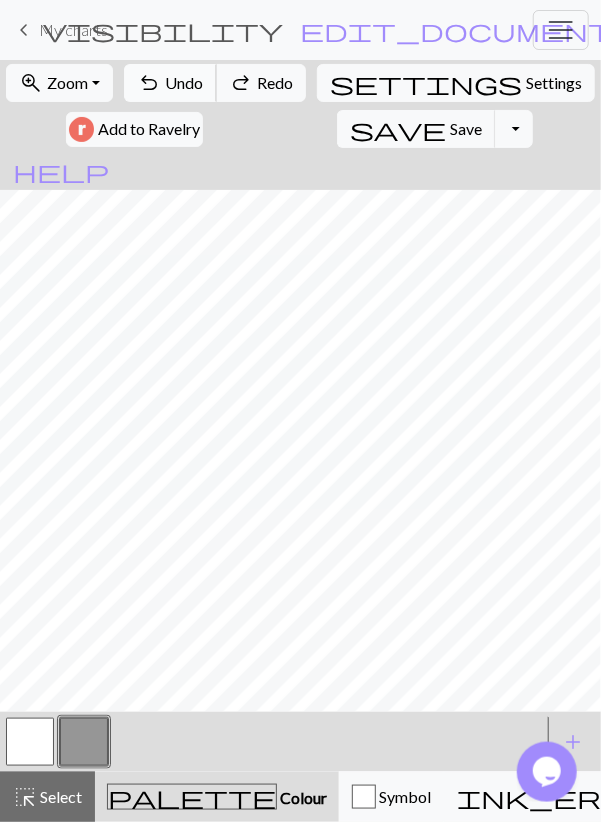 click on "undo Undo Undo" at bounding box center [170, 83] 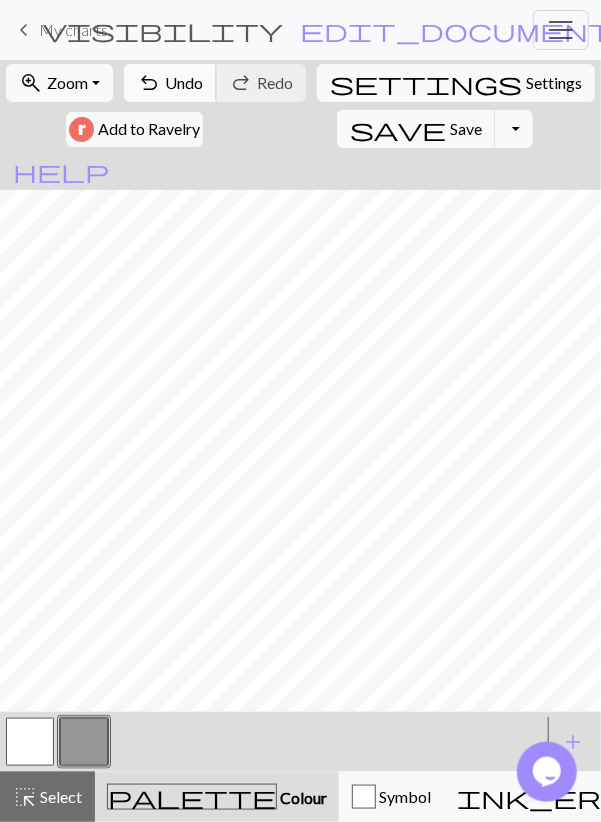 click on "Undo" at bounding box center (184, 82) 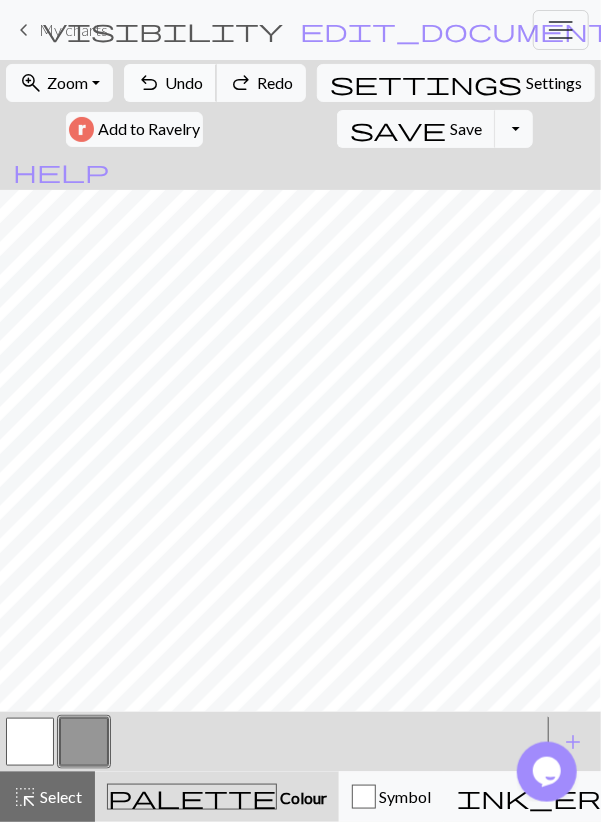 click on "Undo" at bounding box center [184, 82] 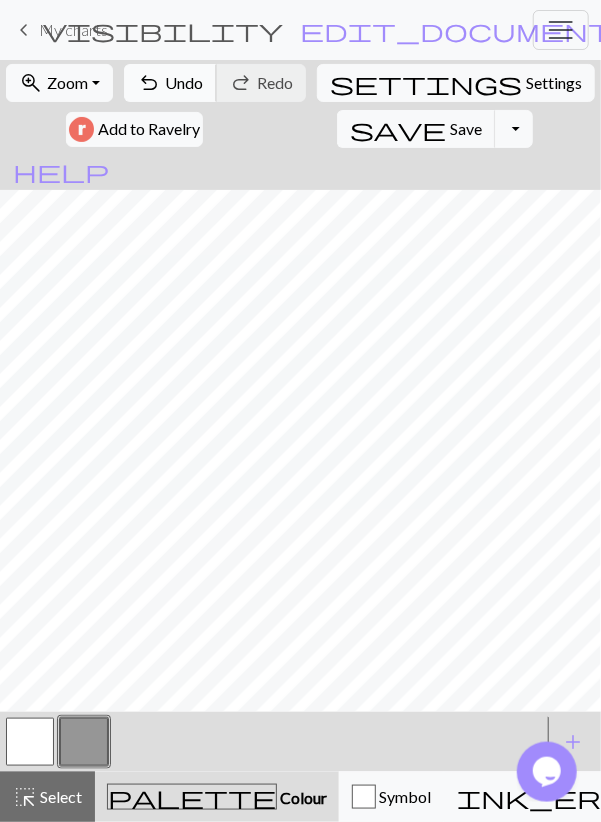 click on "undo" at bounding box center [149, 83] 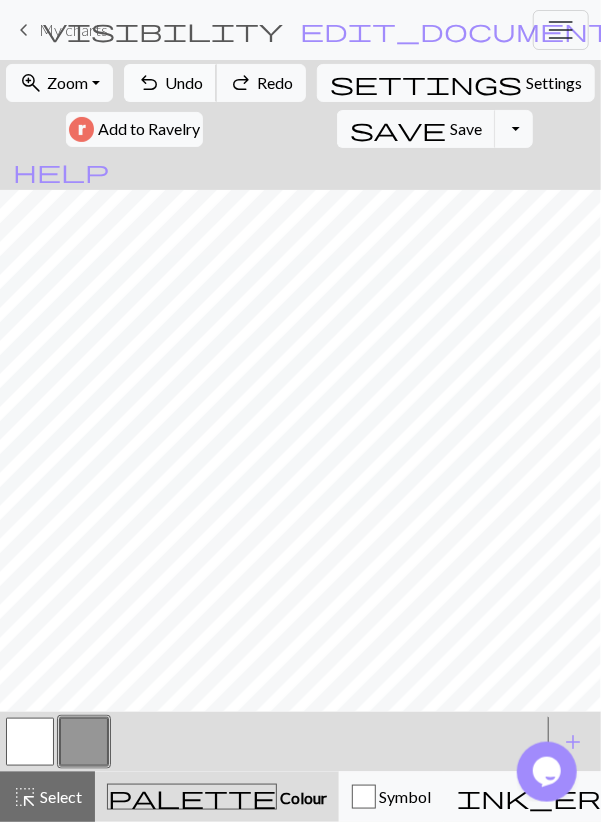 click on "undo" at bounding box center [149, 83] 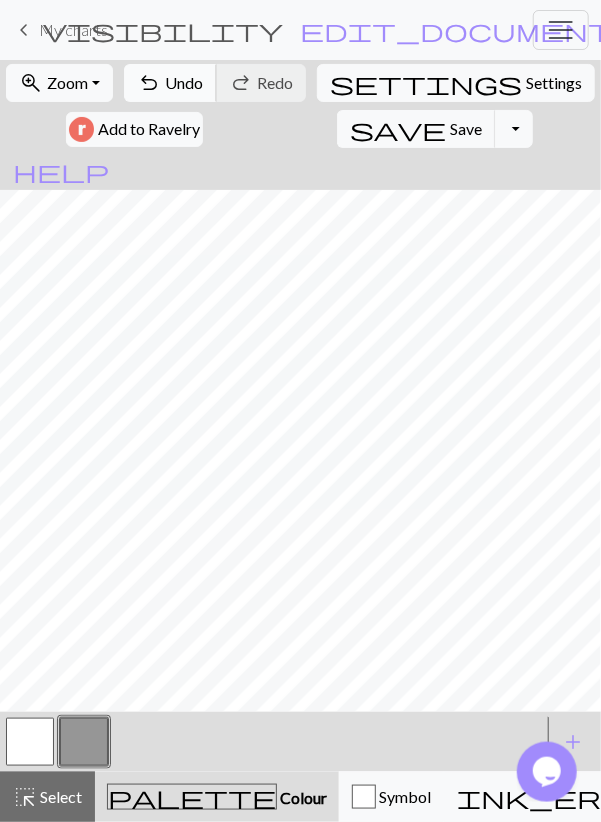 click on "undo Undo Undo" at bounding box center [170, 83] 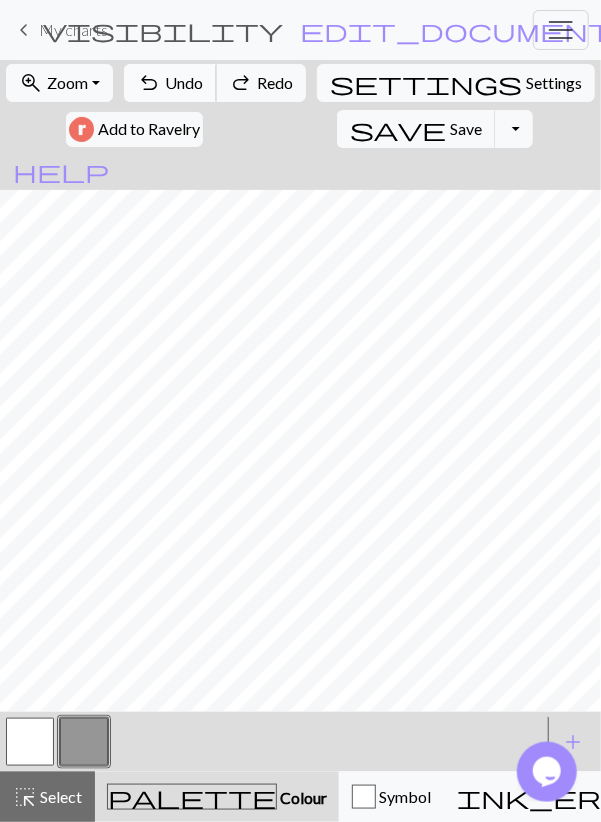 click on "undo Undo Undo" at bounding box center (170, 83) 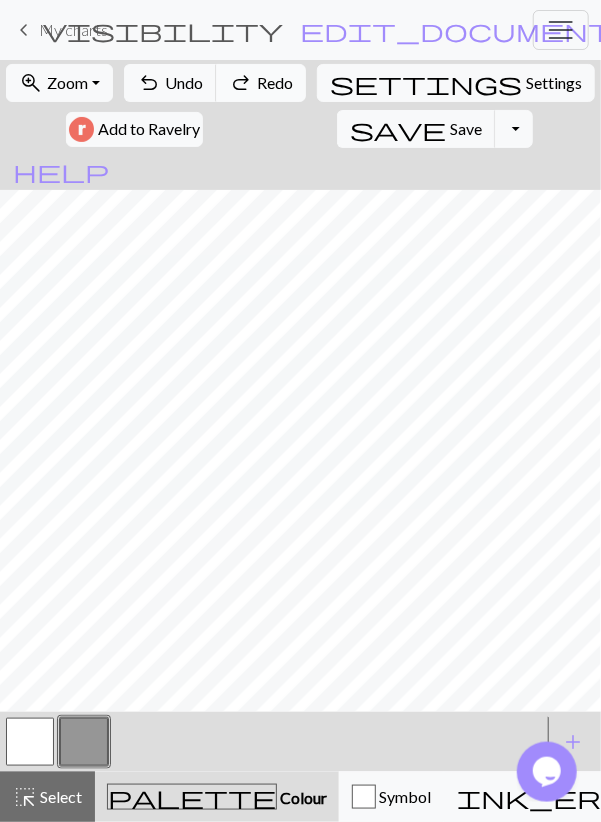 click on "Redo" at bounding box center [275, 82] 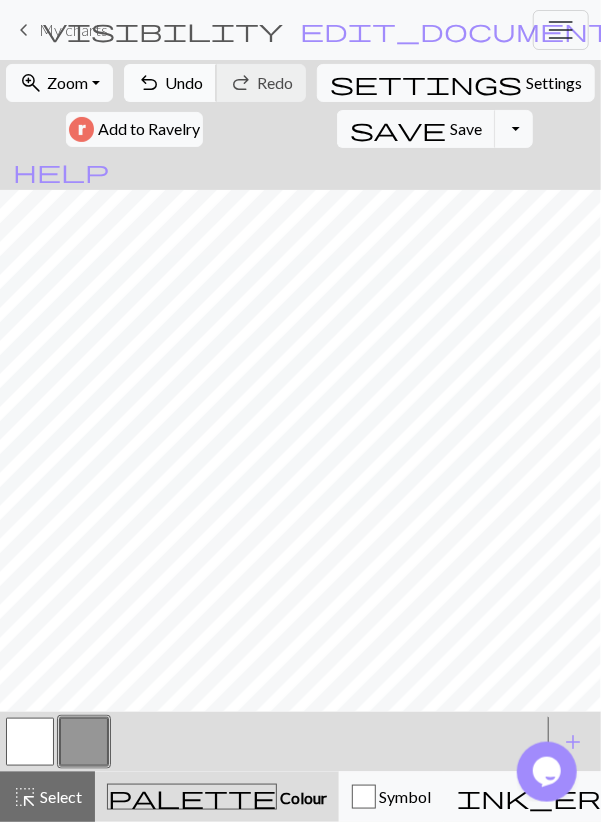 click on "undo Undo Undo" at bounding box center [170, 83] 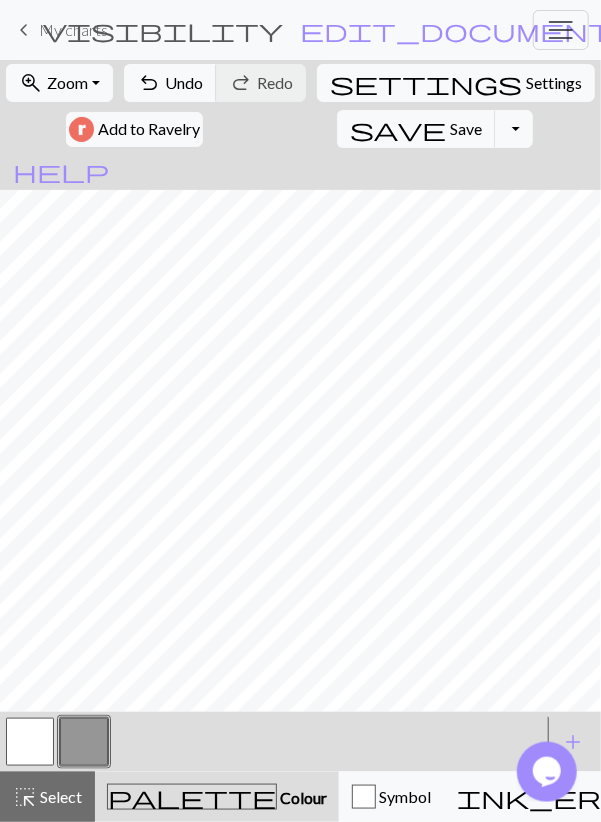 click on "keyboard_arrow_left   My charts visibility Deer  /  [PERSON_NAME] edit_document Edit settings My charts Library Manual Hi  KathiKun   pro Account settings Logout" at bounding box center [300, 30] 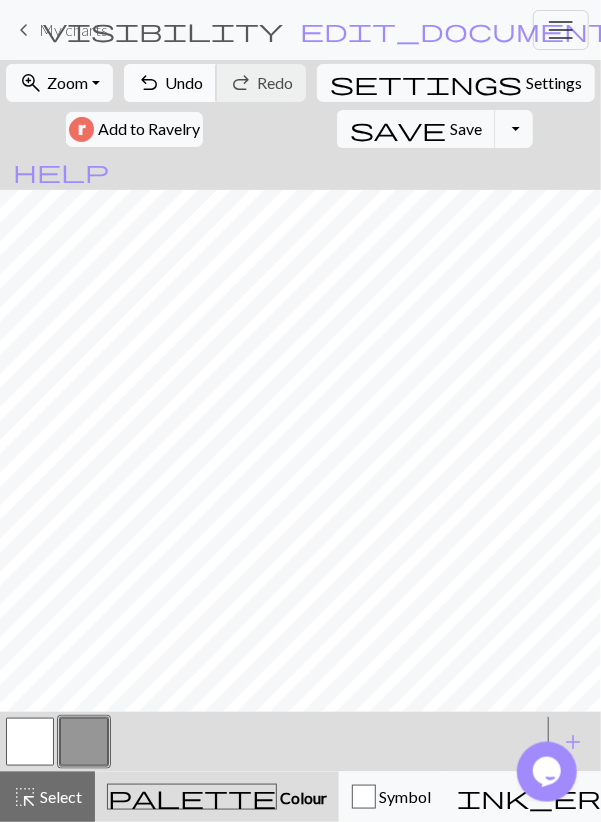 click on "undo Undo Undo" at bounding box center [170, 83] 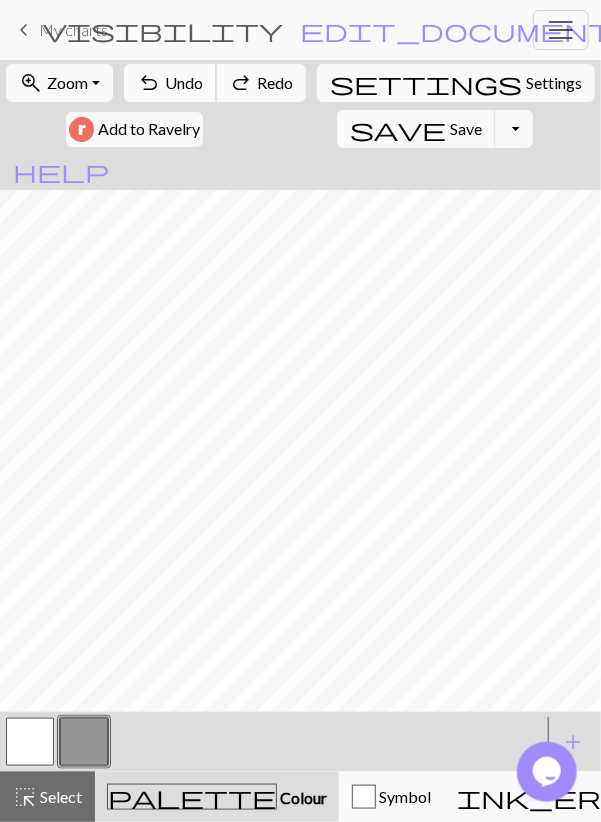 click on "Undo" at bounding box center [184, 82] 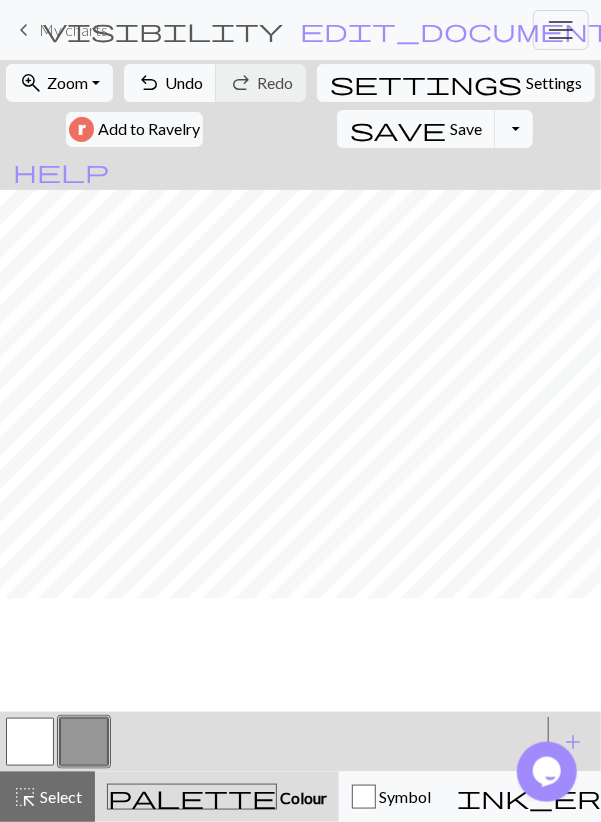 scroll, scrollTop: 4, scrollLeft: 0, axis: vertical 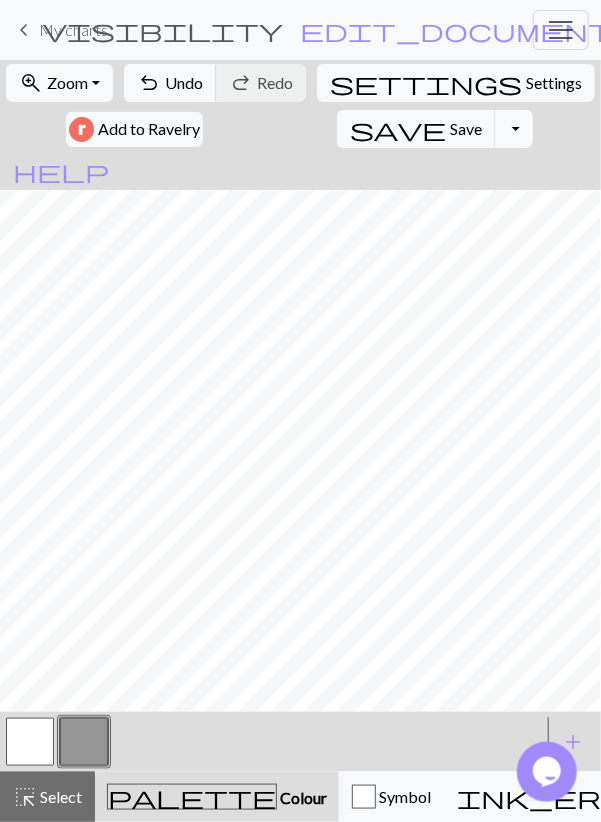 click at bounding box center (30, 742) 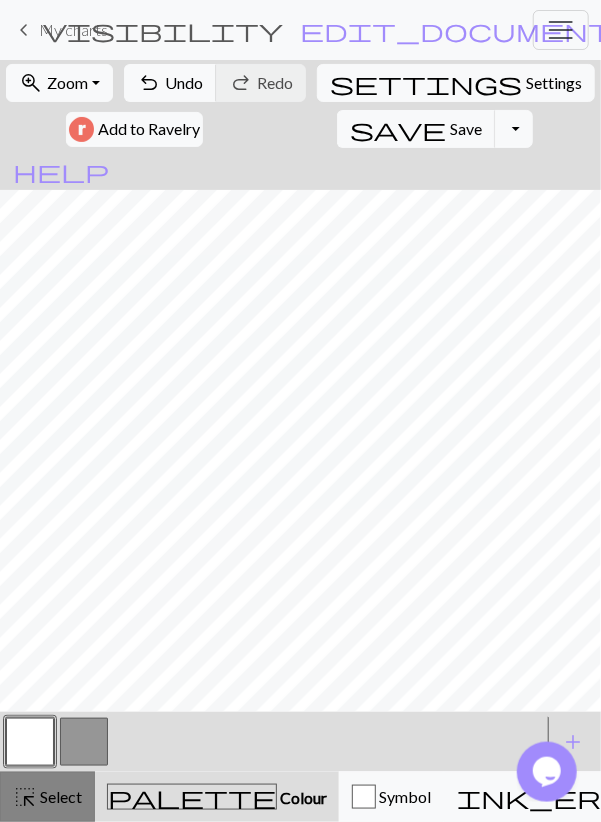 click on "highlight_alt" at bounding box center [25, 797] 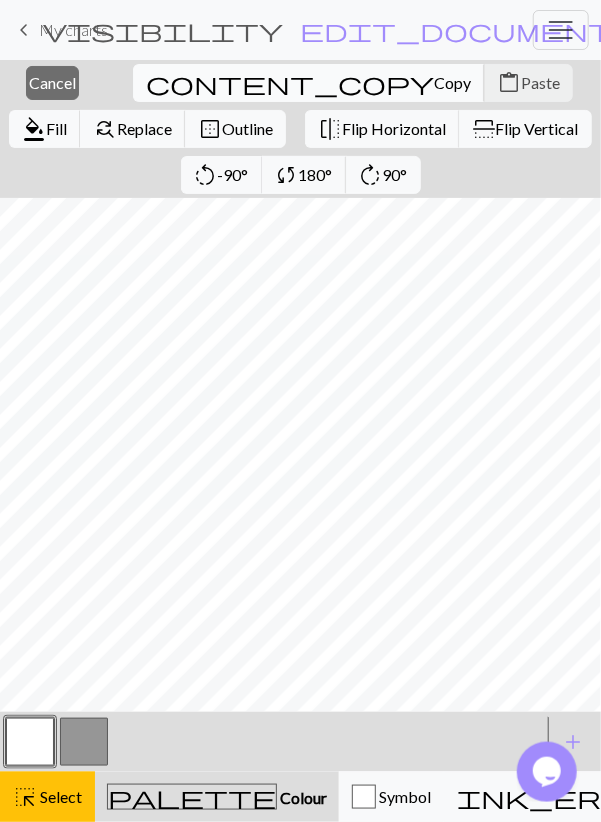click on "Copy" at bounding box center (452, 82) 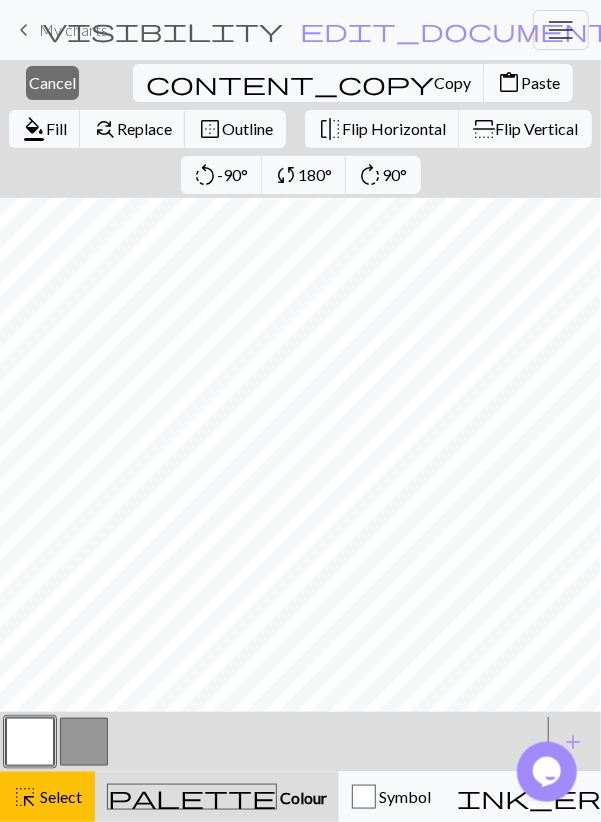 drag, startPoint x: 235, startPoint y: 82, endPoint x: 72, endPoint y: 83, distance: 163.00307 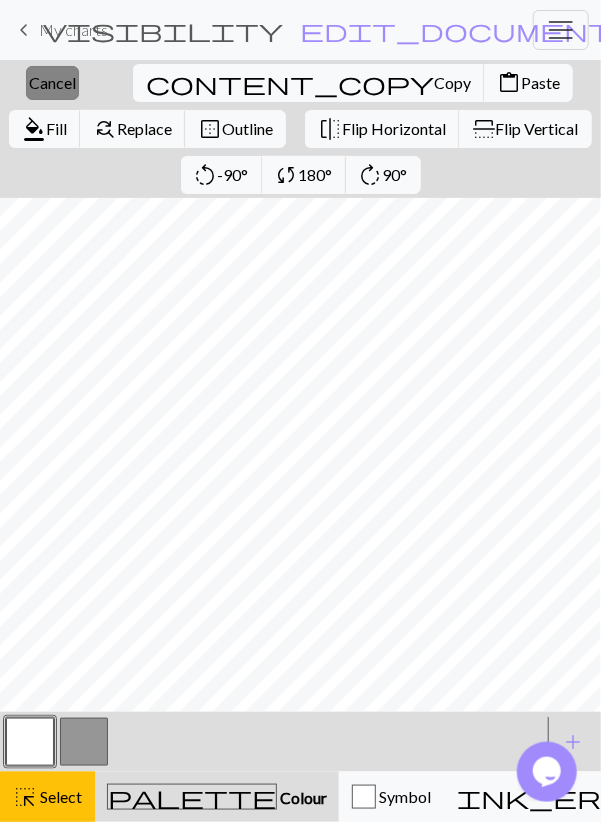 click on "Cancel" at bounding box center [52, 82] 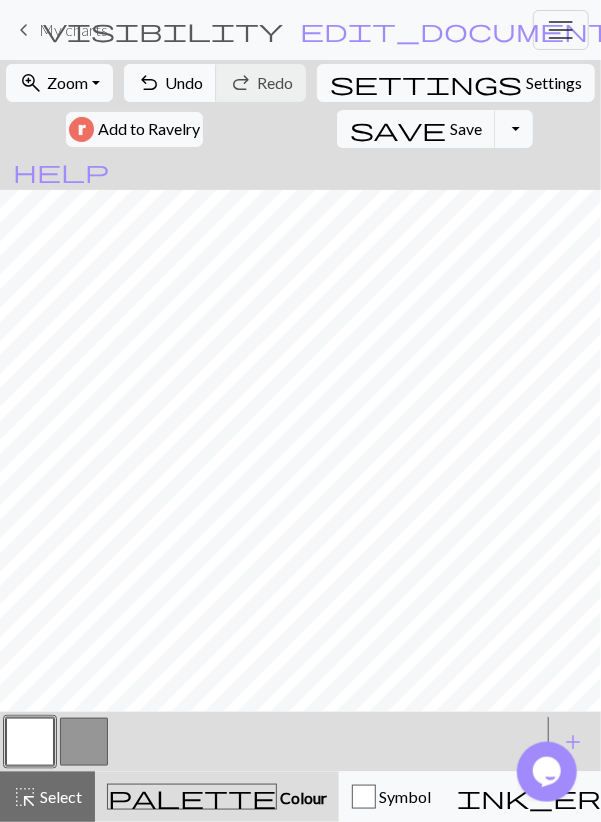click at bounding box center [84, 742] 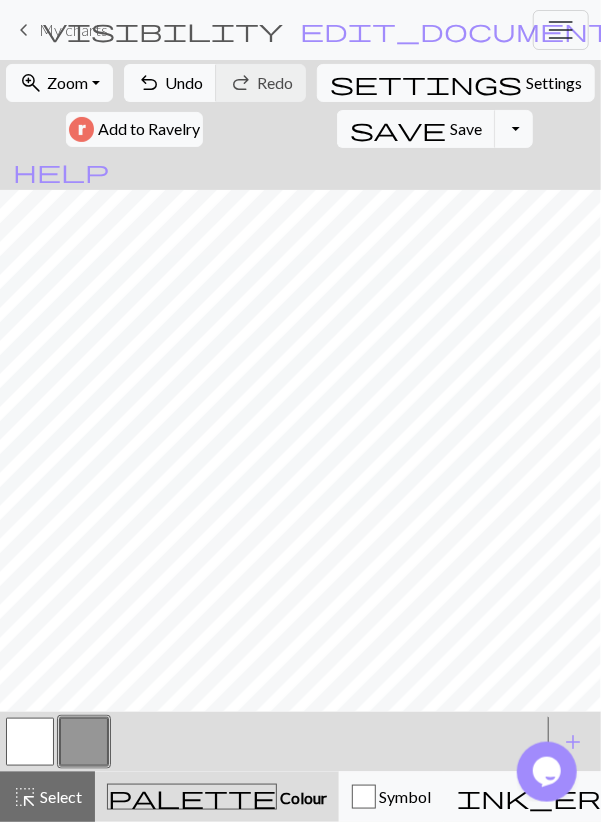 click at bounding box center [30, 742] 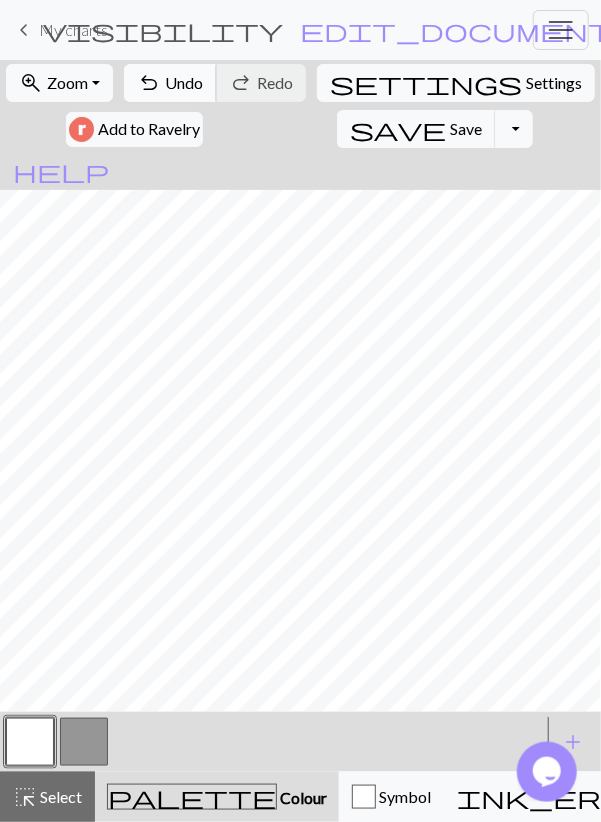 click on "undo Undo Undo" at bounding box center [170, 83] 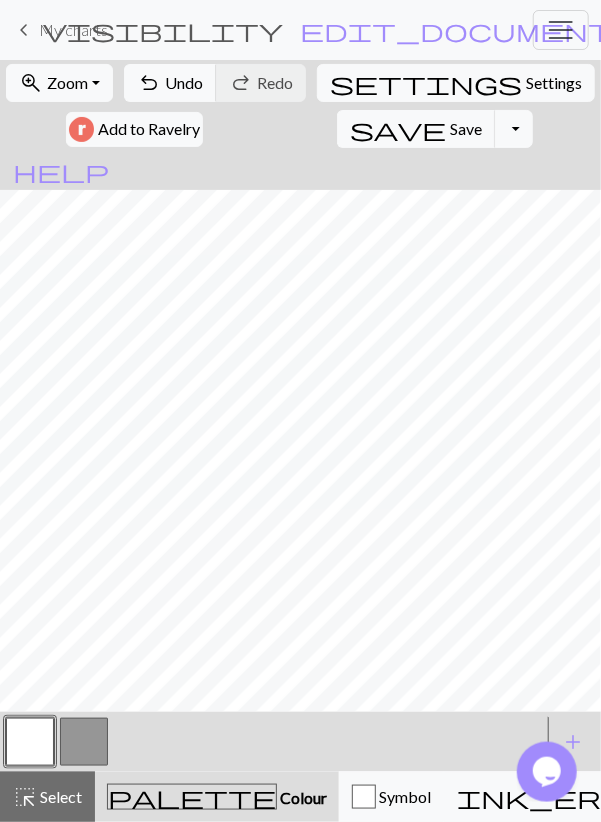 click at bounding box center [84, 742] 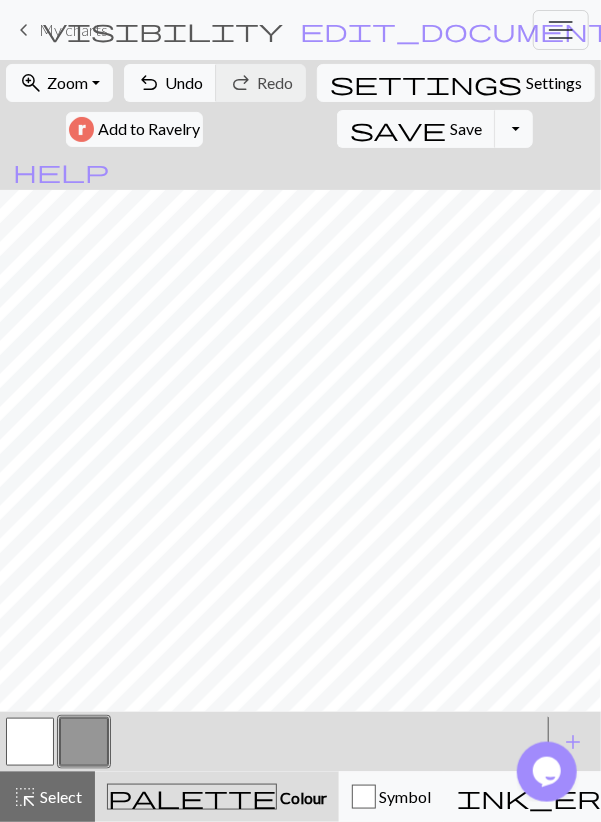 click at bounding box center [30, 742] 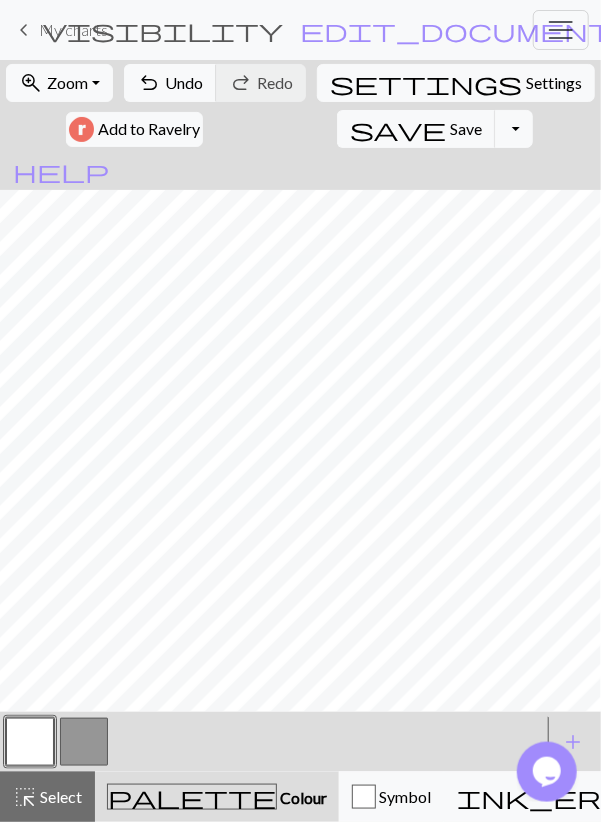 click at bounding box center [84, 742] 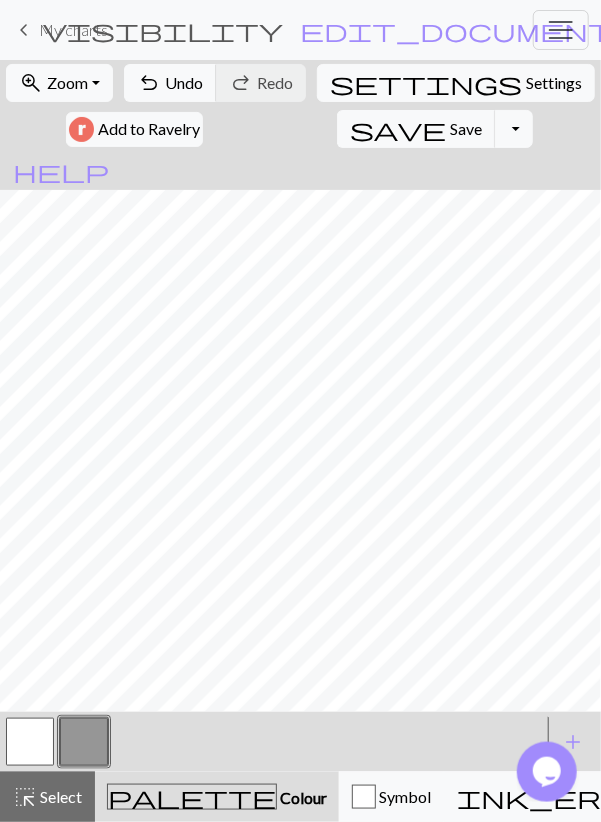 drag, startPoint x: 41, startPoint y: 748, endPoint x: 53, endPoint y: 721, distance: 29.546574 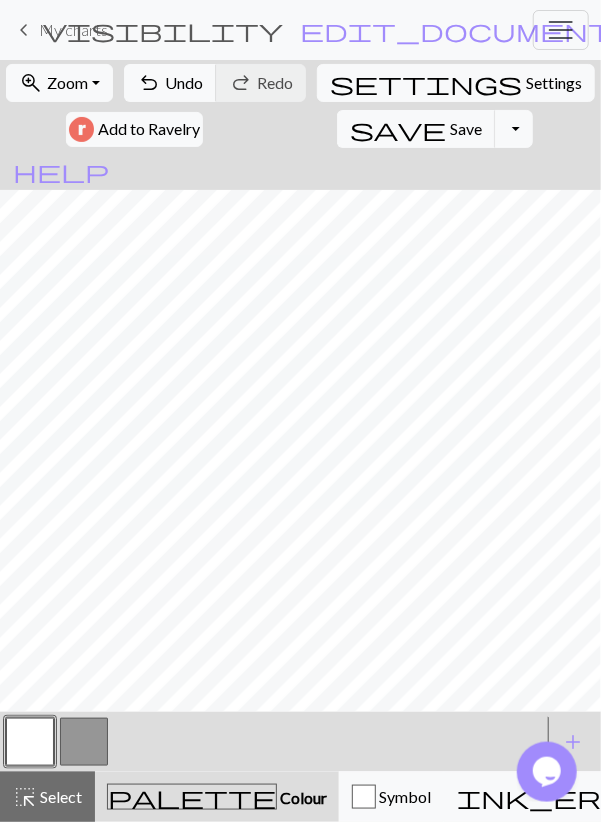 click at bounding box center [84, 742] 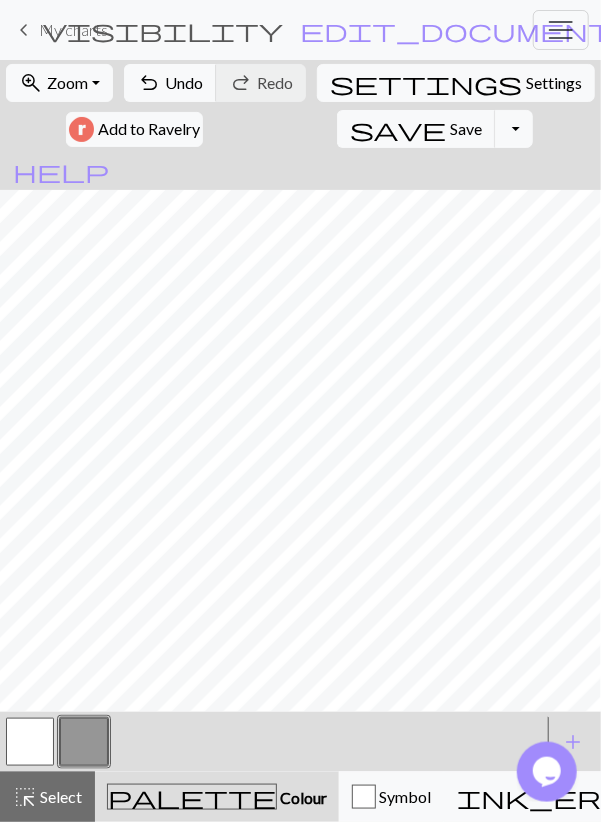 drag, startPoint x: 20, startPoint y: 742, endPoint x: 27, endPoint y: 733, distance: 11.401754 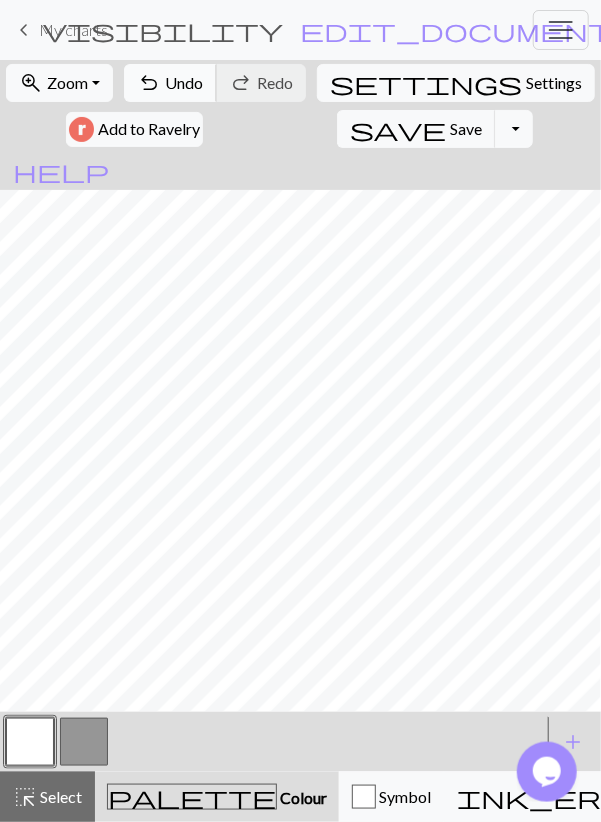 click on "Undo" at bounding box center [184, 82] 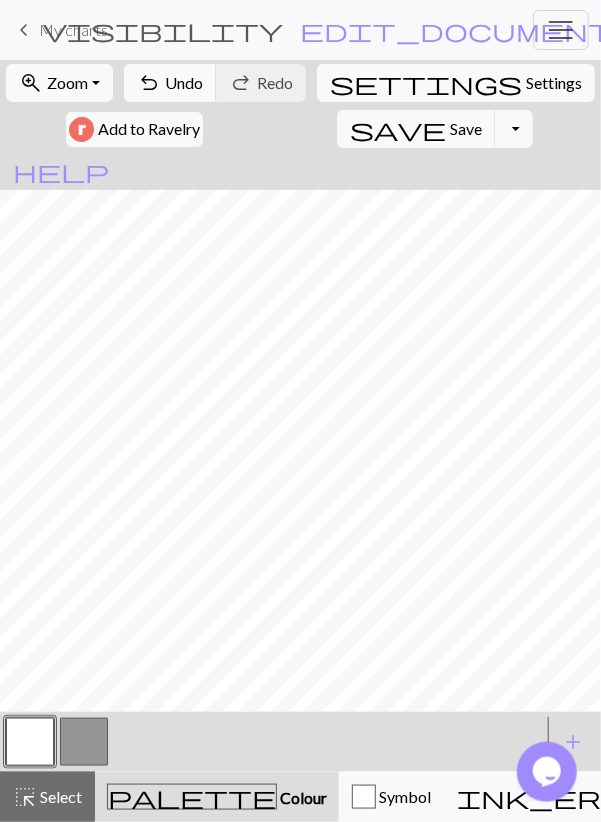 drag, startPoint x: 81, startPoint y: 732, endPoint x: 88, endPoint y: 719, distance: 14.764823 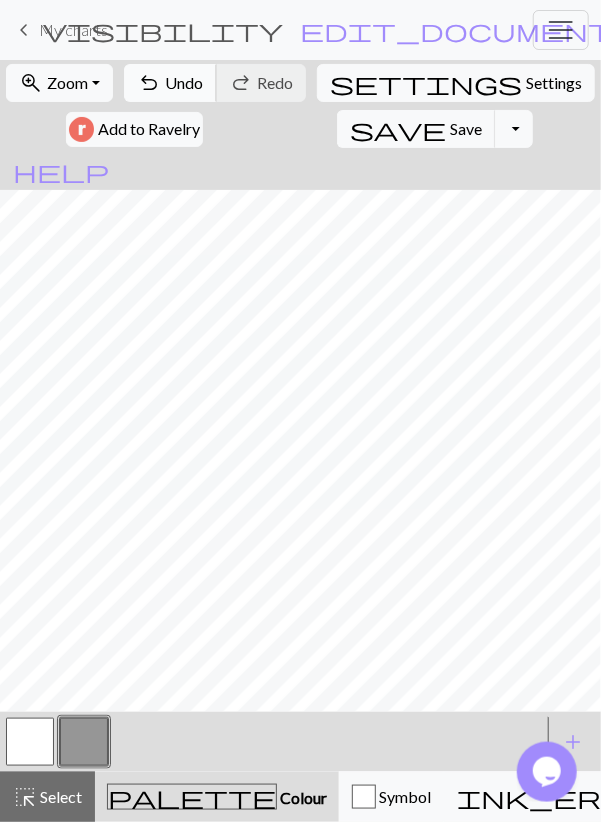 click on "undo" at bounding box center (149, 83) 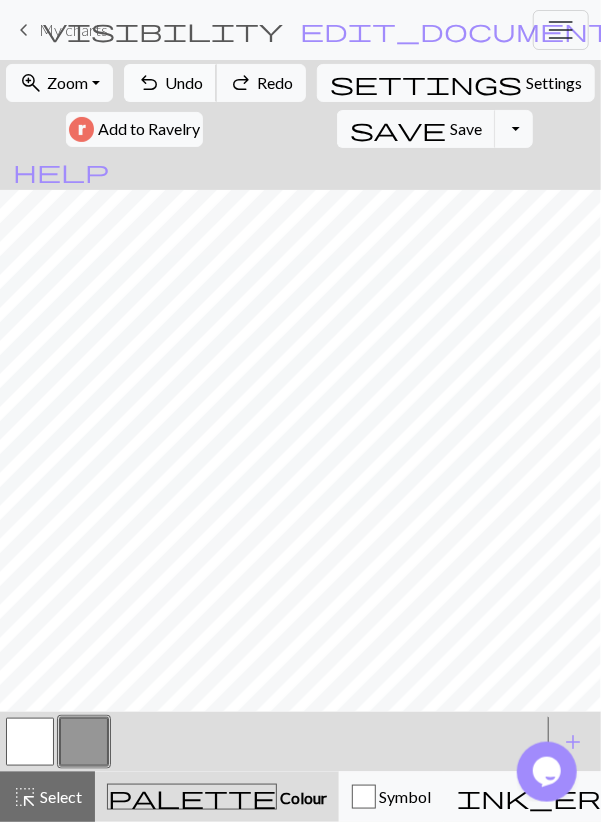 click on "undo" at bounding box center (149, 83) 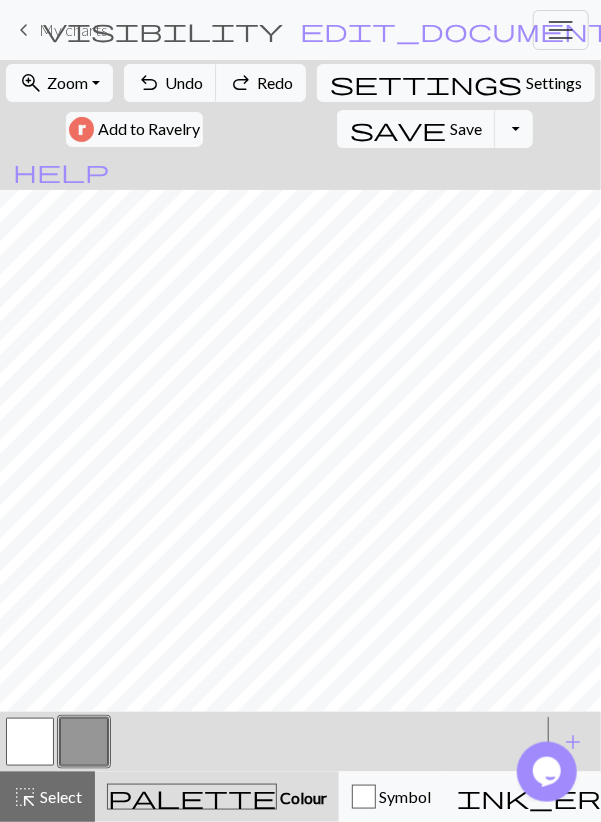 click at bounding box center [30, 742] 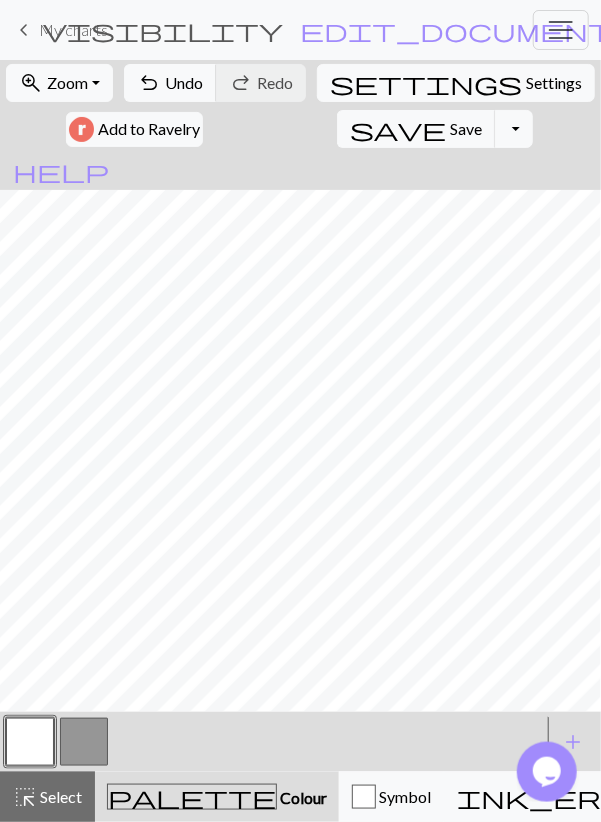 click at bounding box center [84, 742] 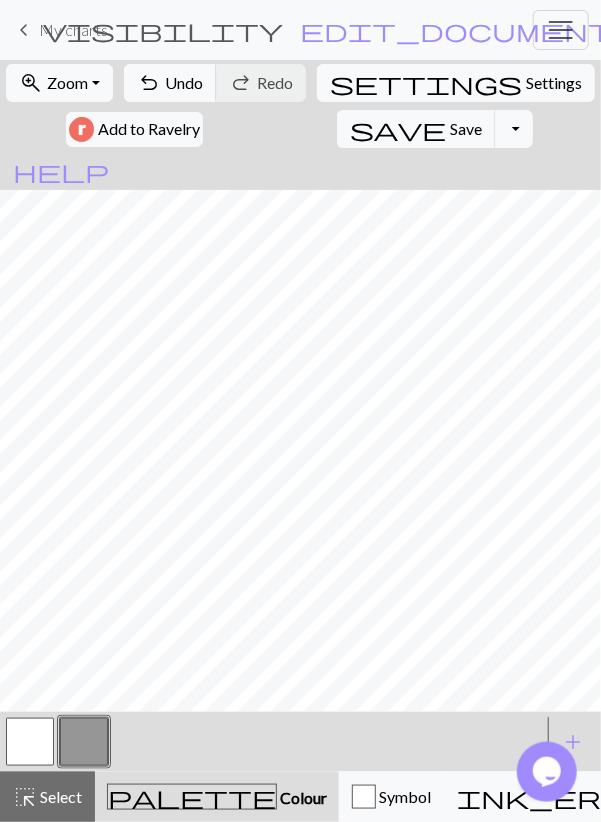 click at bounding box center (30, 742) 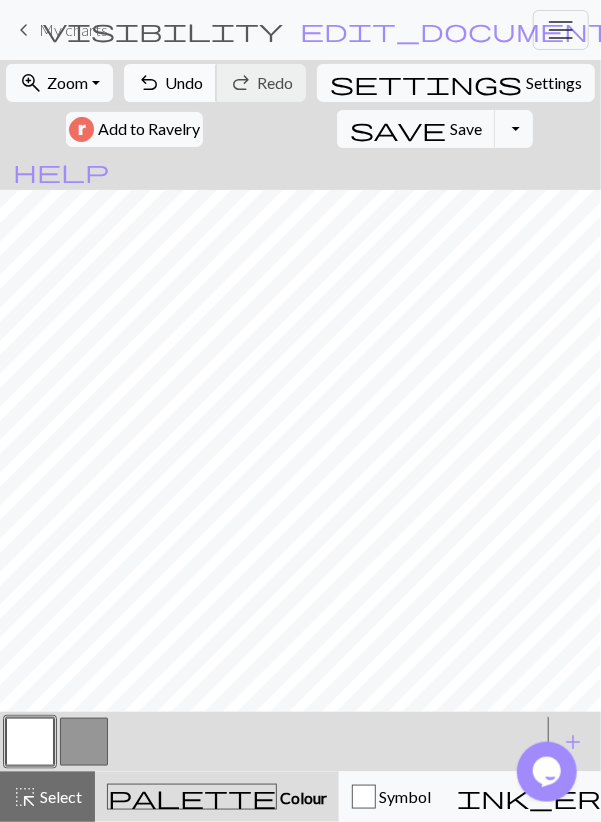 click on "undo Undo Undo" at bounding box center [170, 83] 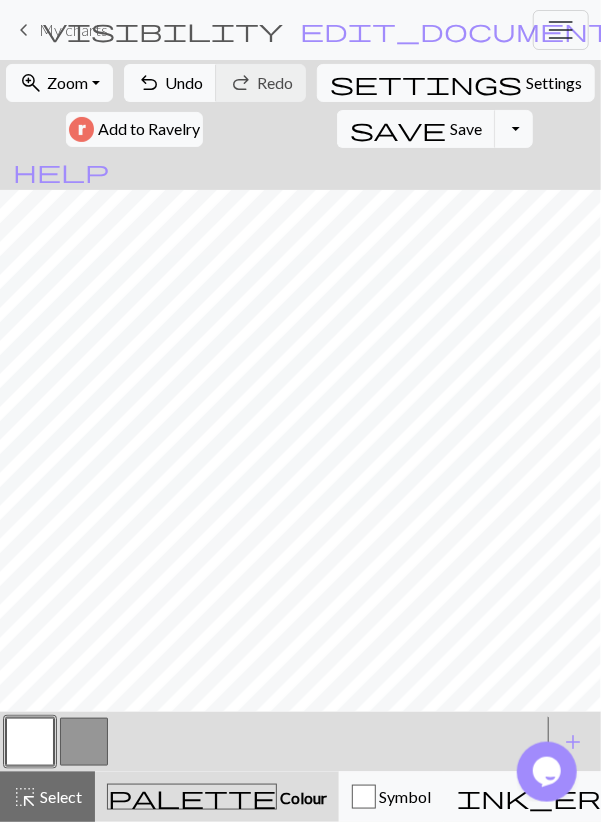 drag, startPoint x: 67, startPoint y: 753, endPoint x: 84, endPoint y: 723, distance: 34.48188 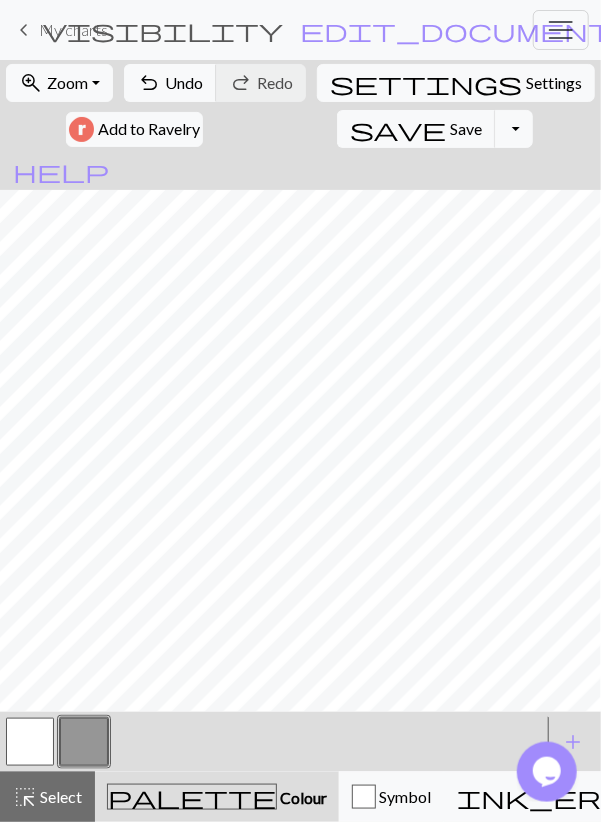 click at bounding box center (30, 742) 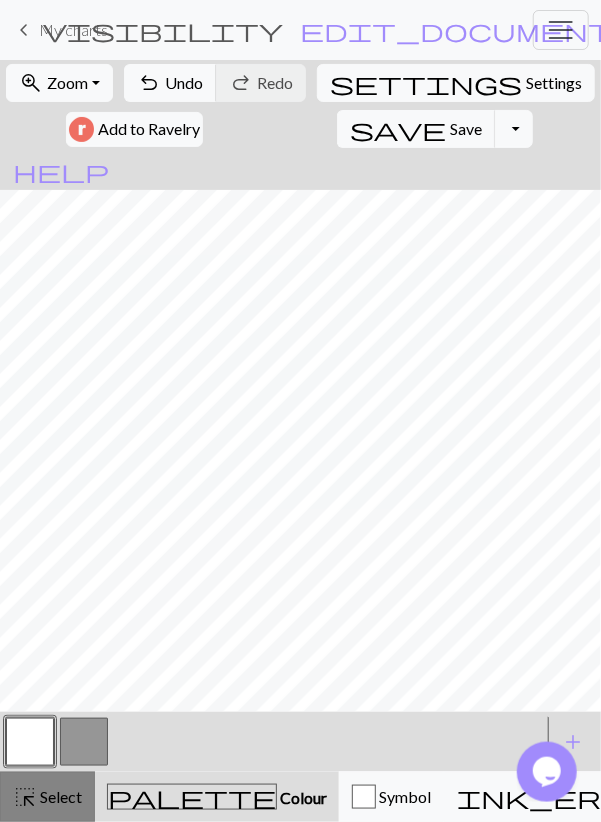 click on "highlight_alt   Select   Select" at bounding box center [47, 797] 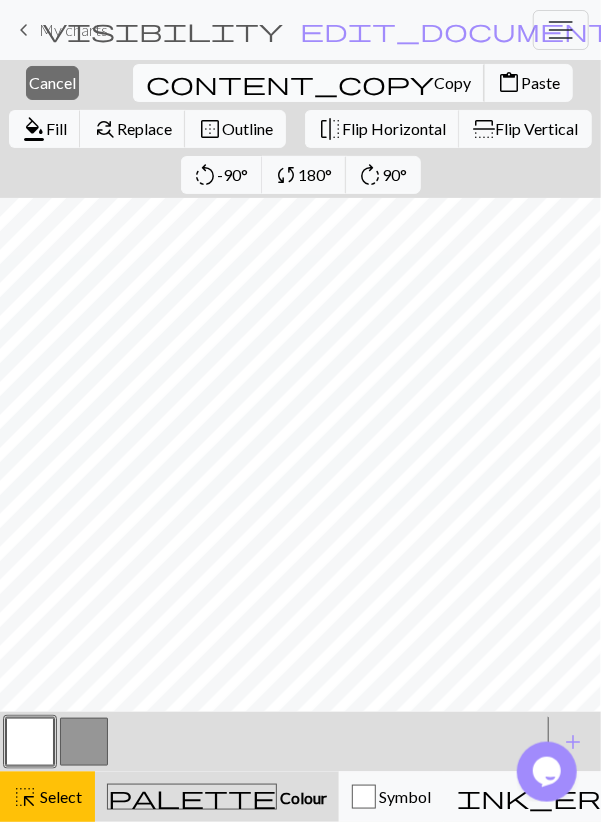 click on "content_copy  Copy" at bounding box center (309, 83) 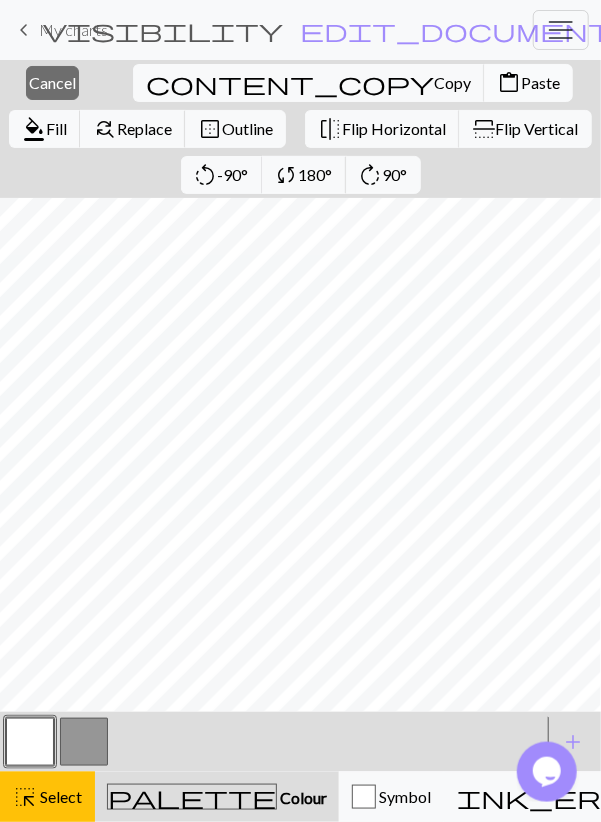 click on "Paste" at bounding box center (540, 82) 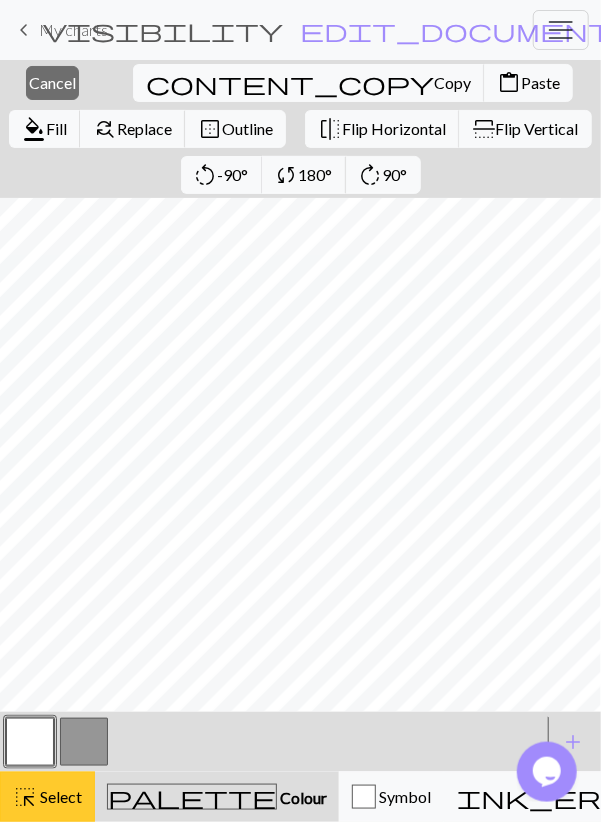 drag, startPoint x: 43, startPoint y: 805, endPoint x: 45, endPoint y: 791, distance: 14.142136 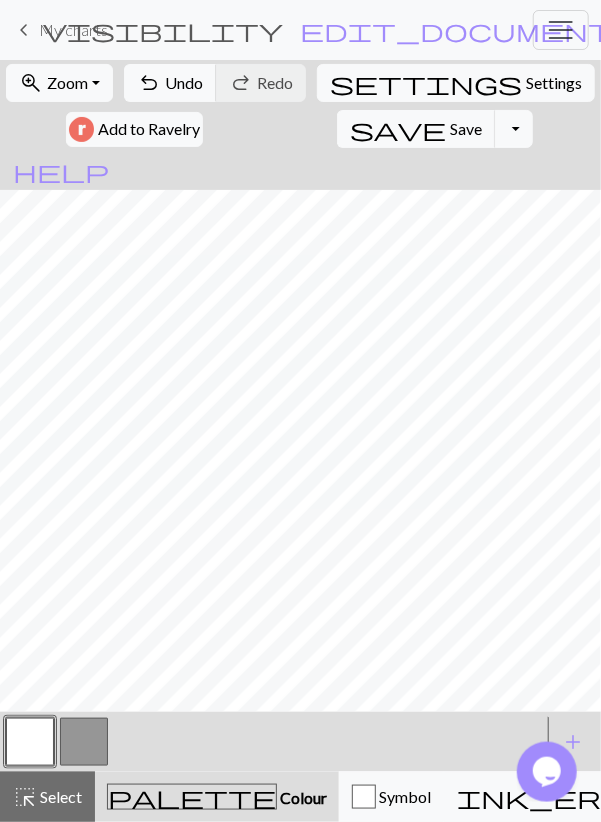 drag, startPoint x: 71, startPoint y: 747, endPoint x: 83, endPoint y: 724, distance: 25.942244 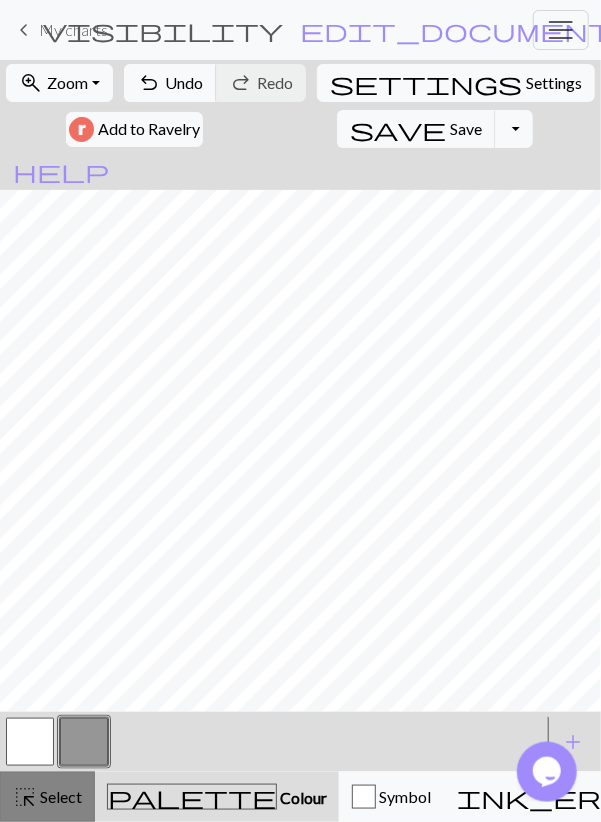 click on "highlight_alt   Select   Select" at bounding box center (47, 797) 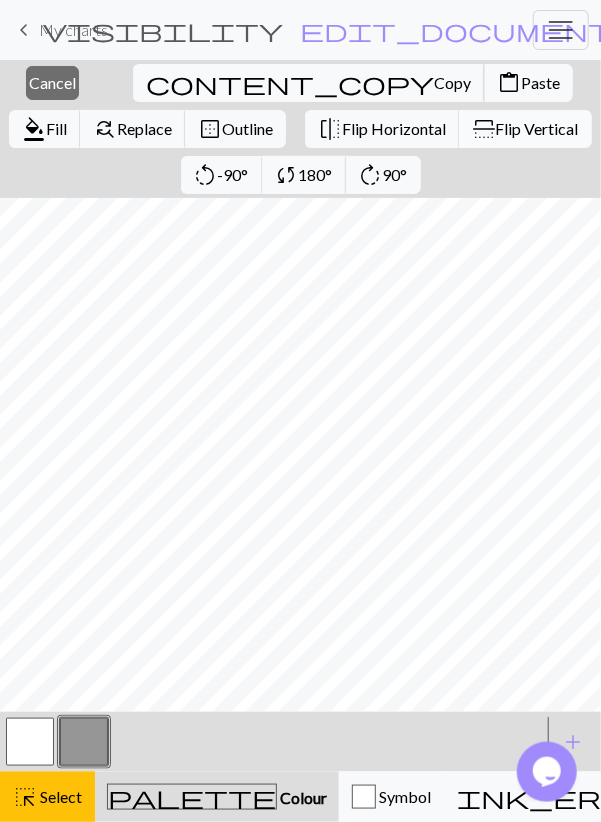 drag, startPoint x: 149, startPoint y: 78, endPoint x: 177, endPoint y: 121, distance: 51.312767 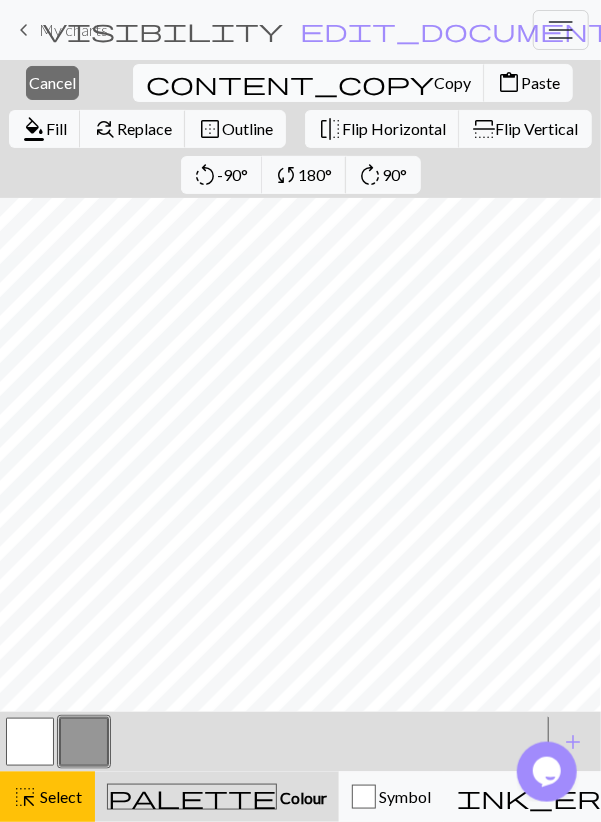 click on "content_paste" at bounding box center (509, 83) 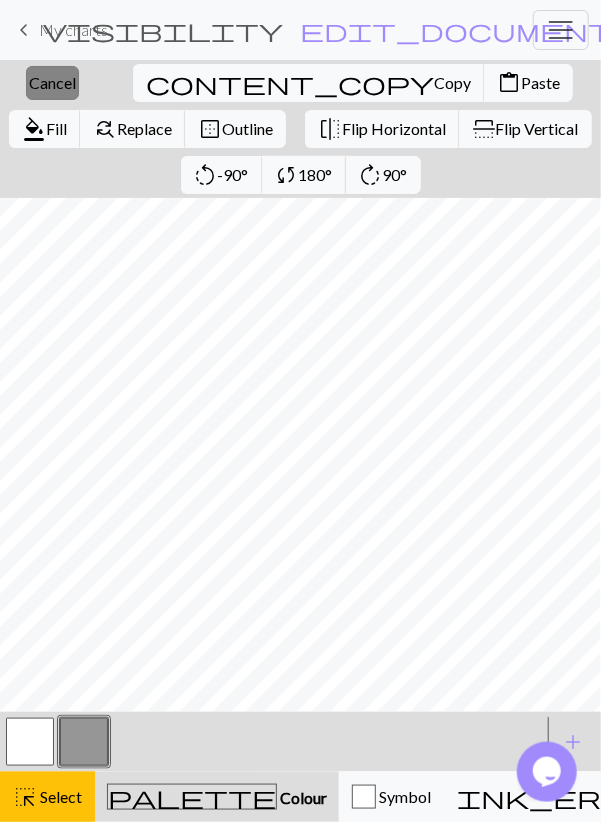 click on "Cancel" at bounding box center [52, 82] 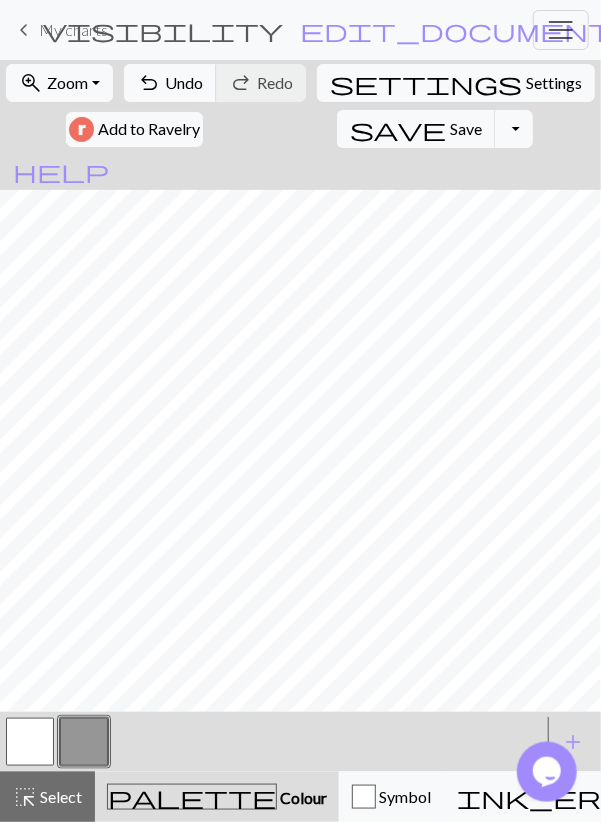 drag, startPoint x: 48, startPoint y: 730, endPoint x: 56, endPoint y: 718, distance: 14.422205 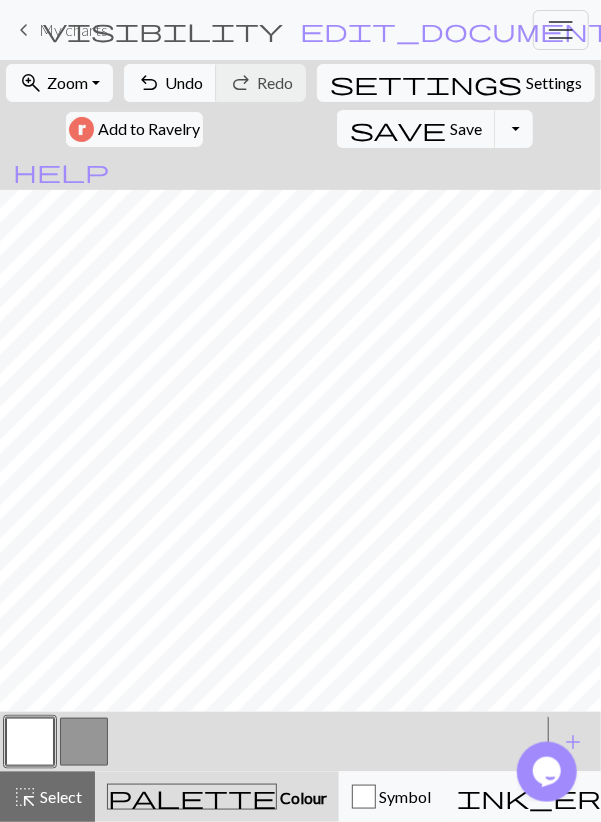 click at bounding box center (272, 742) 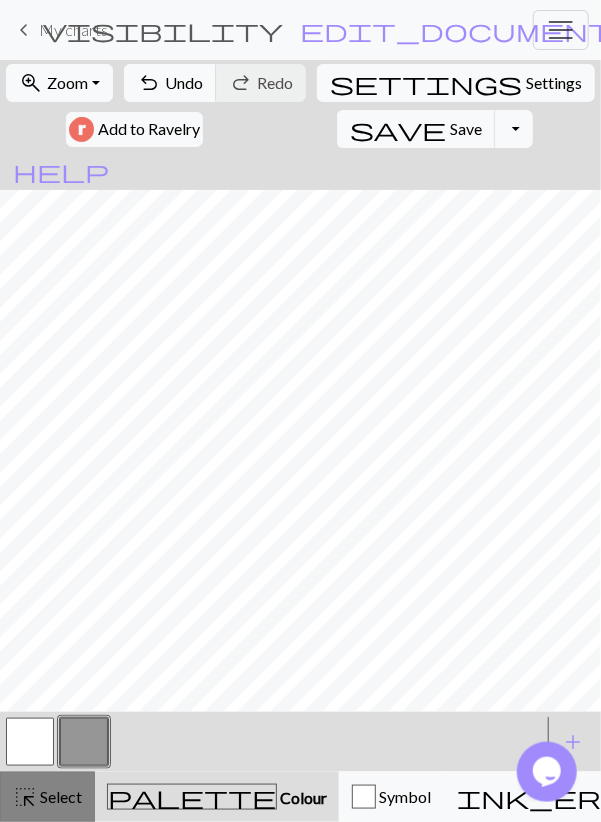 click on "Select" at bounding box center (59, 796) 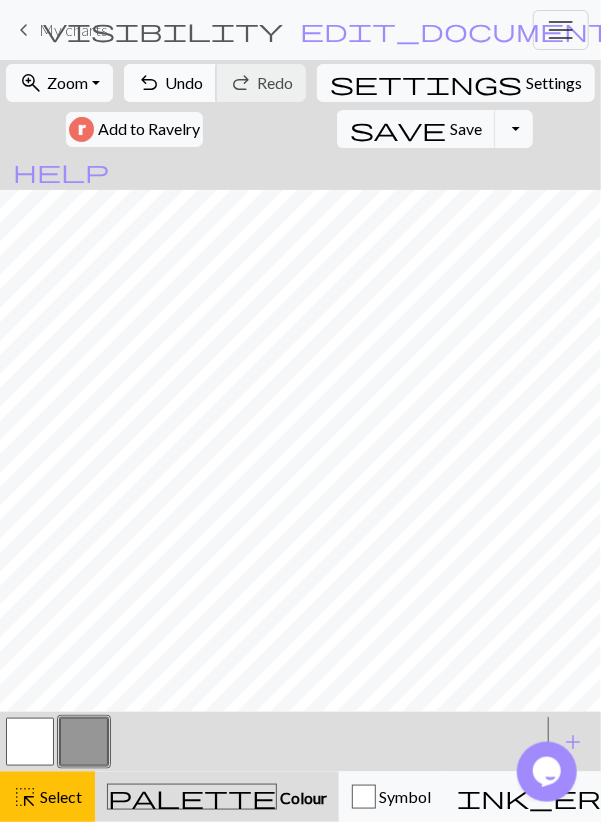 click on "undo" at bounding box center [149, 83] 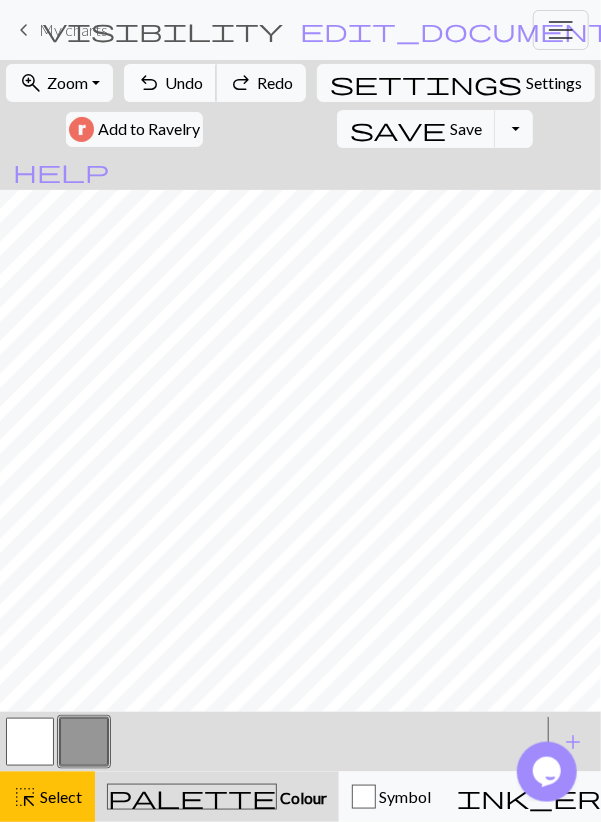 click on "undo" at bounding box center (149, 83) 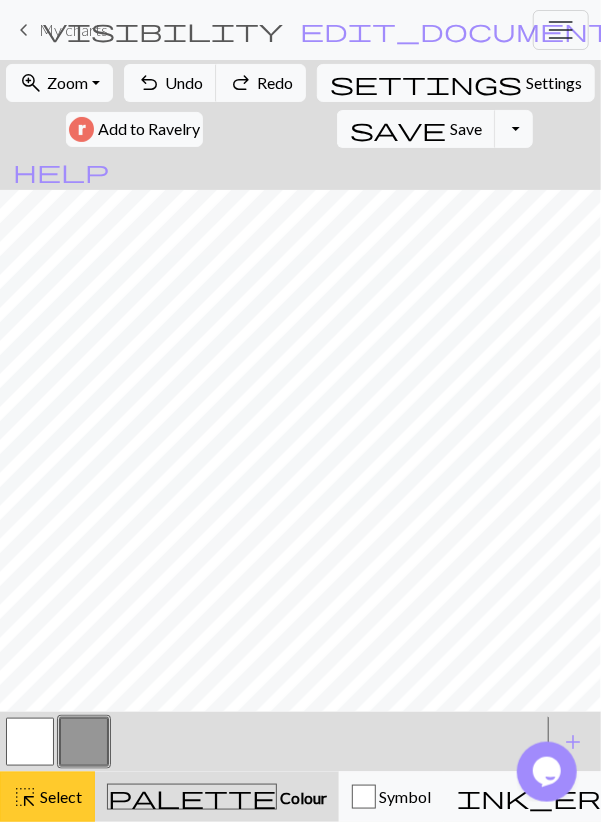 click on "highlight_alt   Select   Select" at bounding box center [47, 797] 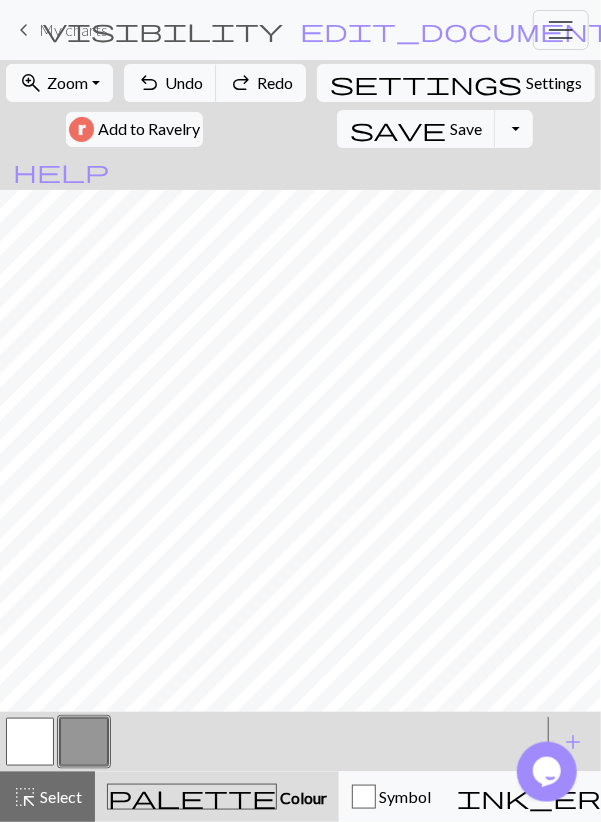 click at bounding box center [30, 742] 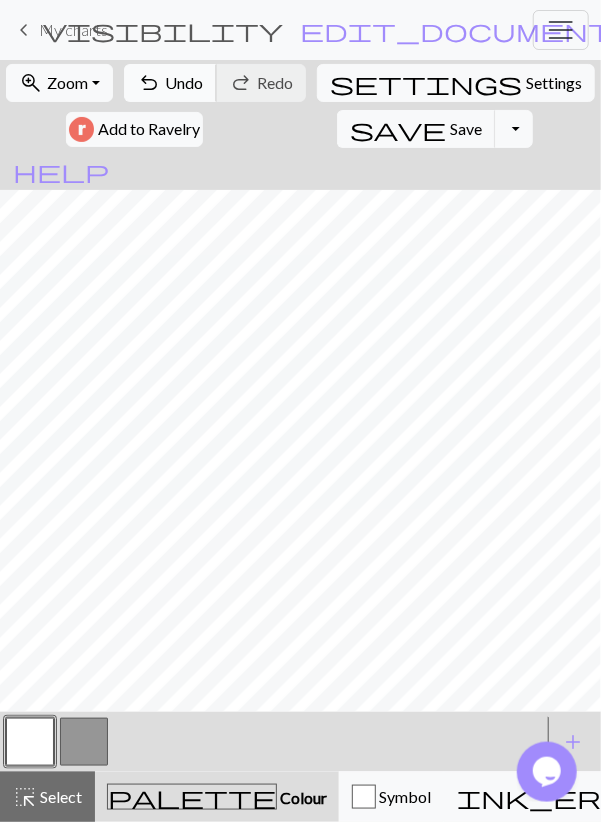 click on "undo" at bounding box center (149, 83) 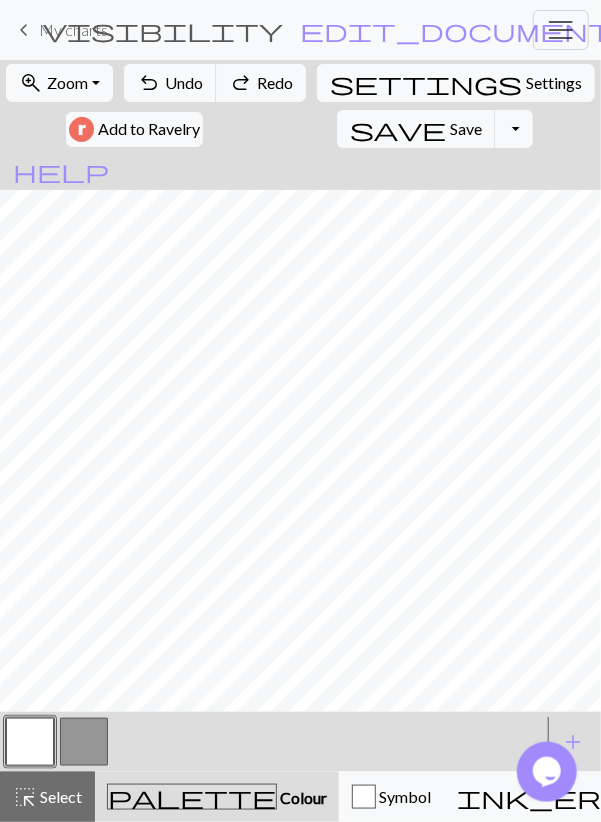 click at bounding box center [84, 742] 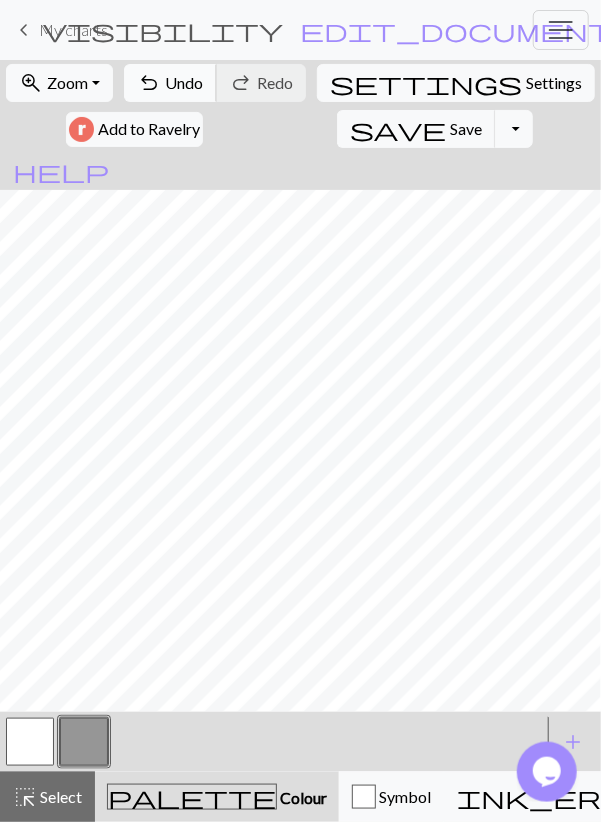 click on "Undo" at bounding box center [184, 82] 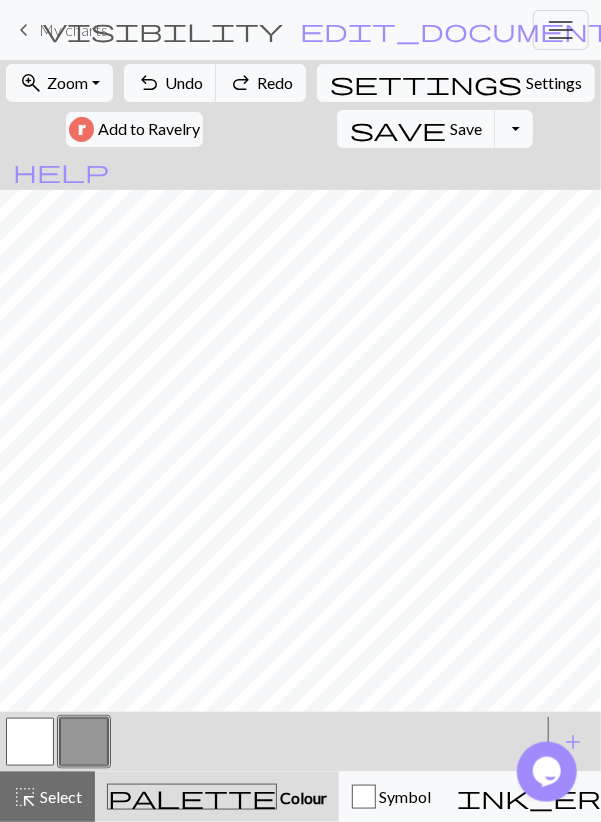 click at bounding box center (30, 742) 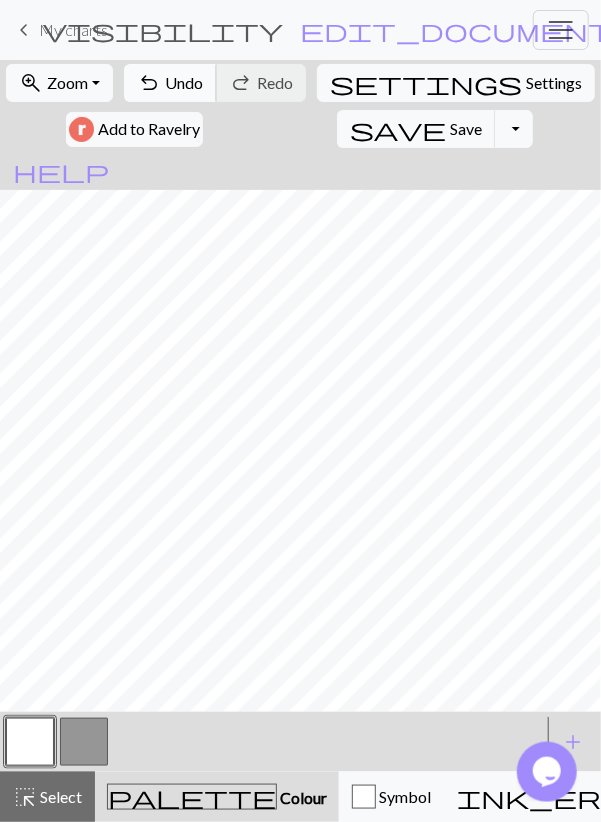 click on "Undo" at bounding box center (184, 82) 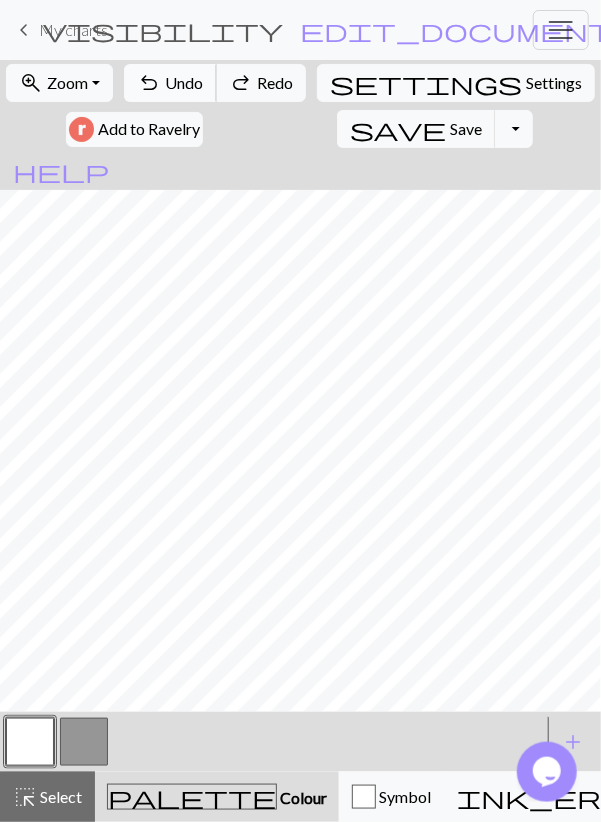 click on "Undo" at bounding box center [184, 82] 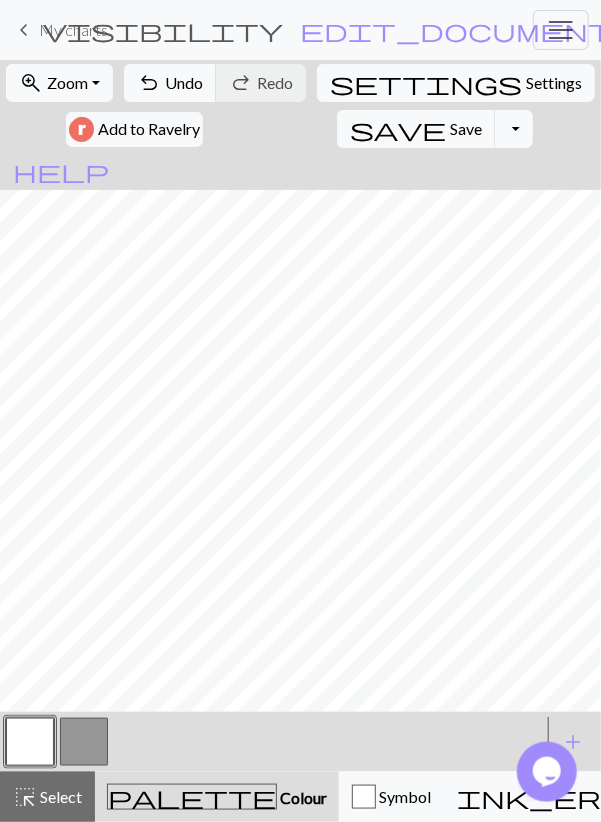 click at bounding box center (84, 742) 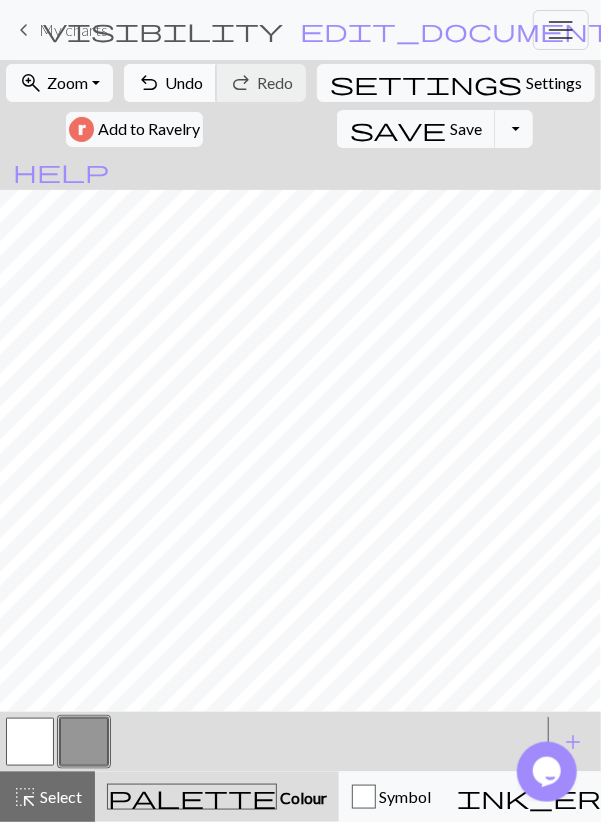click on "undo Undo Undo" at bounding box center (170, 83) 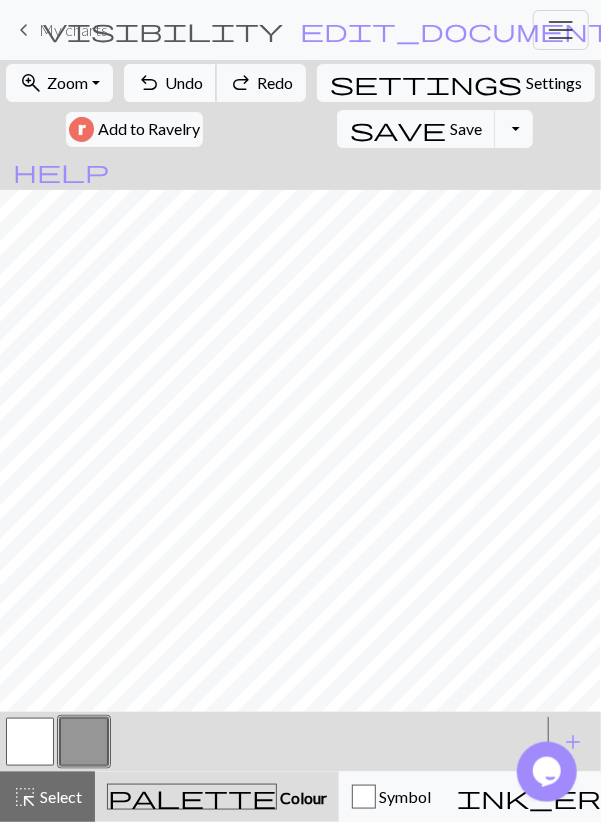 click on "undo Undo Undo" at bounding box center [170, 83] 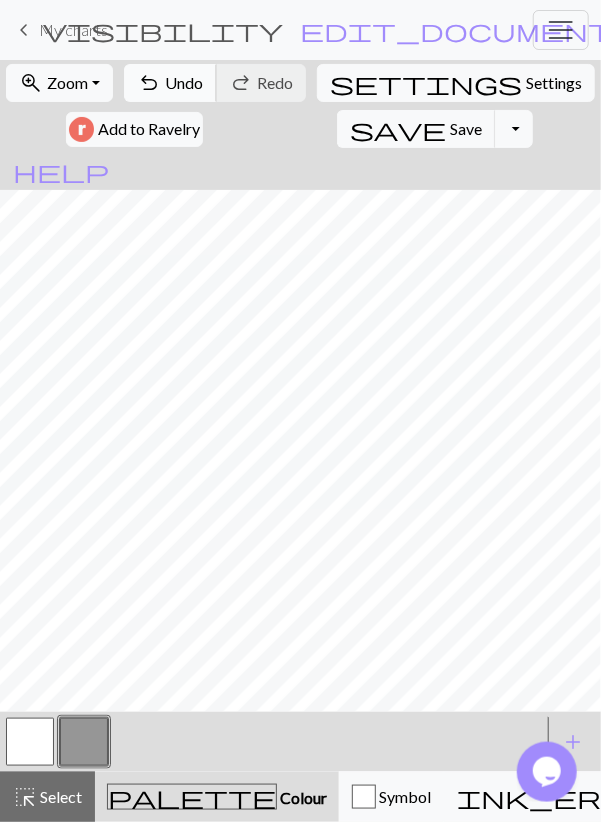 click on "Undo" at bounding box center [184, 82] 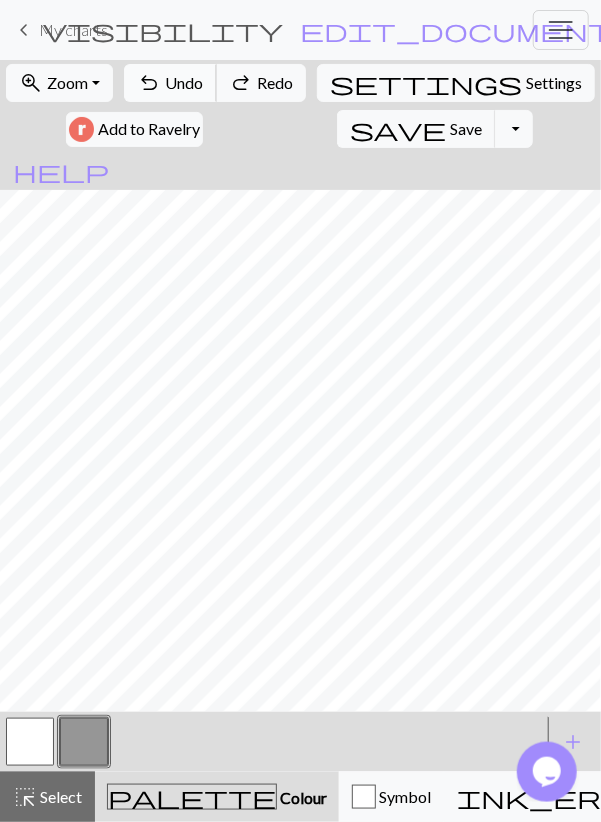click on "Undo" at bounding box center [184, 82] 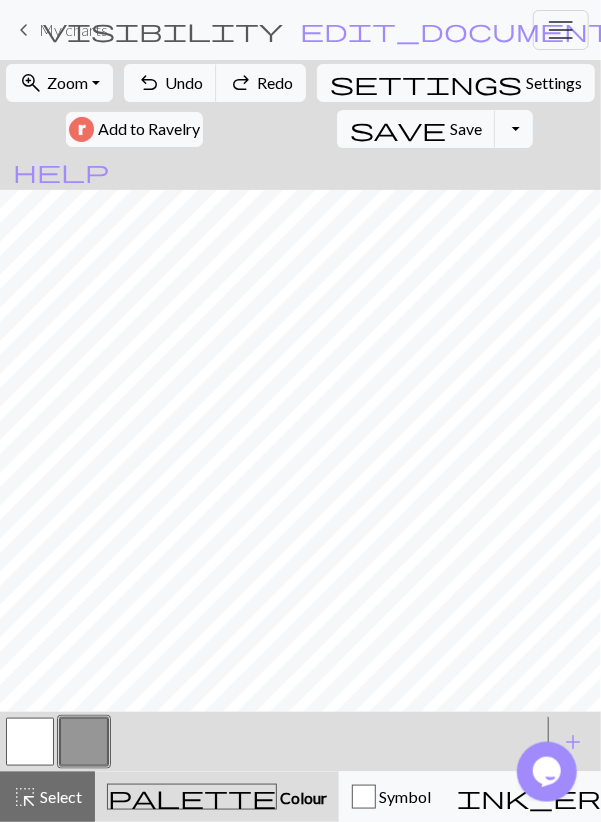 click at bounding box center [30, 742] 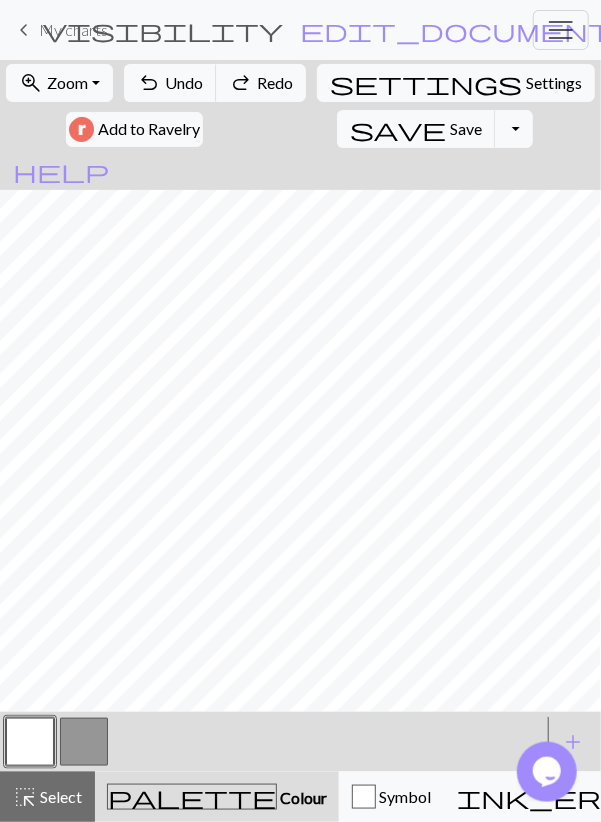 click at bounding box center (30, 742) 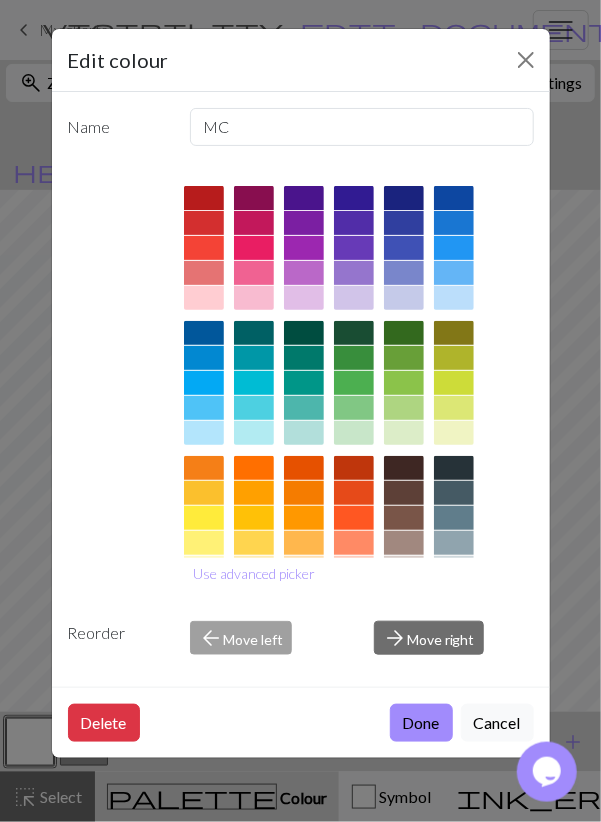 click on "Edit colour Name MC Use advanced picker Reorder arrow_back Move left arrow_forward Move right Delete Done Cancel" at bounding box center (300, 411) 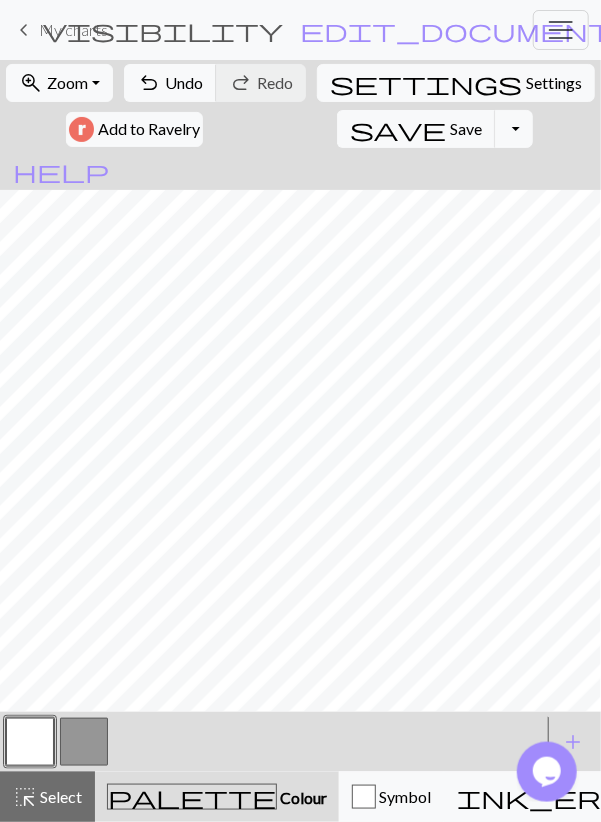 click at bounding box center (84, 742) 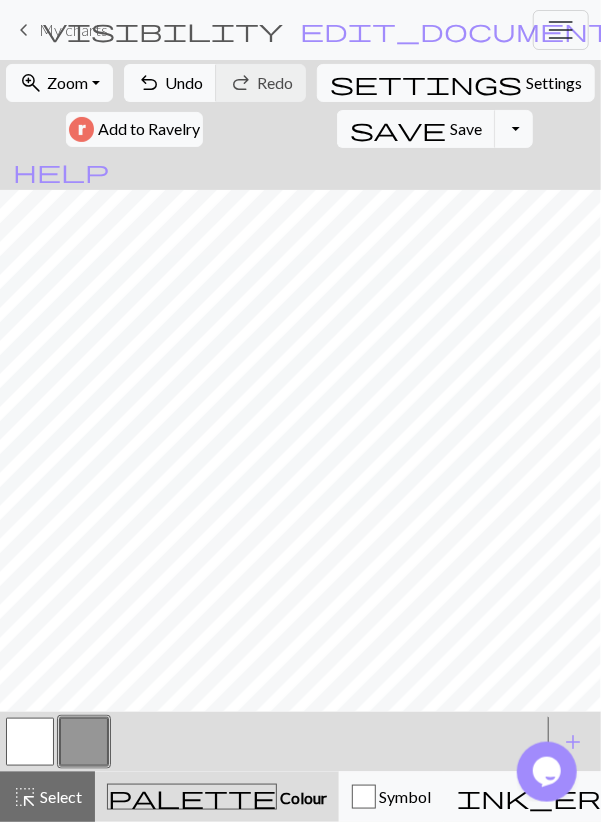 drag, startPoint x: 33, startPoint y: 756, endPoint x: 35, endPoint y: 741, distance: 15.132746 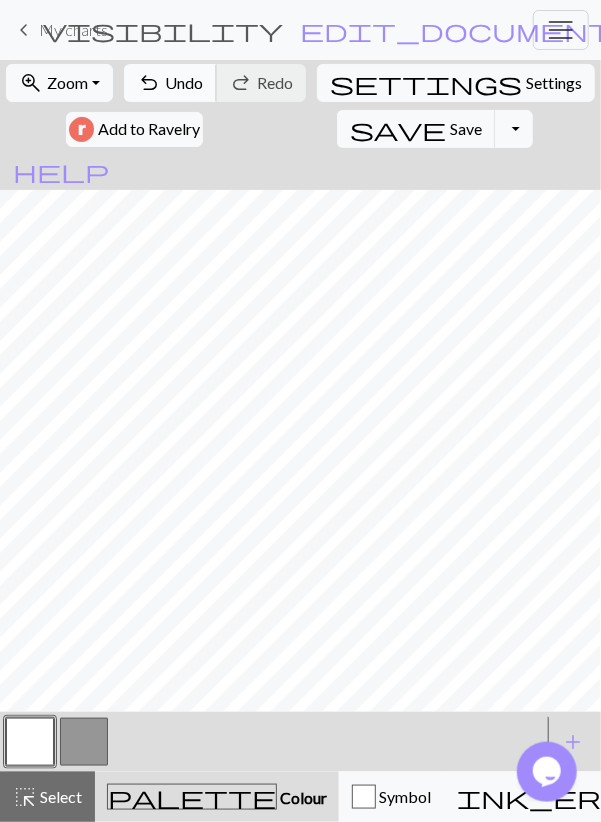 click on "undo" at bounding box center (149, 83) 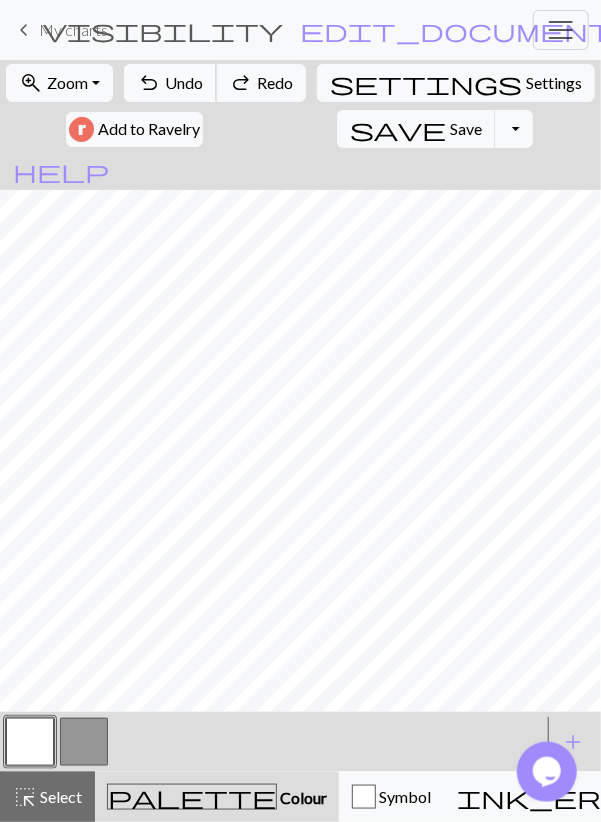 click on "undo" at bounding box center (149, 83) 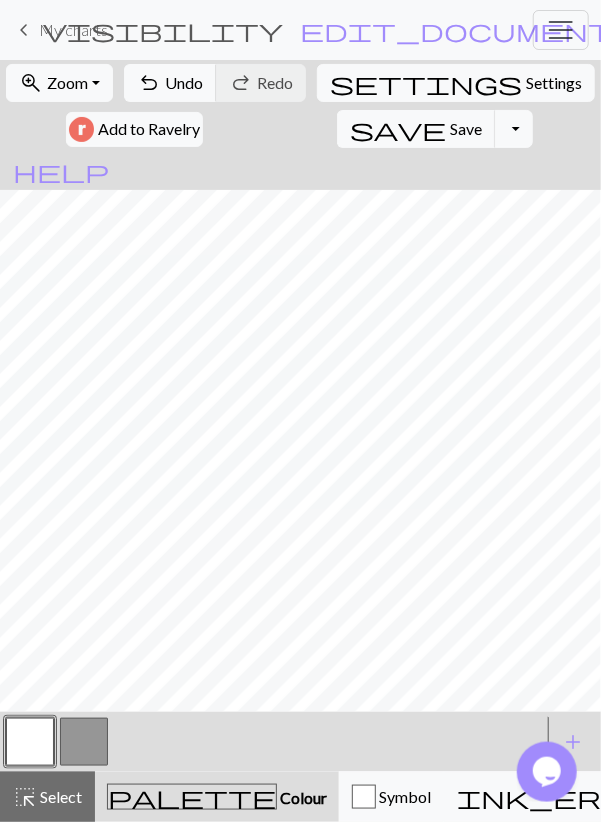 click at bounding box center [84, 742] 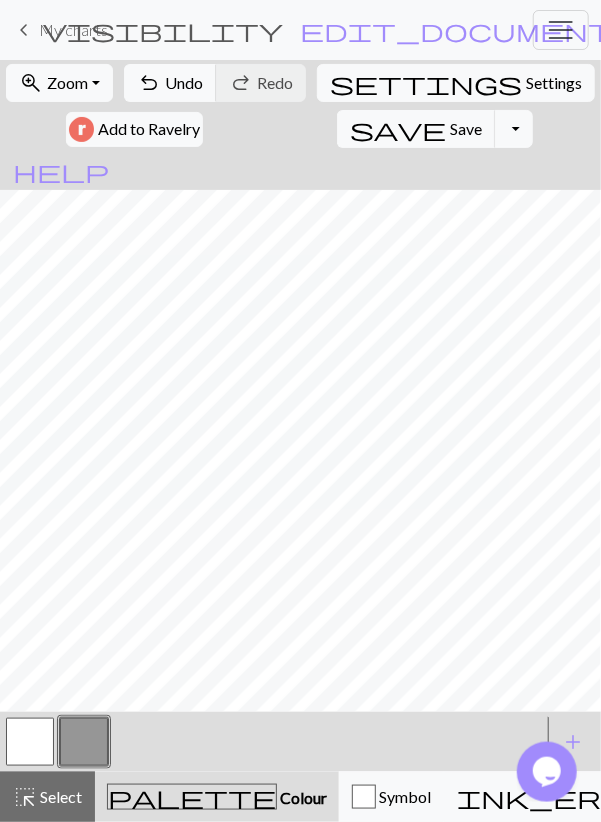 click at bounding box center [30, 742] 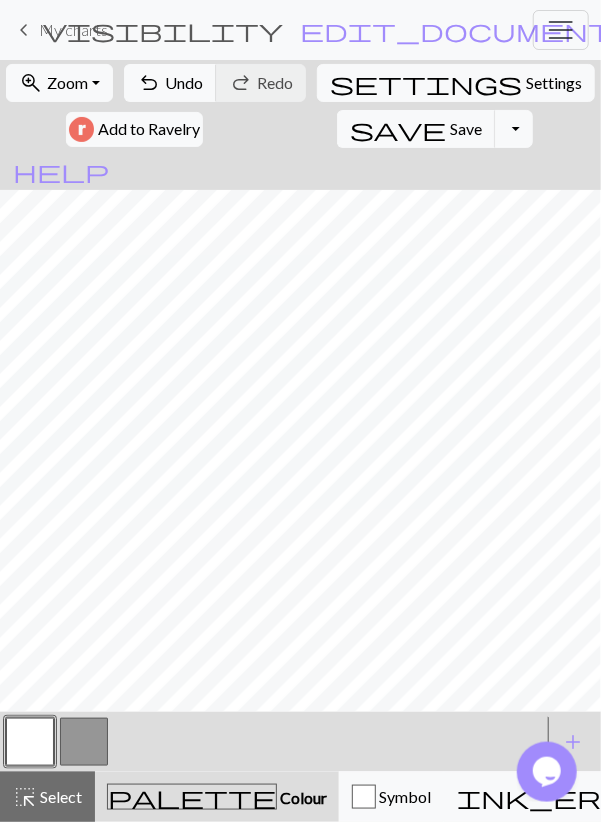 click at bounding box center [84, 742] 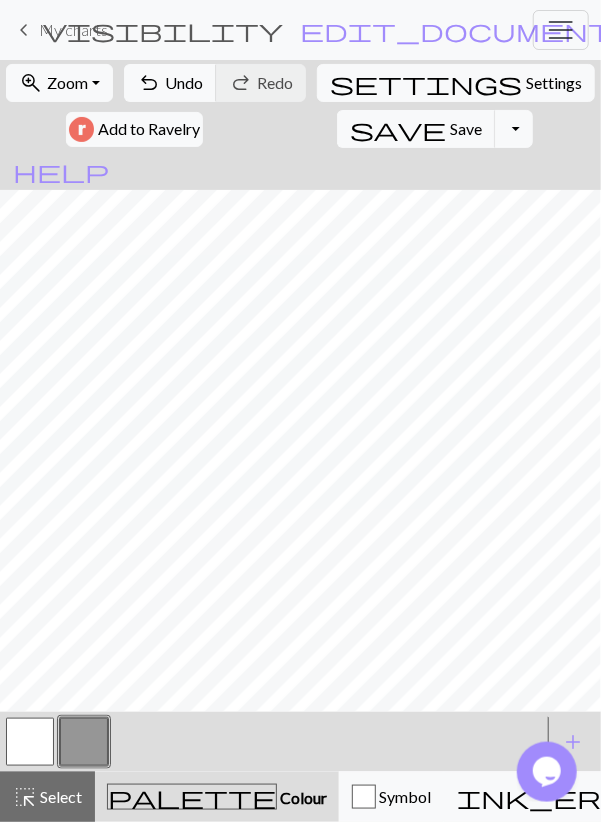 click at bounding box center [30, 742] 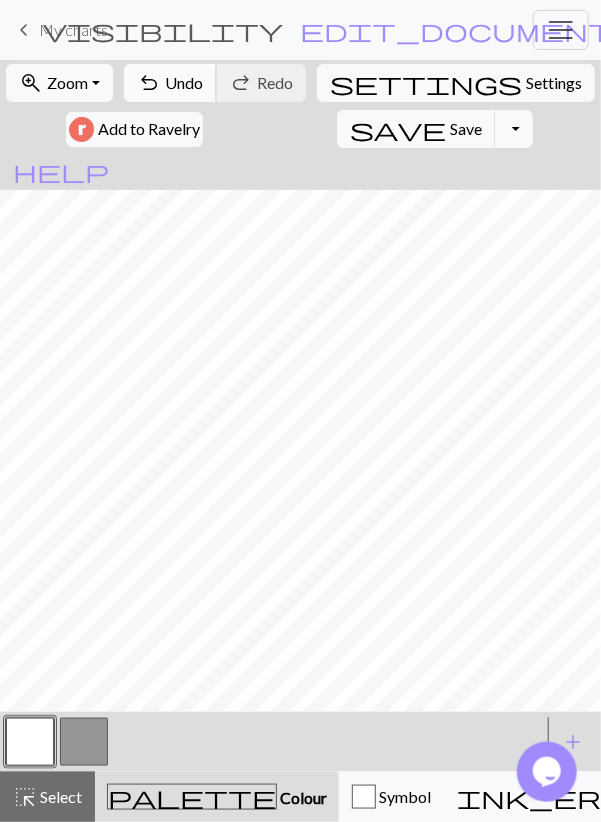 click on "undo" at bounding box center (149, 83) 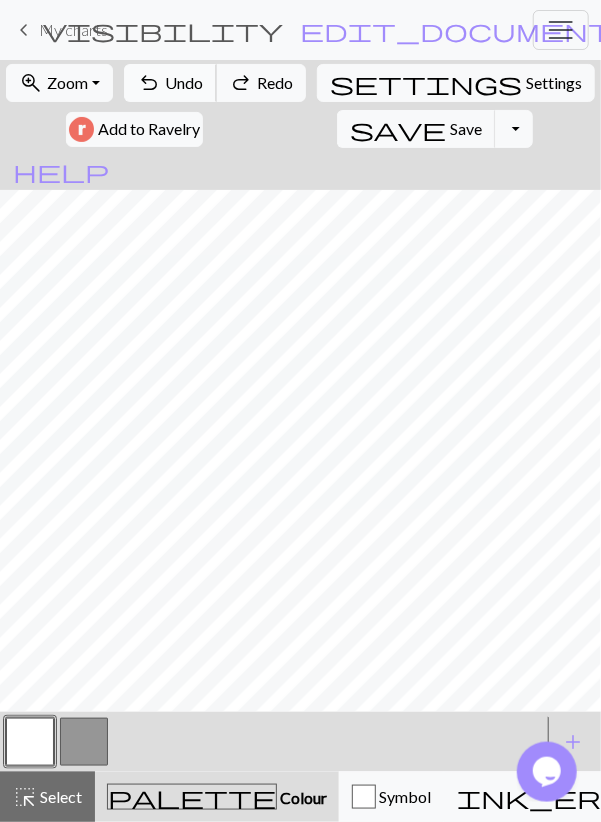 click on "undo" at bounding box center [149, 83] 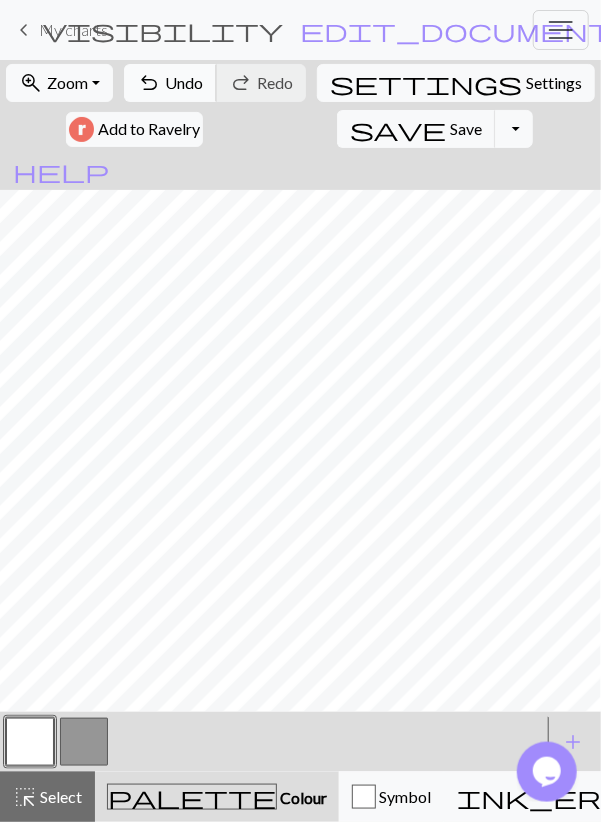 click on "undo Undo Undo" at bounding box center (170, 83) 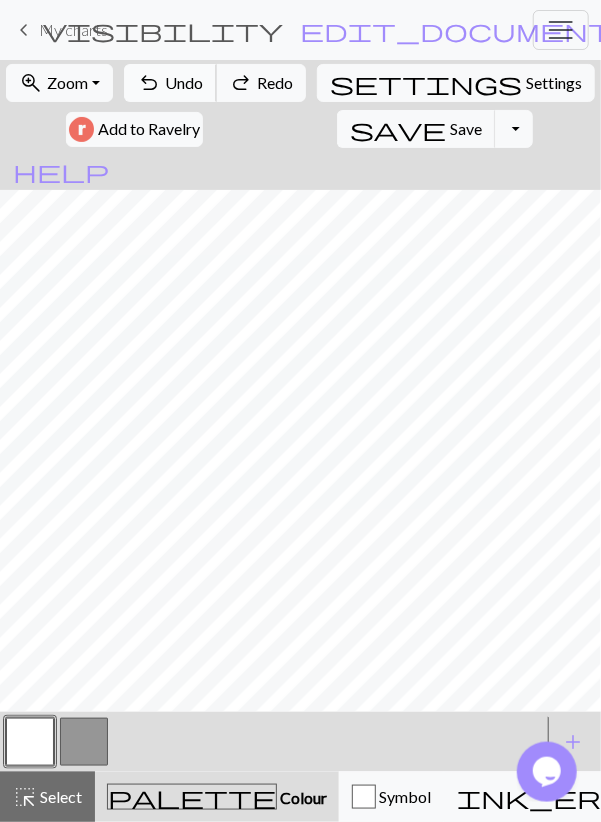 click on "Undo" at bounding box center (184, 82) 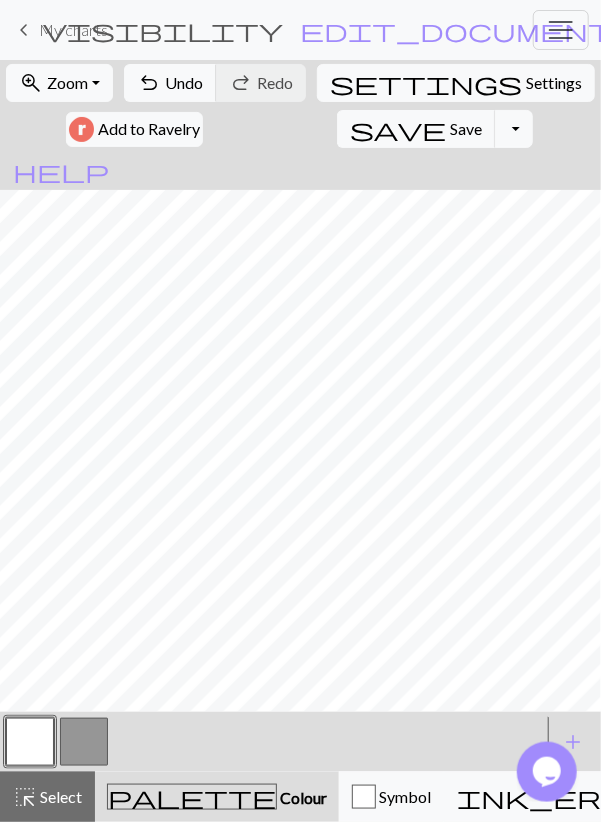 click at bounding box center (84, 742) 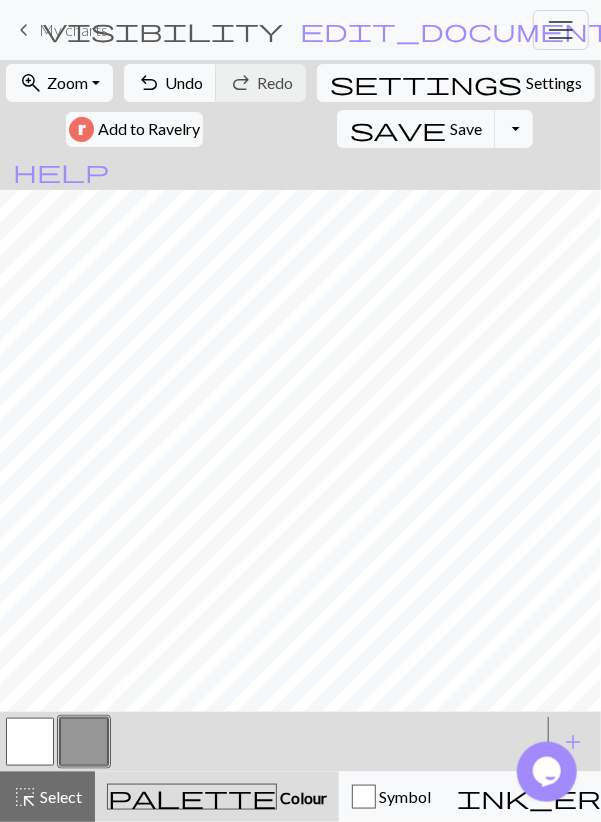 click at bounding box center (30, 742) 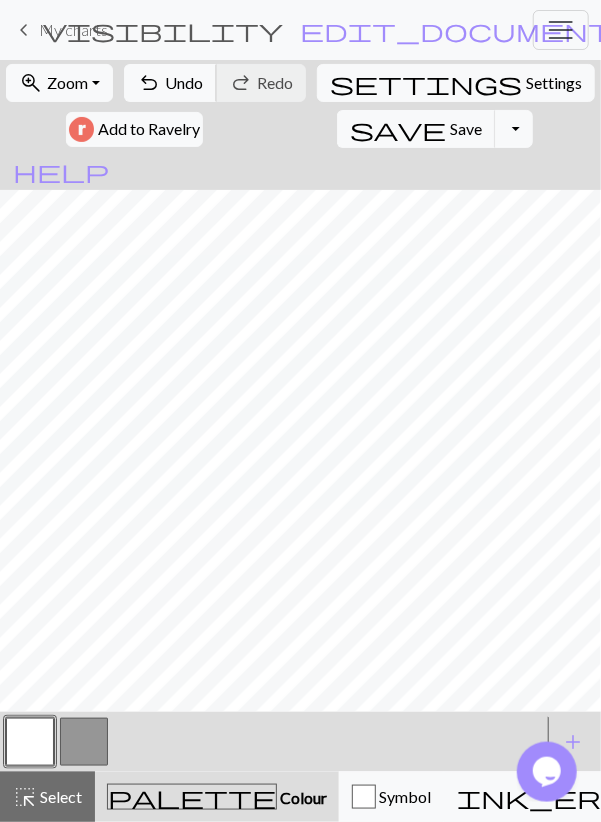 drag, startPoint x: 163, startPoint y: 75, endPoint x: 375, endPoint y: 167, distance: 231.10172 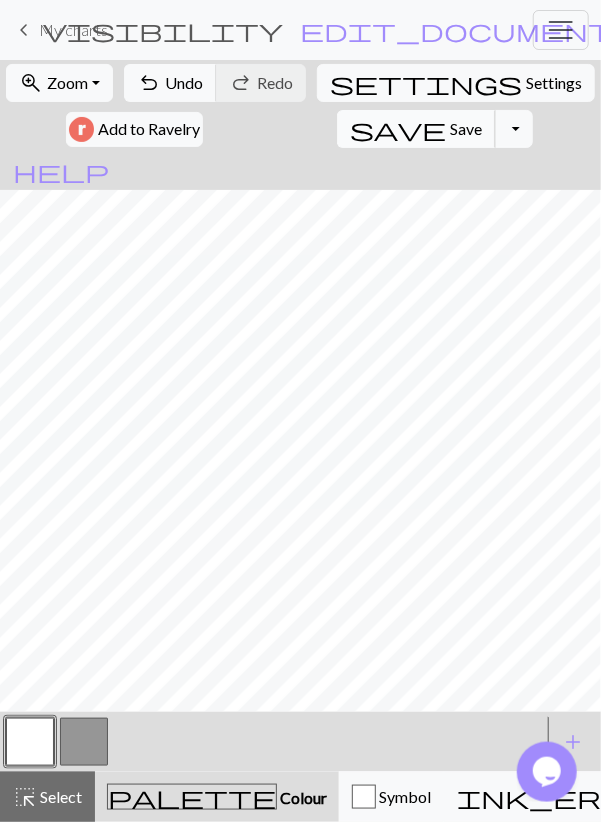 click on "save Save Save" at bounding box center [416, 129] 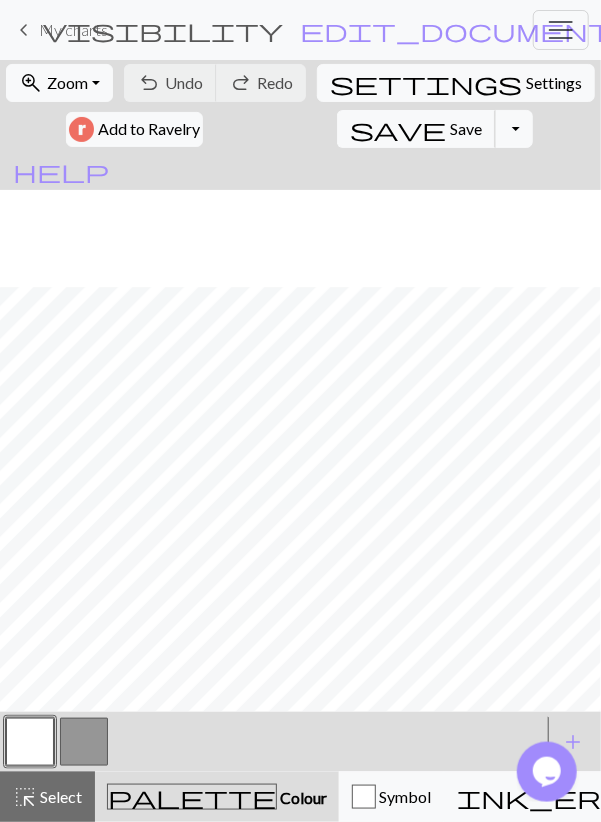 scroll, scrollTop: 236, scrollLeft: 0, axis: vertical 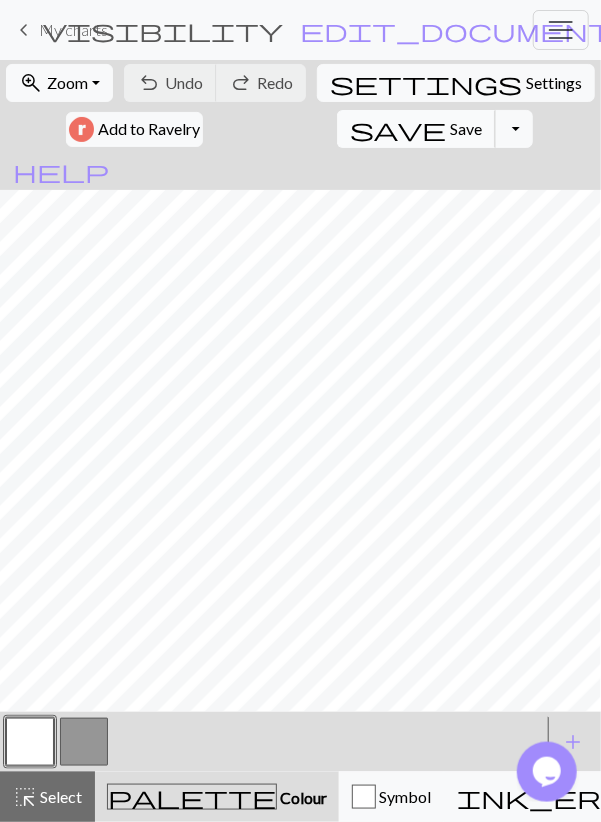 click on "Save" at bounding box center [466, 128] 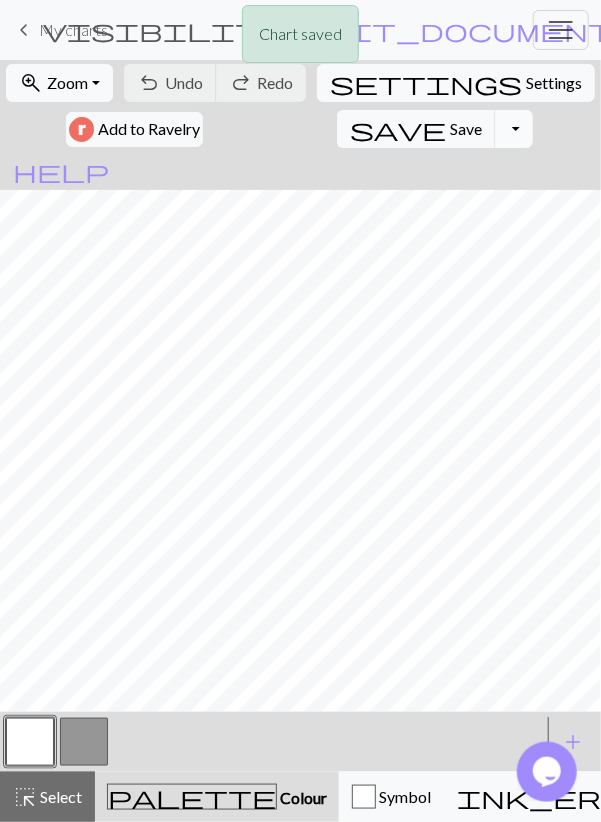 click on "Toggle Dropdown" at bounding box center [514, 129] 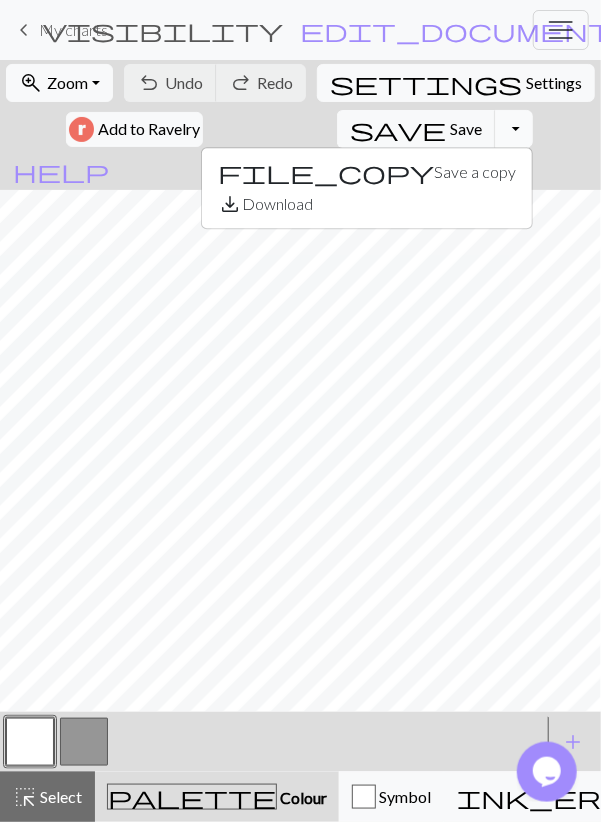 click on "Toggle Dropdown" at bounding box center (514, 129) 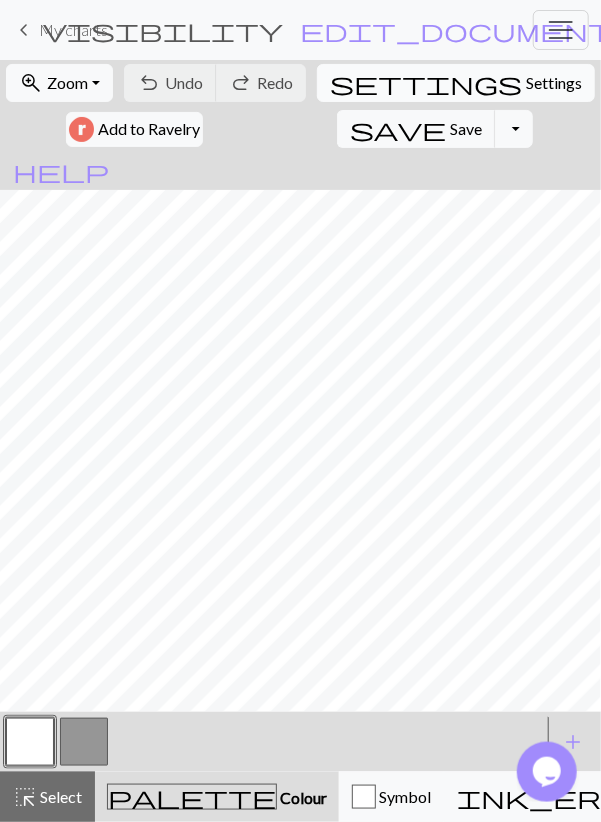 click on "settings  Settings" at bounding box center (456, 83) 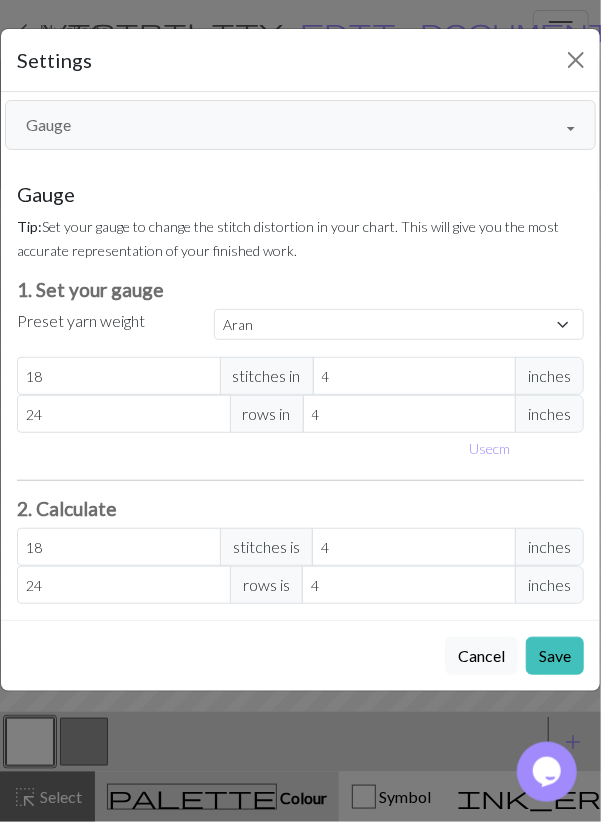 click on "Gauge" at bounding box center (300, 125) 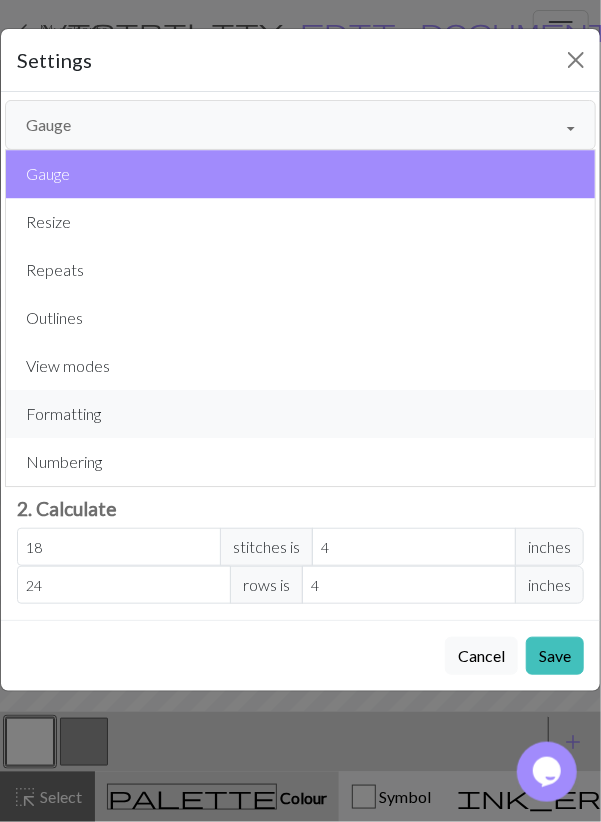 drag, startPoint x: 155, startPoint y: 418, endPoint x: 205, endPoint y: 437, distance: 53.488316 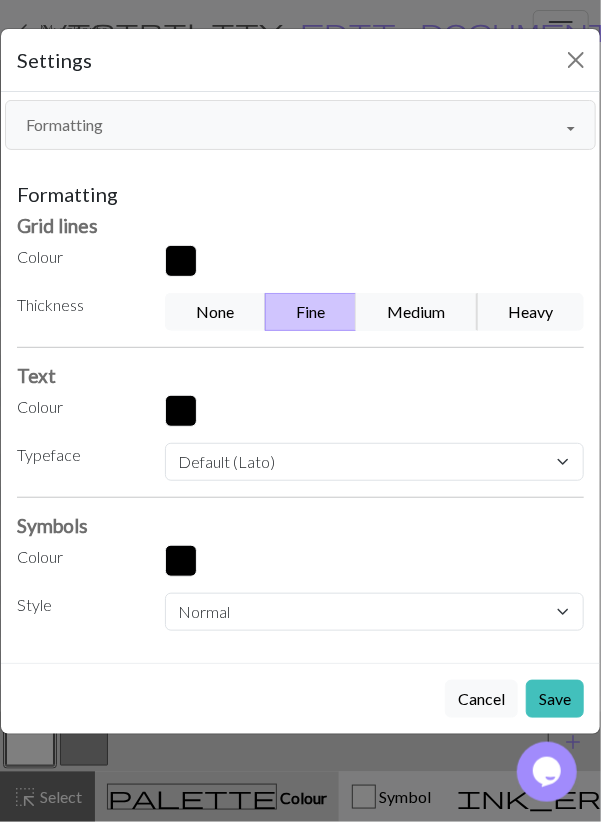 drag, startPoint x: 394, startPoint y: 306, endPoint x: 495, endPoint y: 667, distance: 374.86264 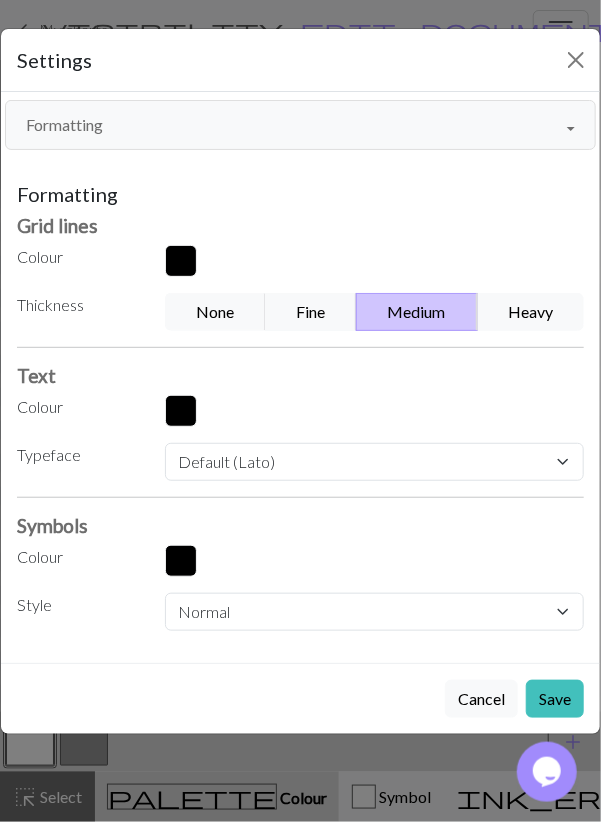 click on "Save" at bounding box center [555, 699] 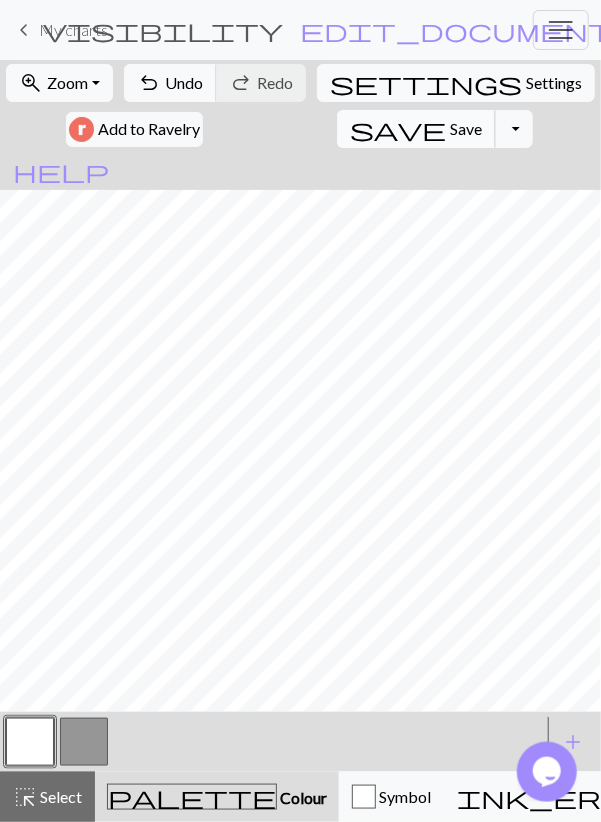 click on "save Save Save" at bounding box center [416, 129] 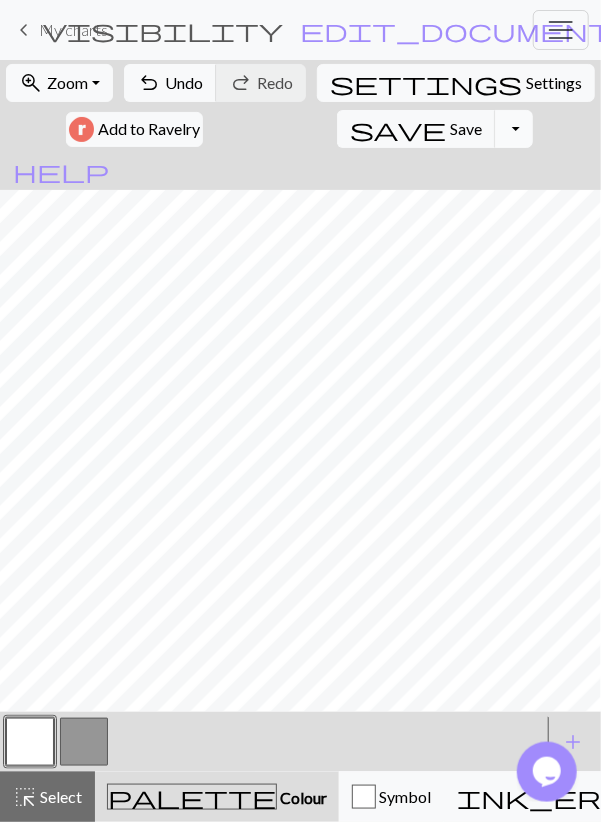 drag, startPoint x: 345, startPoint y: 126, endPoint x: 345, endPoint y: 137, distance: 11 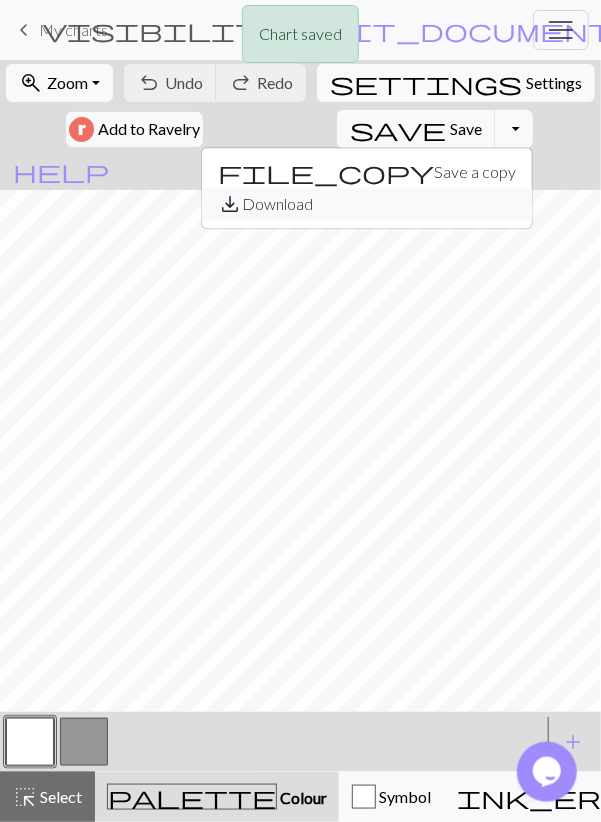 click on "save_alt  Download" at bounding box center (367, 204) 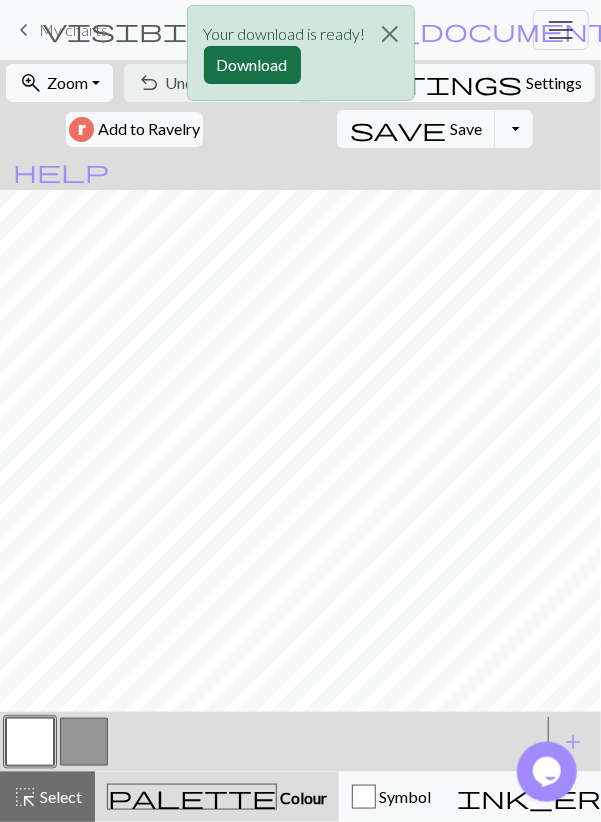click on "Download" at bounding box center (252, 65) 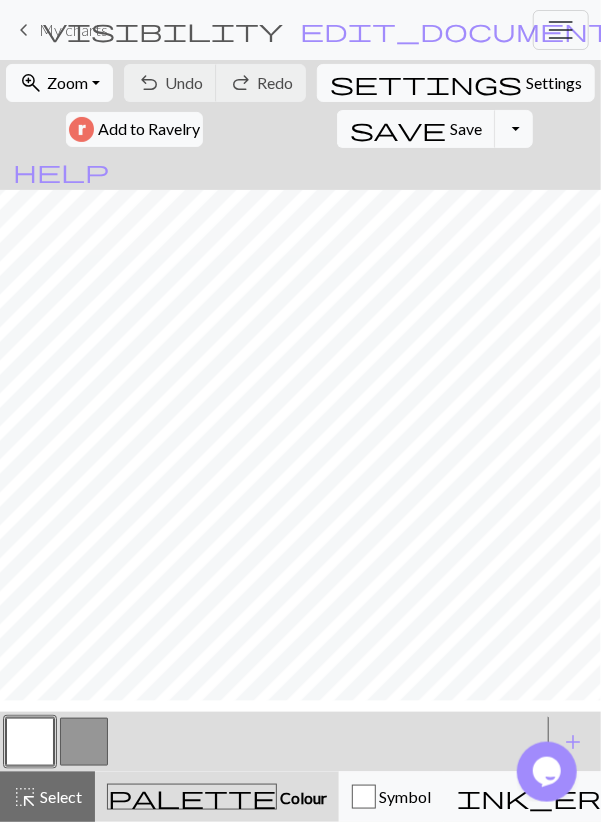 scroll, scrollTop: 222, scrollLeft: 0, axis: vertical 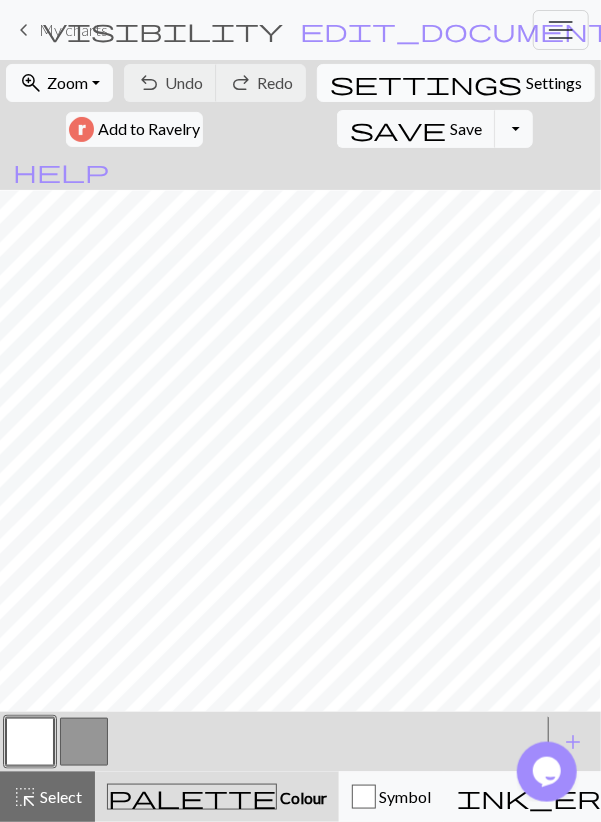 click on "Settings" at bounding box center [554, 83] 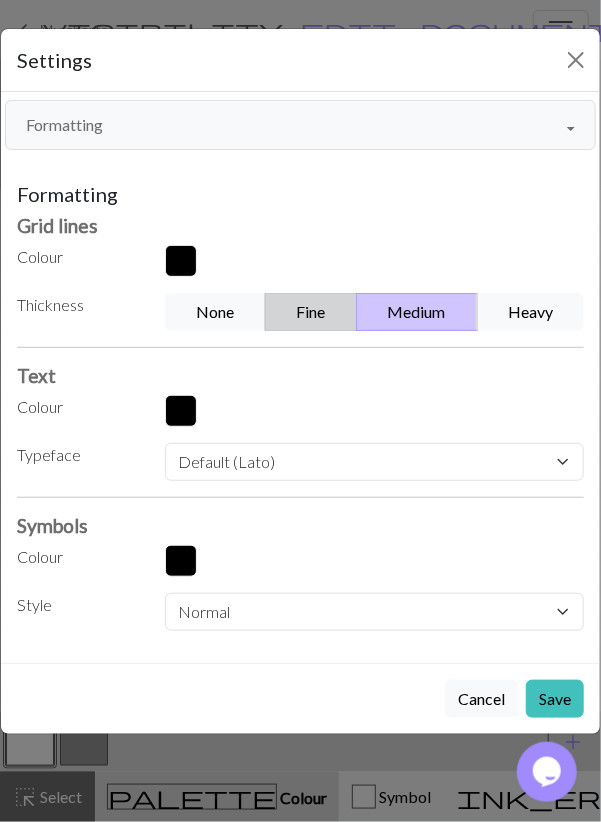 click on "Fine" at bounding box center (311, 312) 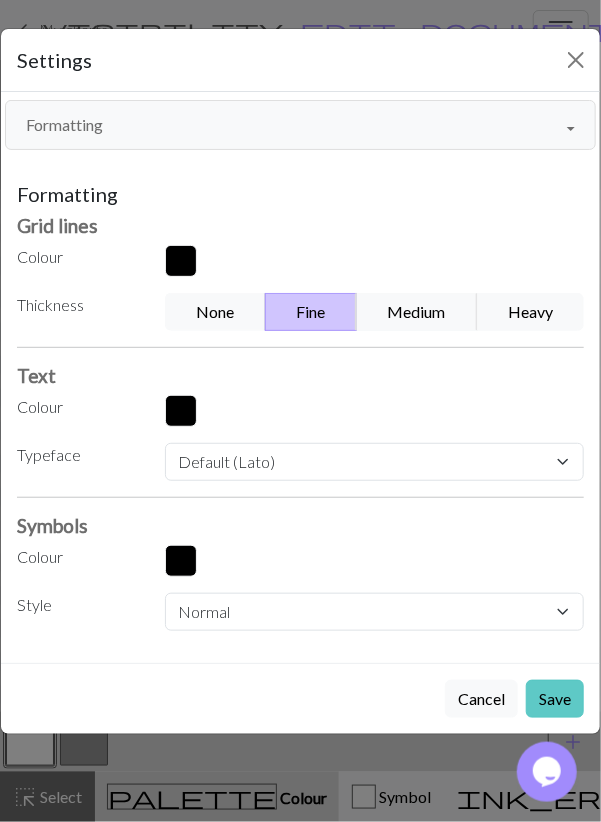 click on "Save" at bounding box center (555, 699) 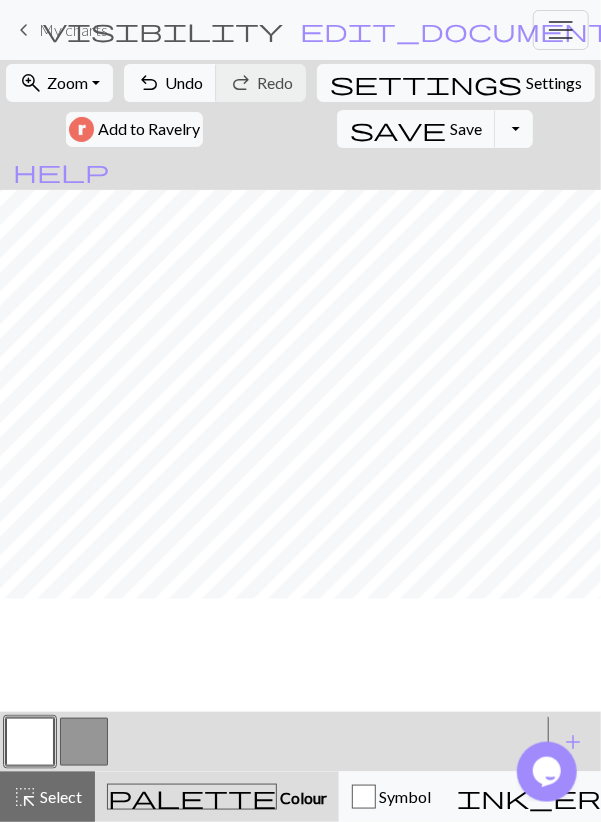 scroll, scrollTop: 106, scrollLeft: 0, axis: vertical 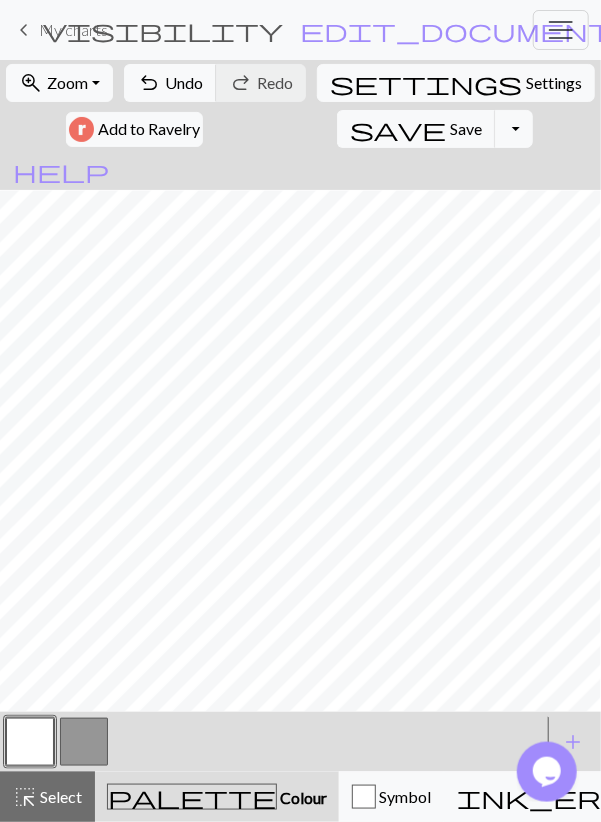 click at bounding box center (84, 742) 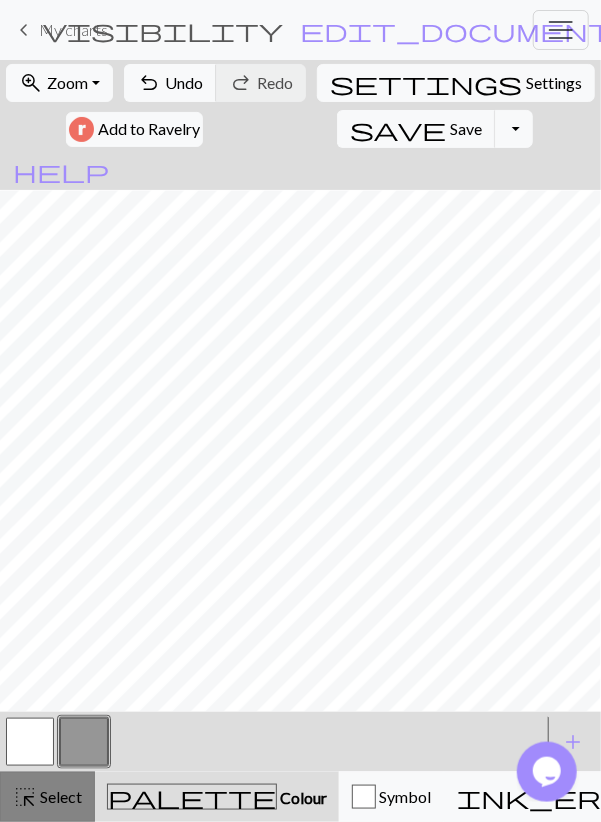 click on "Select" at bounding box center (59, 796) 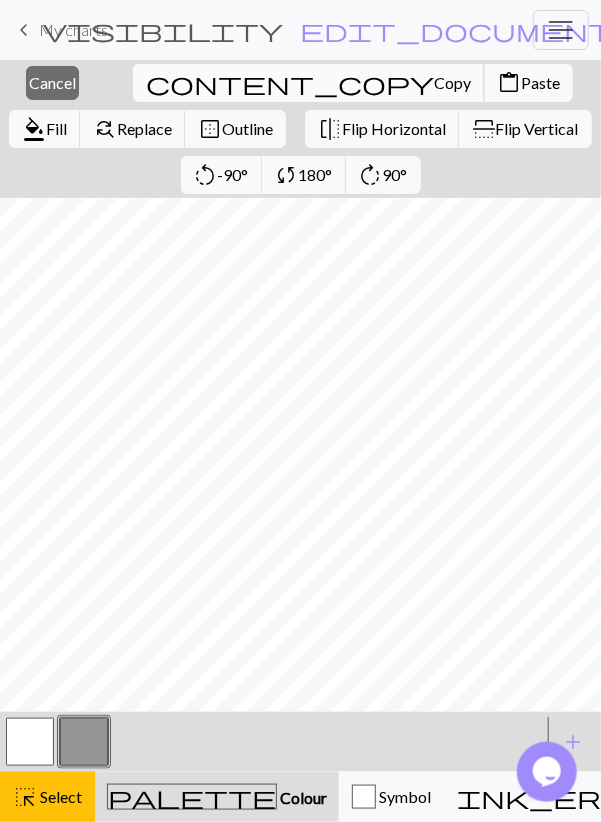 click on "Copy" at bounding box center (452, 82) 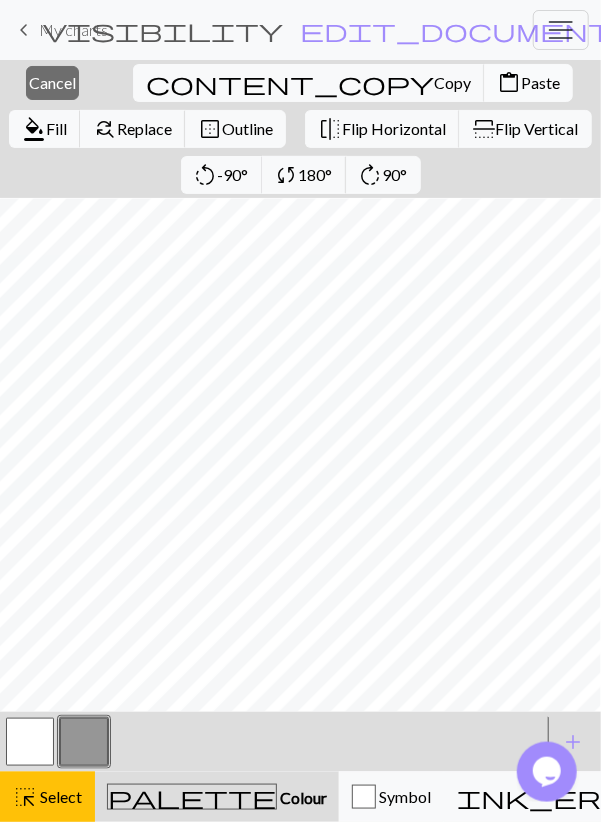 click on "content_paste" at bounding box center (509, 83) 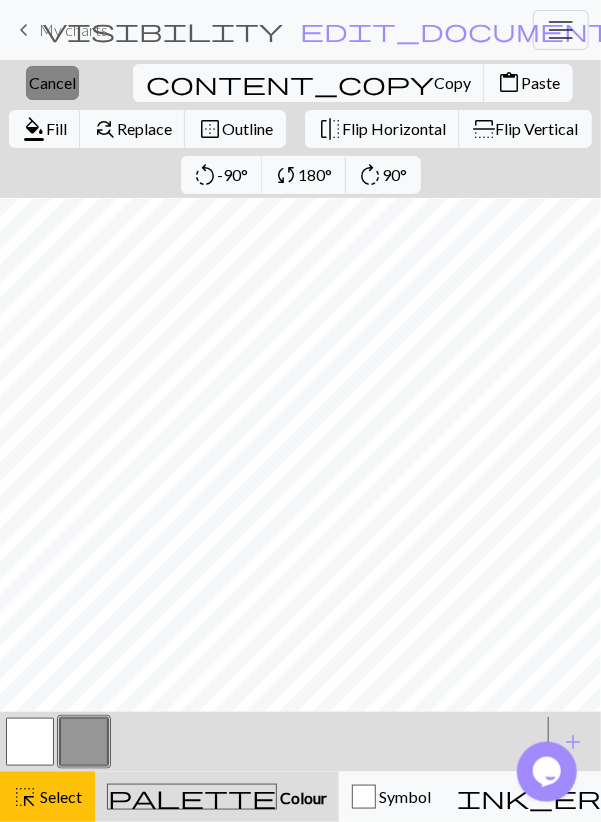 click on "Cancel" at bounding box center [52, 82] 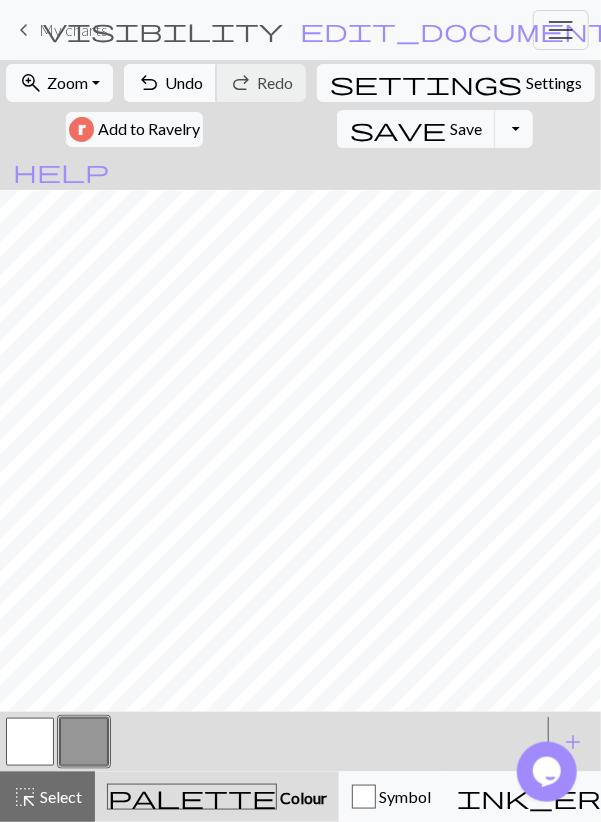 click on "Undo" at bounding box center [184, 82] 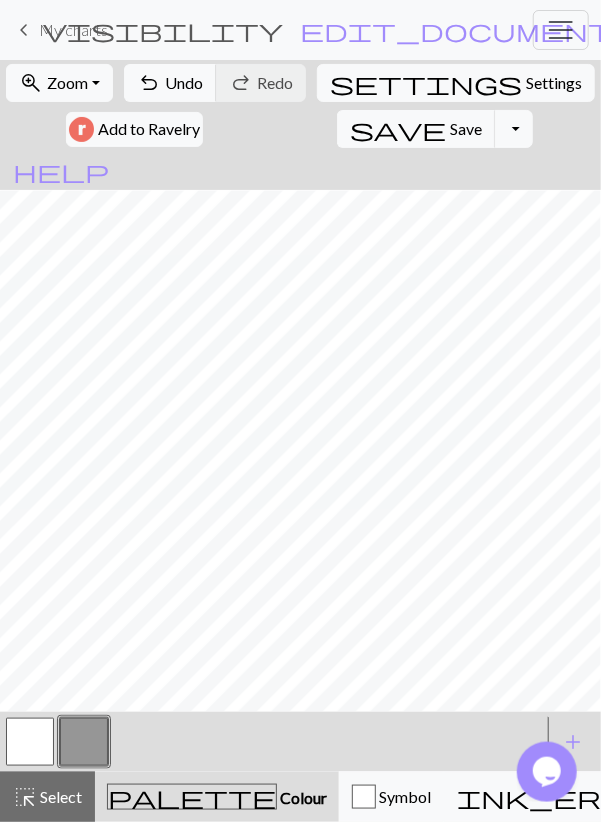 click at bounding box center (30, 742) 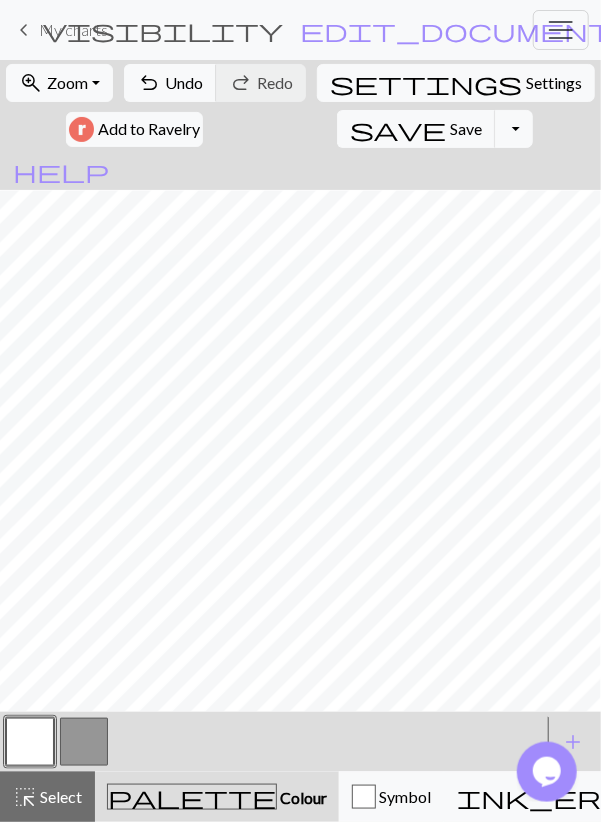 click at bounding box center [84, 742] 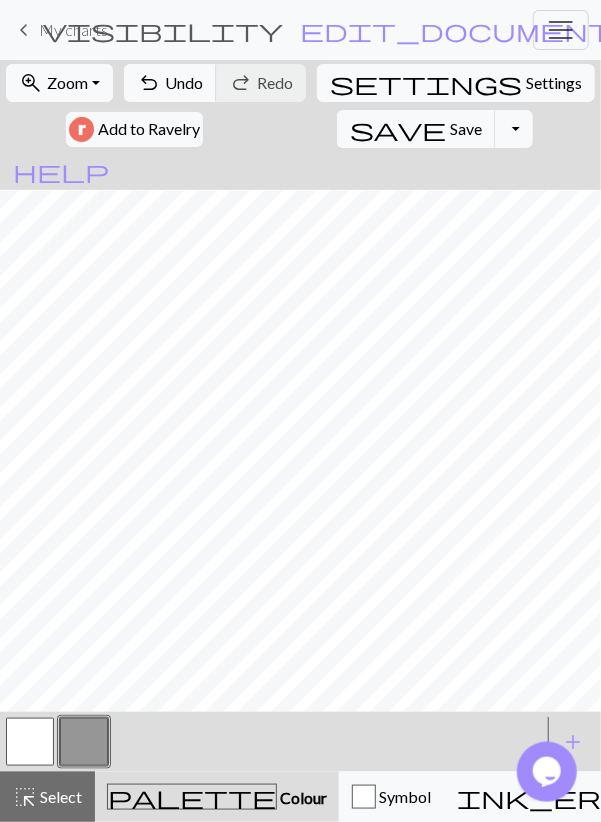 click at bounding box center [30, 742] 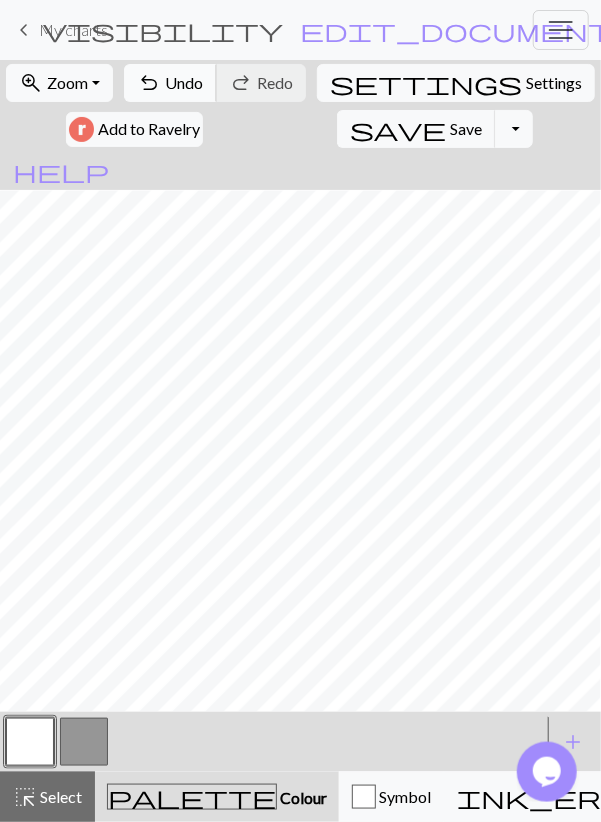 click on "Undo" at bounding box center (184, 82) 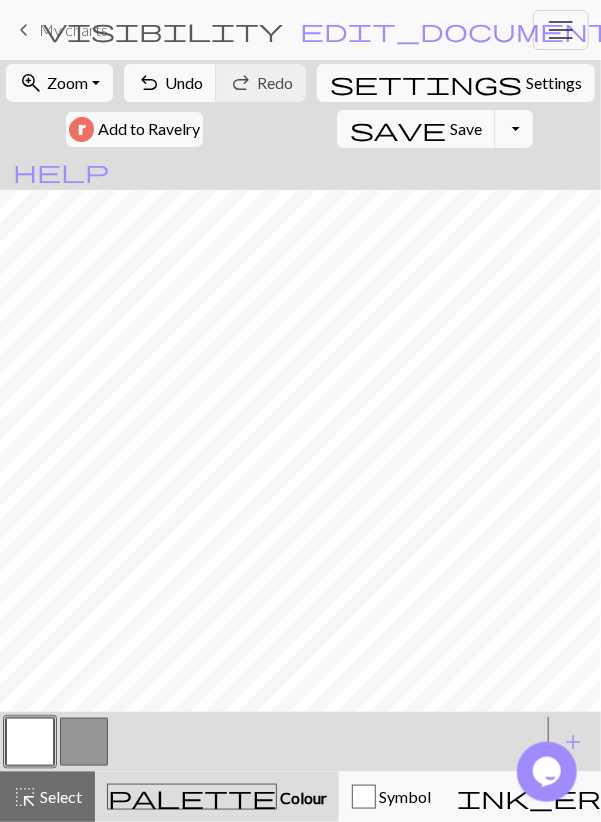 click at bounding box center [84, 742] 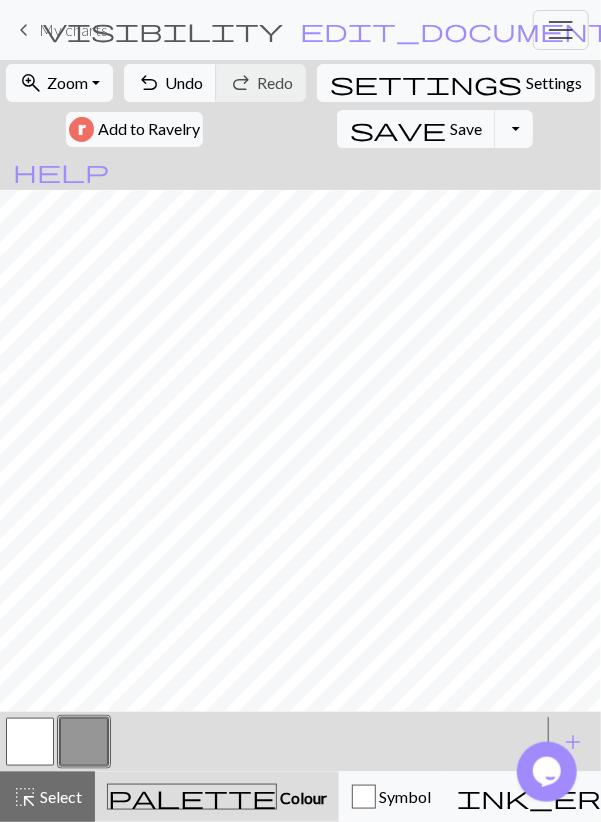 click at bounding box center (30, 742) 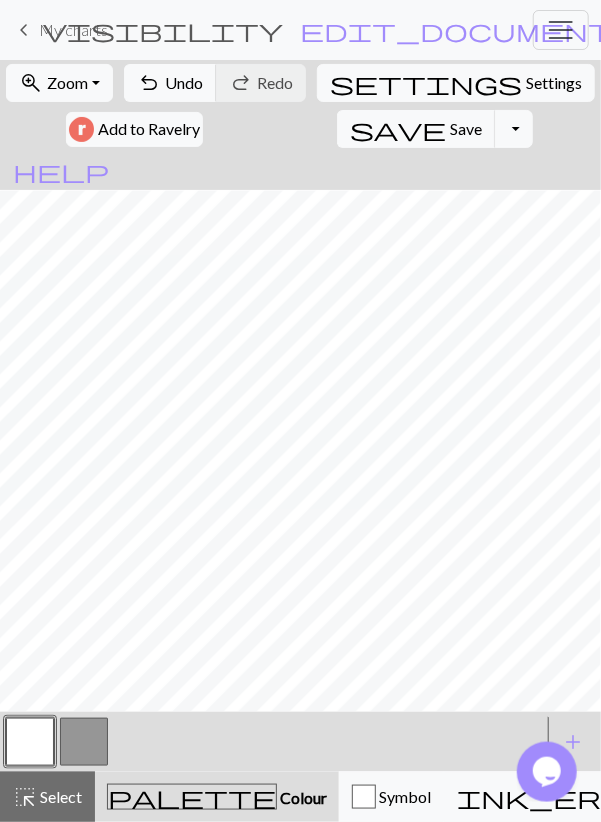 click at bounding box center (84, 742) 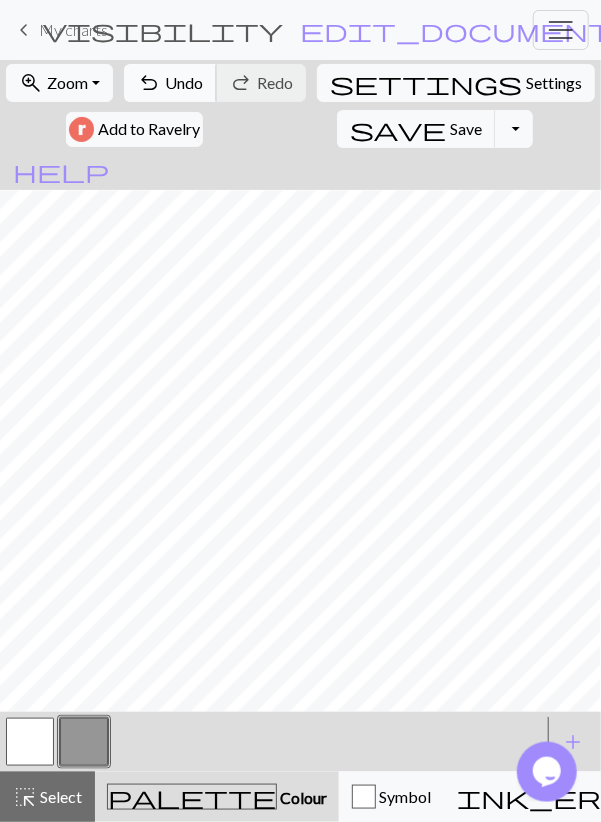 click on "undo Undo Undo" at bounding box center (170, 83) 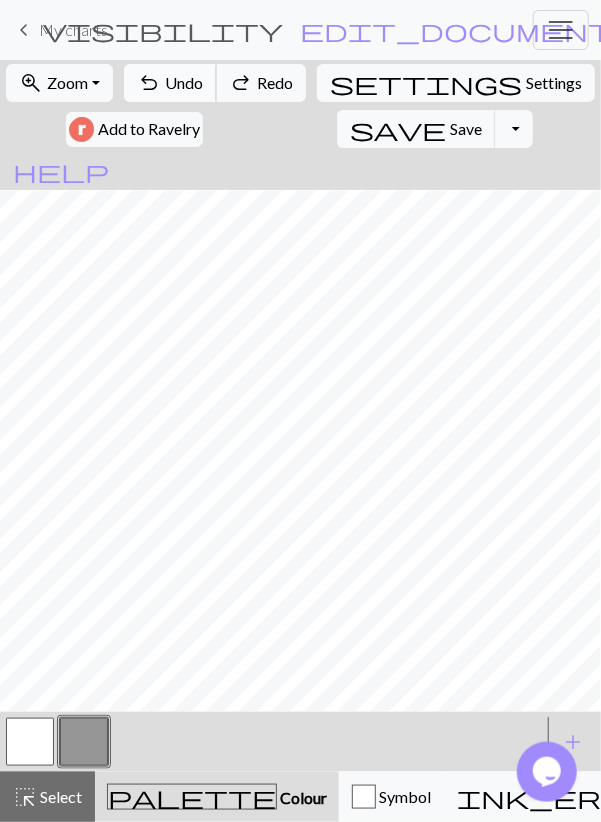 click on "undo Undo Undo" at bounding box center (170, 83) 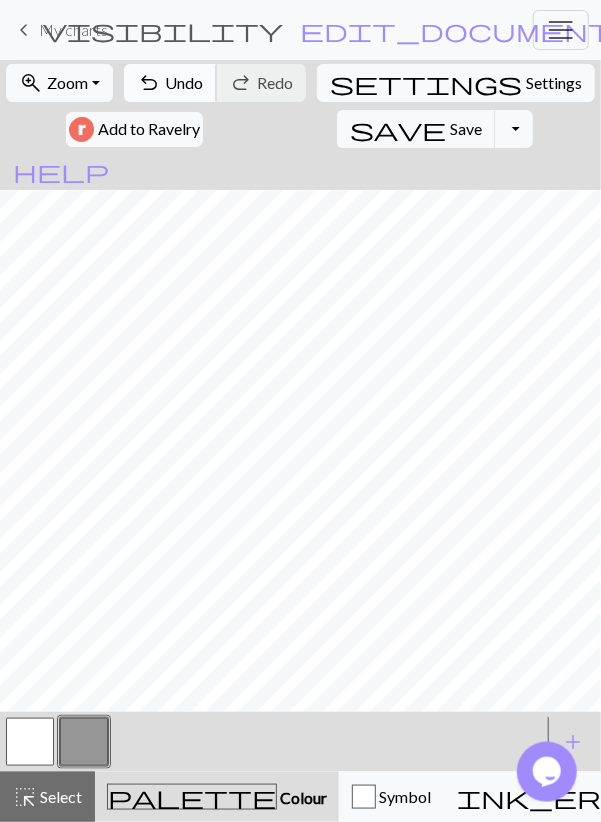 click on "undo Undo Undo" at bounding box center (170, 83) 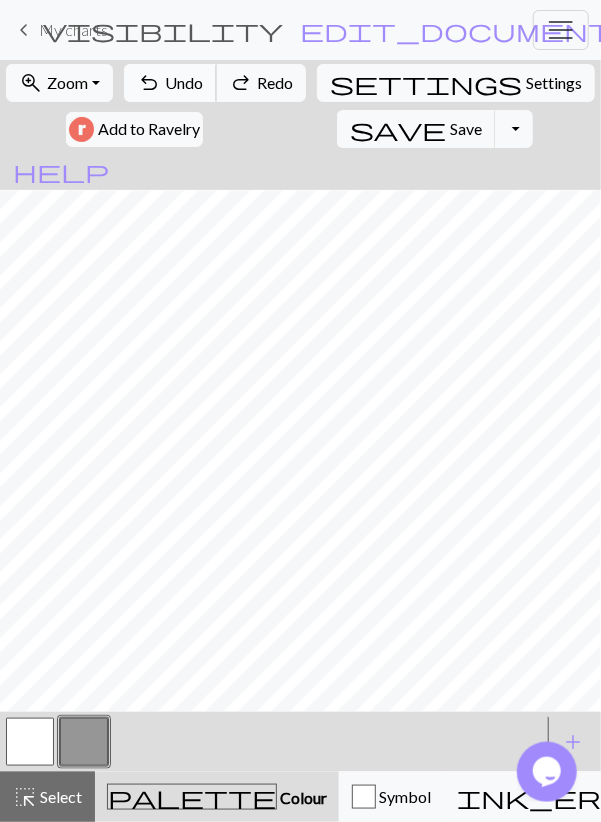 click on "undo Undo Undo" at bounding box center (170, 83) 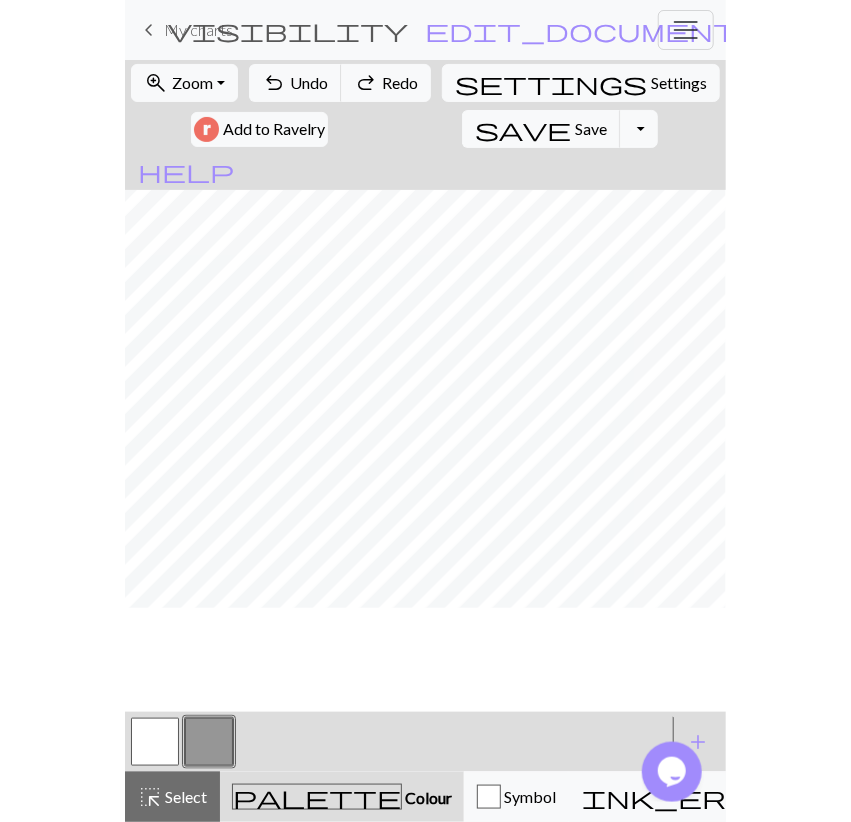 scroll, scrollTop: 0, scrollLeft: 0, axis: both 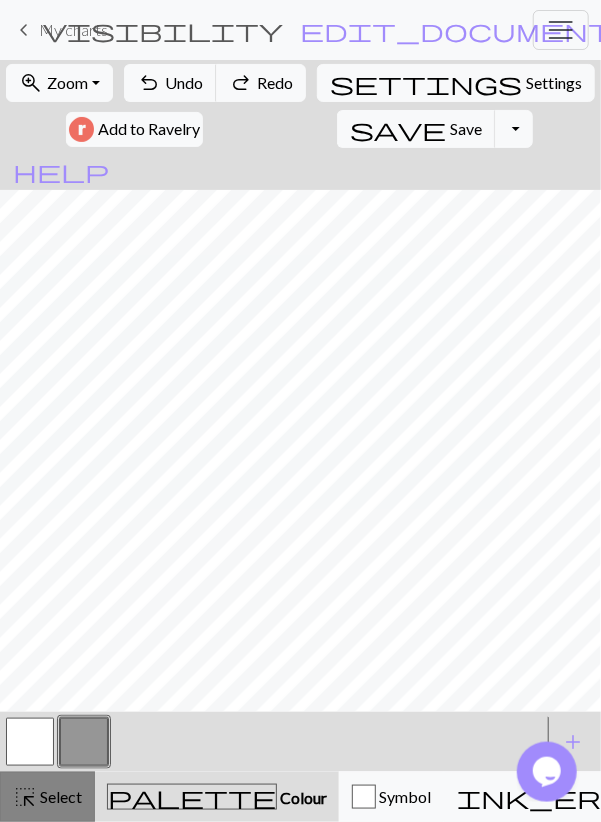 click on "Select" at bounding box center [59, 796] 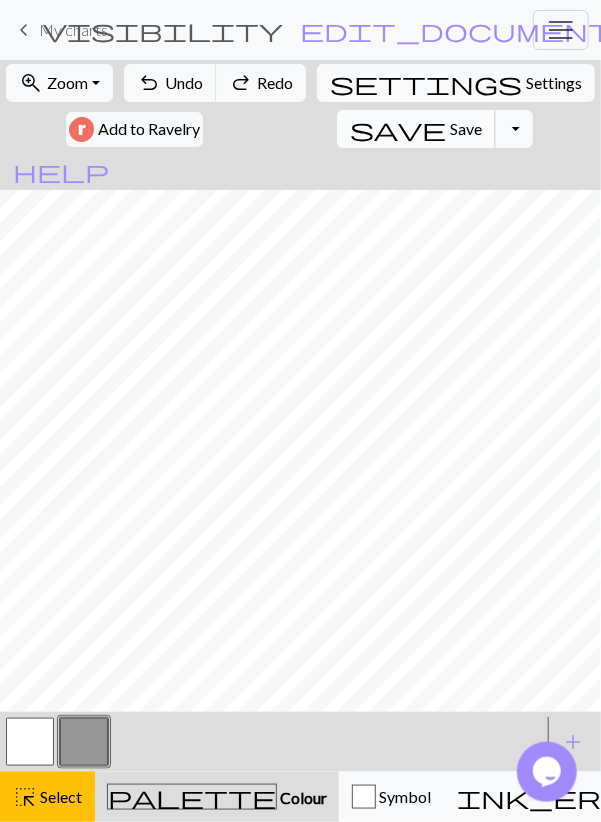 click on "save Save Save" at bounding box center [416, 129] 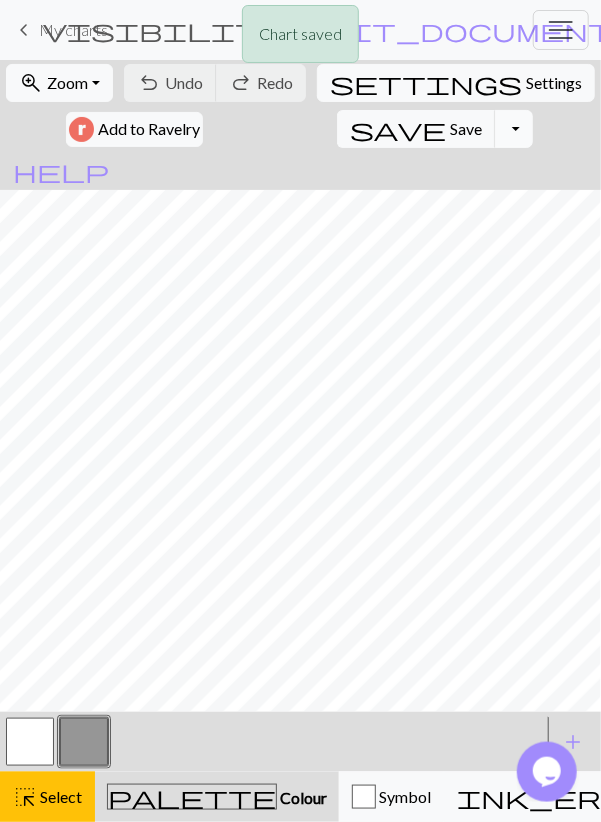click on "Toggle Dropdown" at bounding box center [514, 129] 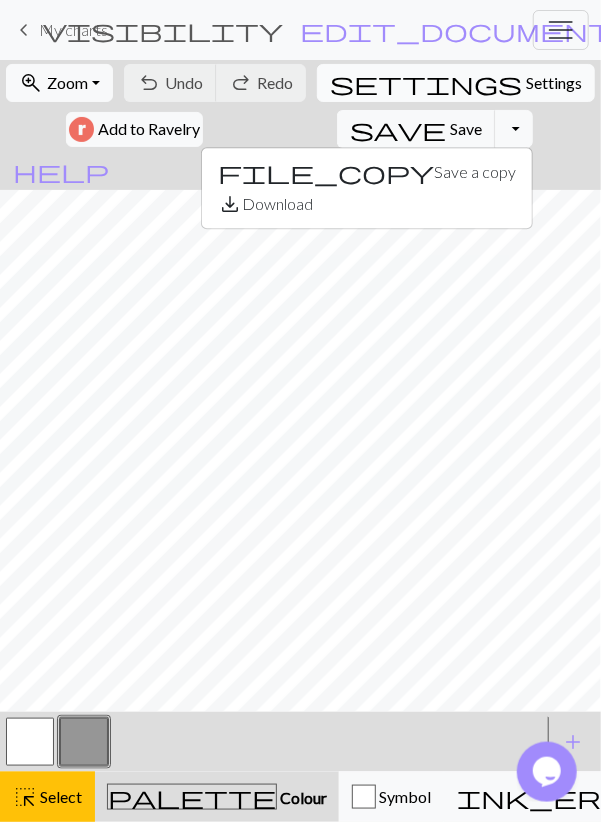 click on "Settings" at bounding box center [554, 83] 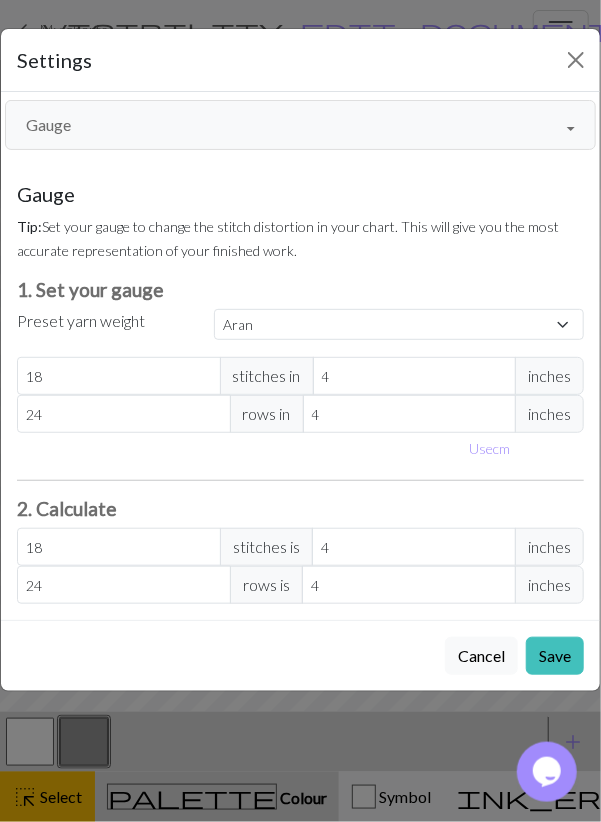 click on "Gauge" at bounding box center [300, 125] 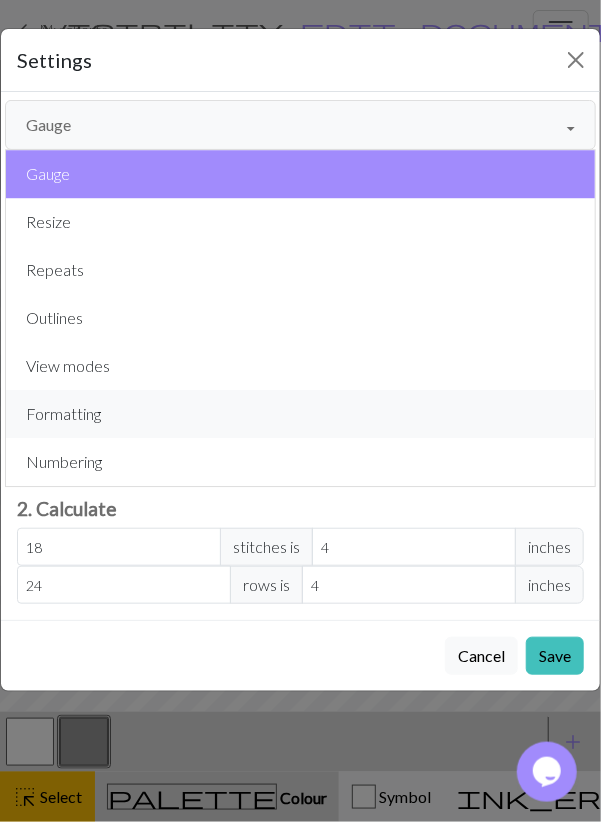 click on "Formatting" at bounding box center [300, 414] 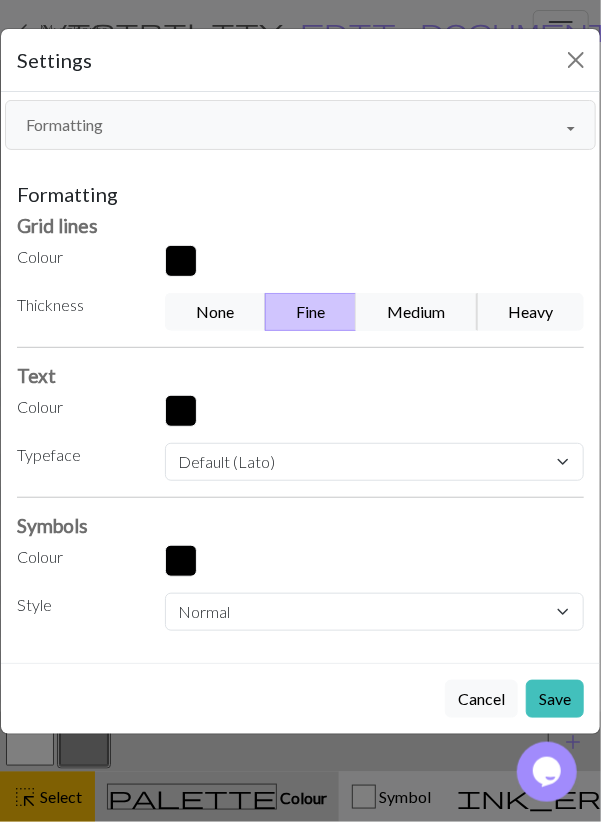 drag, startPoint x: 420, startPoint y: 312, endPoint x: 443, endPoint y: 355, distance: 48.76474 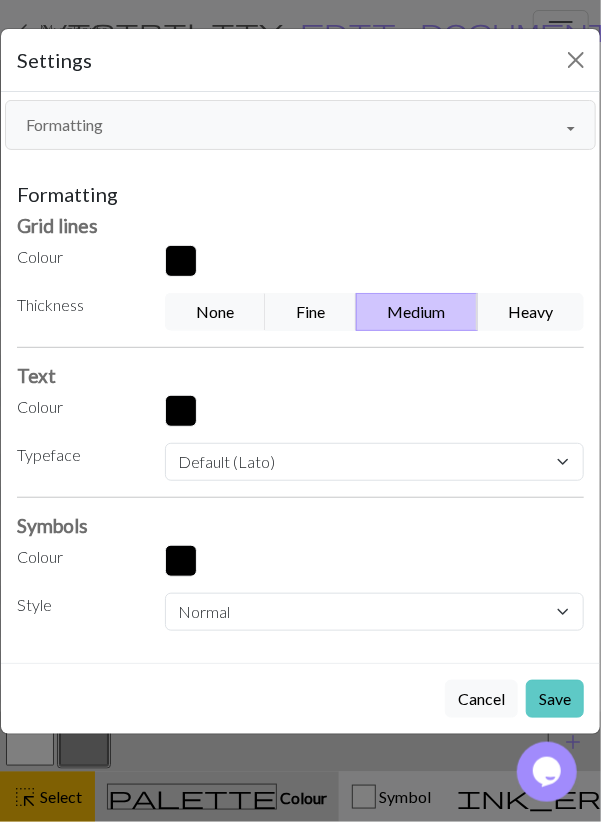 click on "Save" at bounding box center (555, 699) 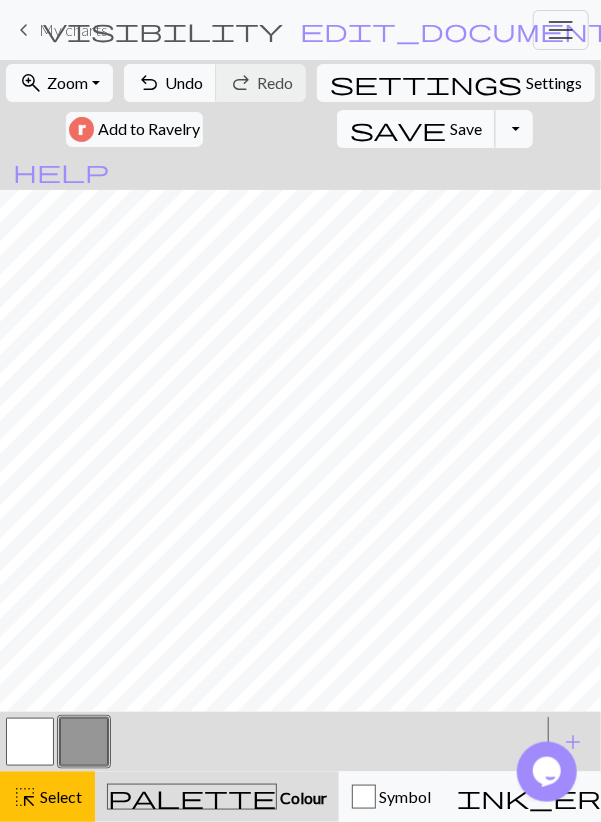 click on "save Save Save" at bounding box center [416, 129] 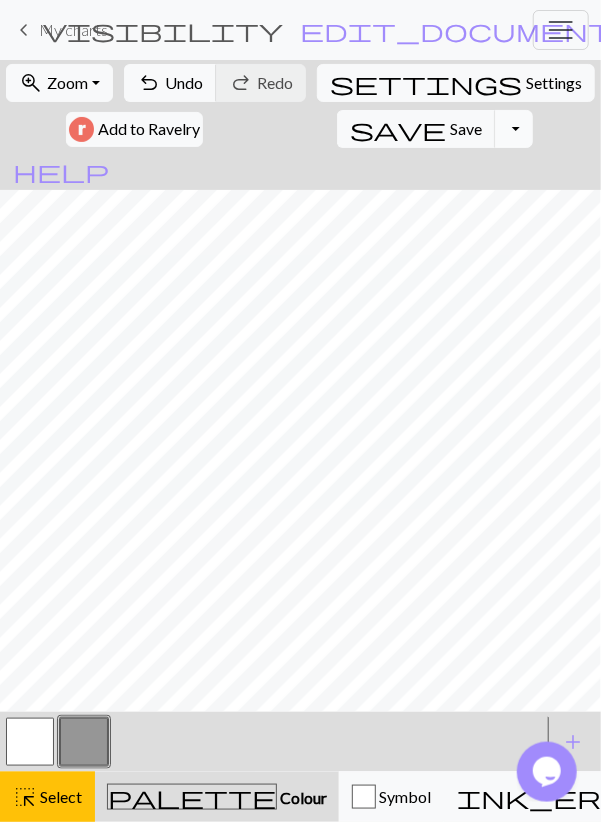click on "Toggle Dropdown" at bounding box center (514, 129) 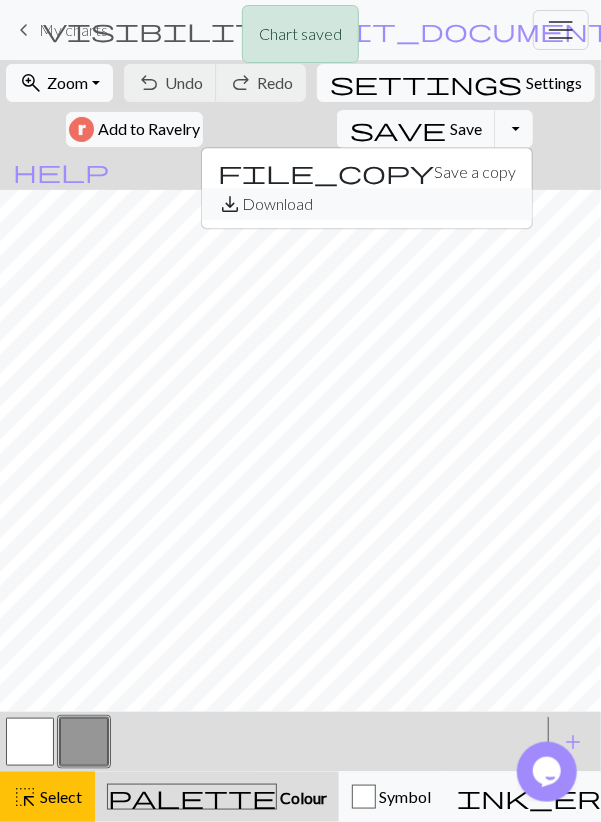 click on "save_alt  Download" at bounding box center (367, 204) 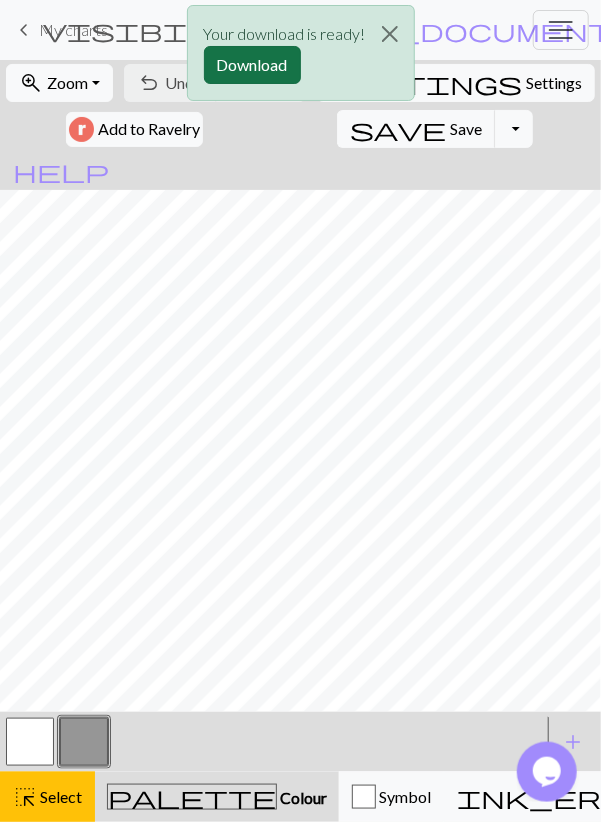 click on "Download" at bounding box center (252, 65) 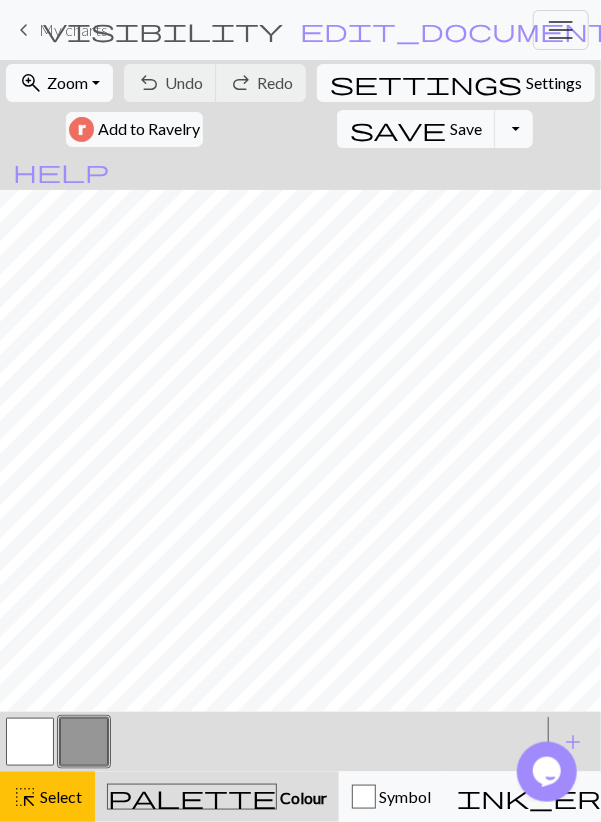 drag, startPoint x: 65, startPoint y: 784, endPoint x: 69, endPoint y: 768, distance: 16.492422 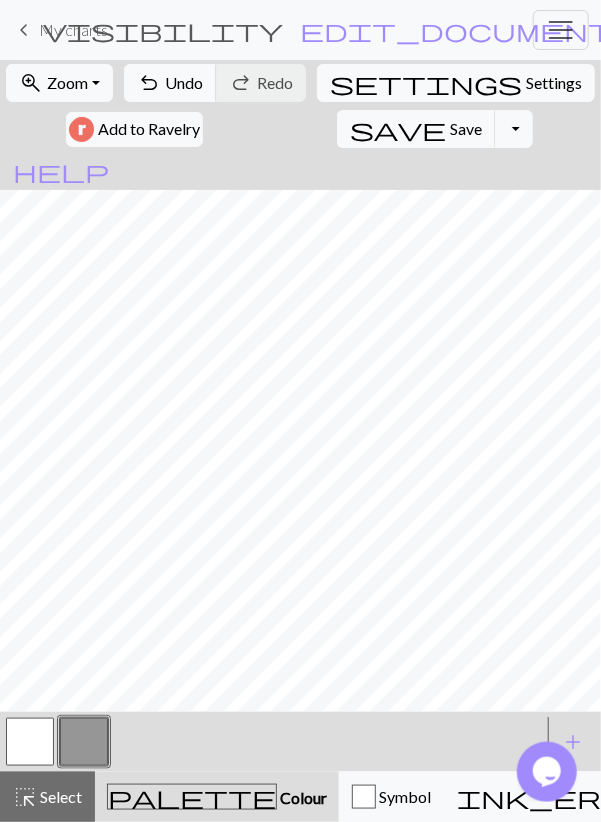 click at bounding box center (30, 742) 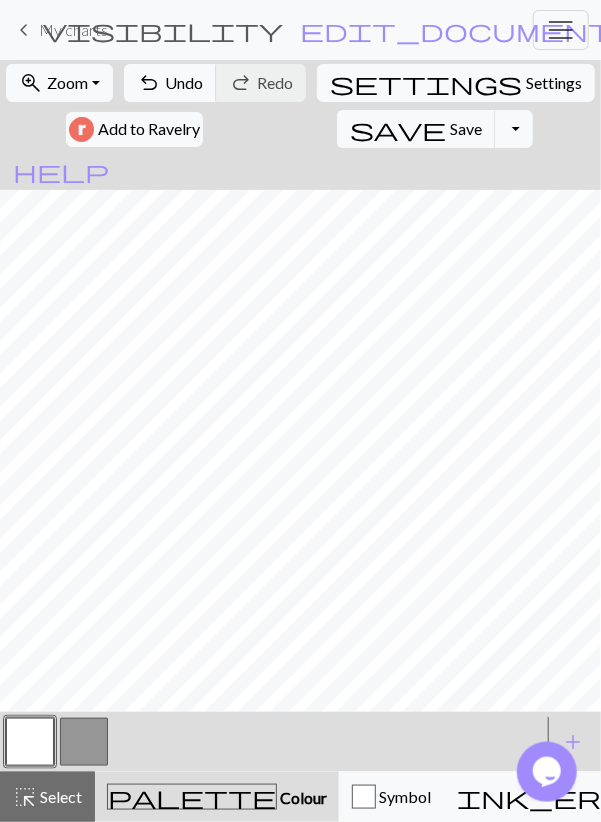 drag, startPoint x: 87, startPoint y: 741, endPoint x: 93, endPoint y: 727, distance: 15.231546 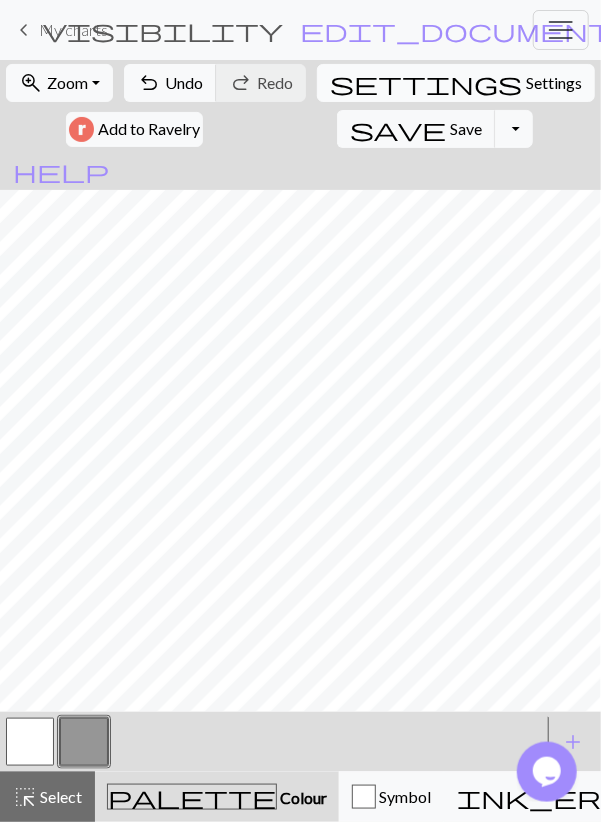 click on "Settings" at bounding box center [554, 83] 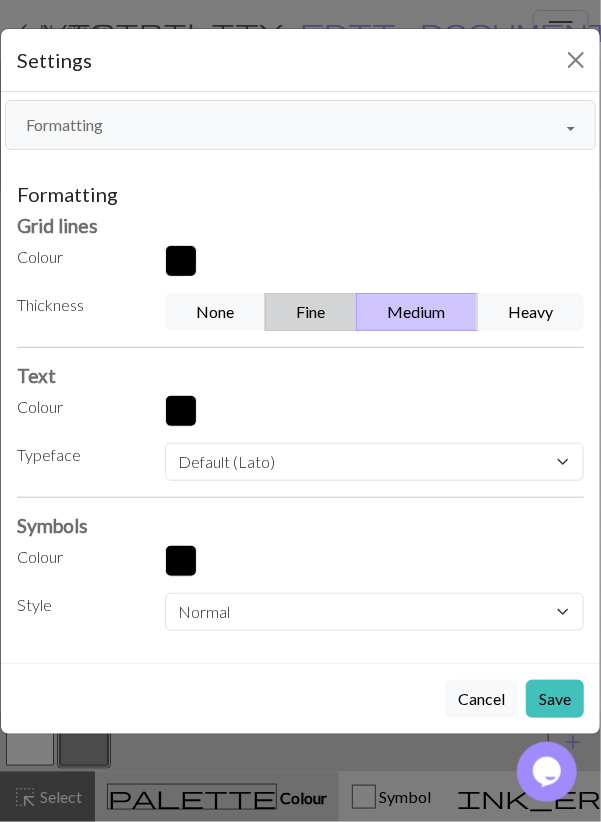 click on "Fine" at bounding box center (311, 312) 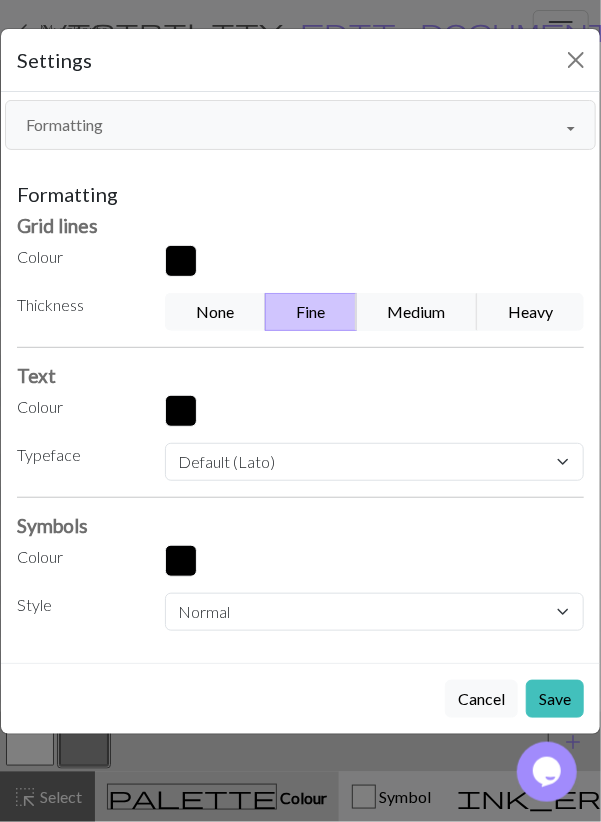 drag, startPoint x: 569, startPoint y: 693, endPoint x: 553, endPoint y: 667, distance: 30.528675 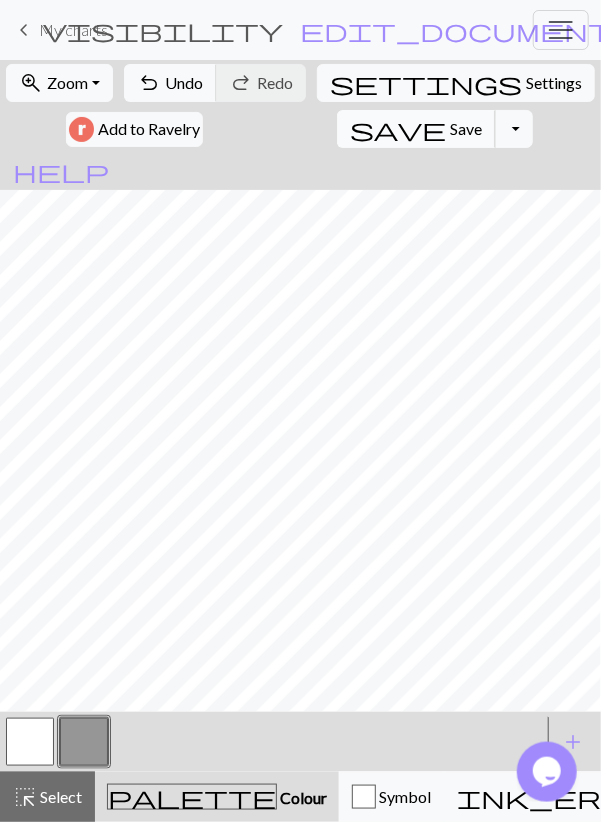 click on "save Save Save" at bounding box center [416, 129] 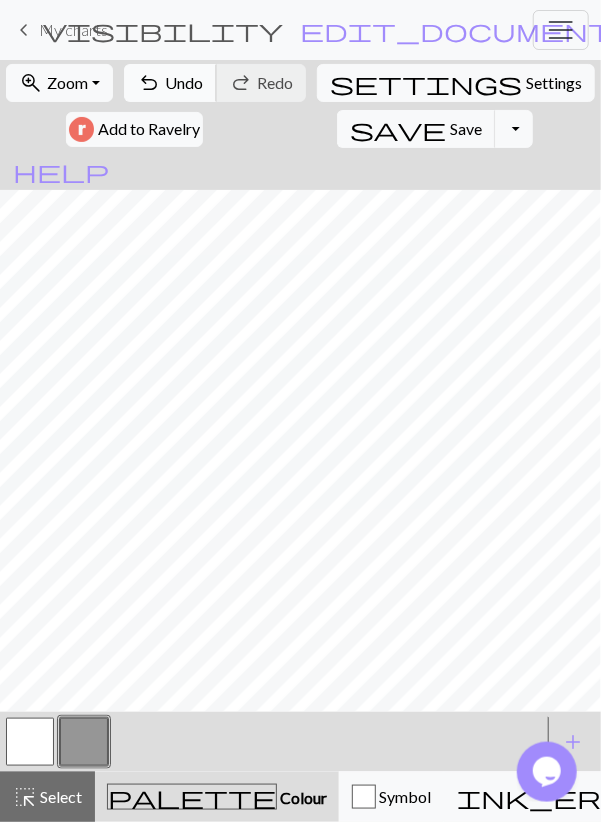 click on "Undo" at bounding box center [184, 82] 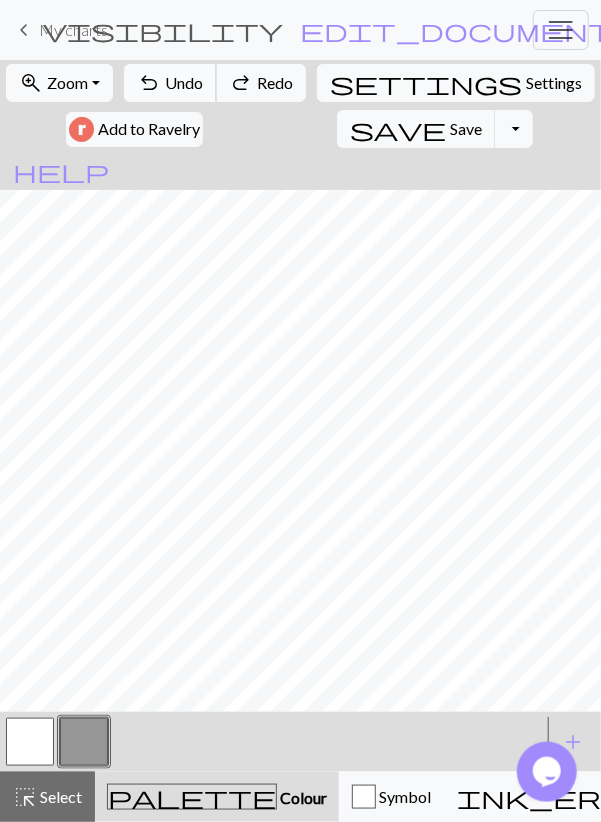 click on "Undo" at bounding box center [184, 82] 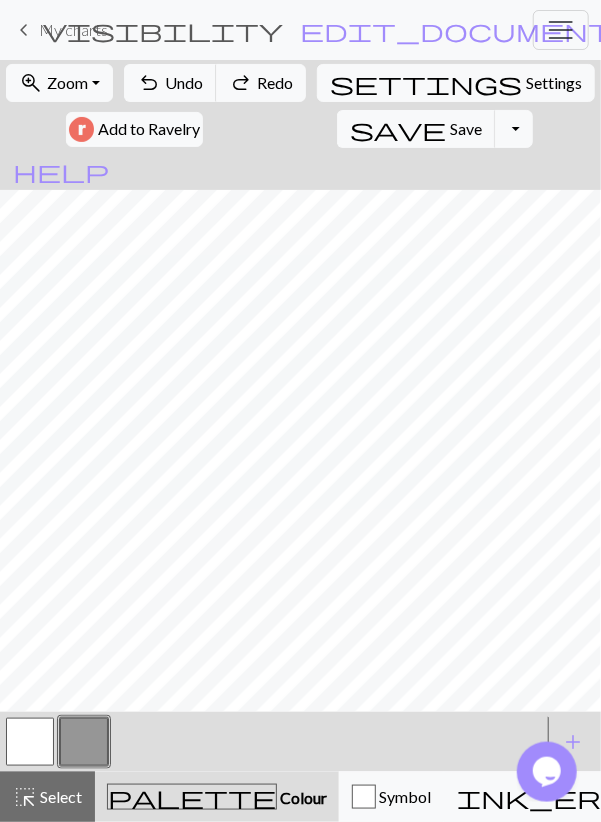 click at bounding box center (30, 742) 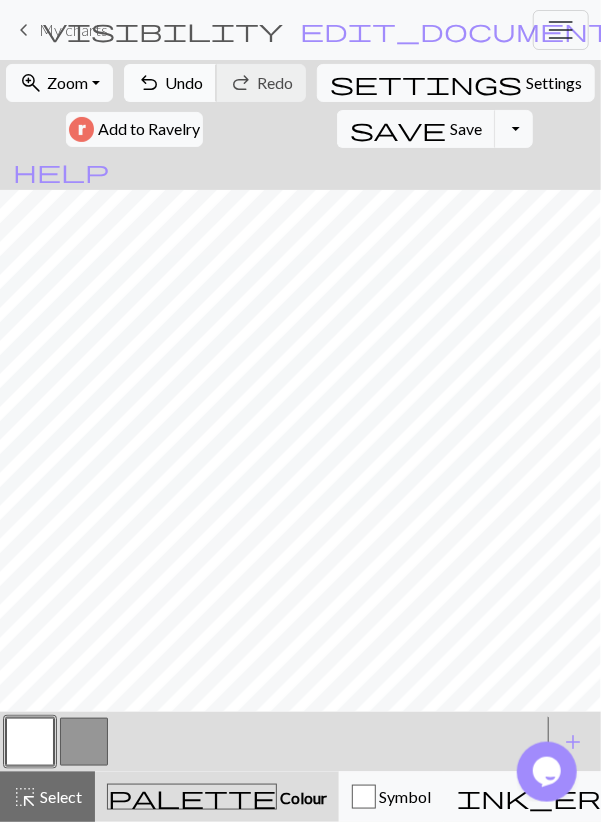 click on "undo" at bounding box center (149, 83) 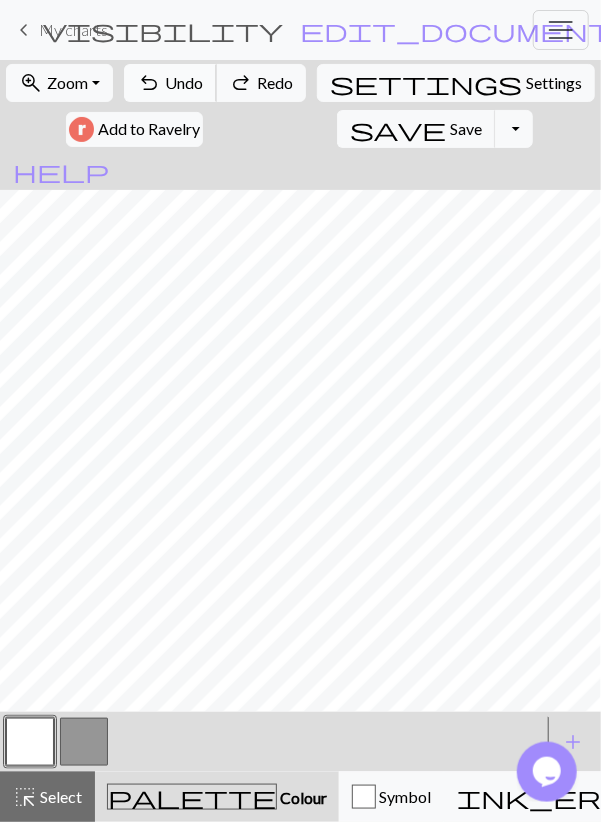 click on "undo" at bounding box center (149, 83) 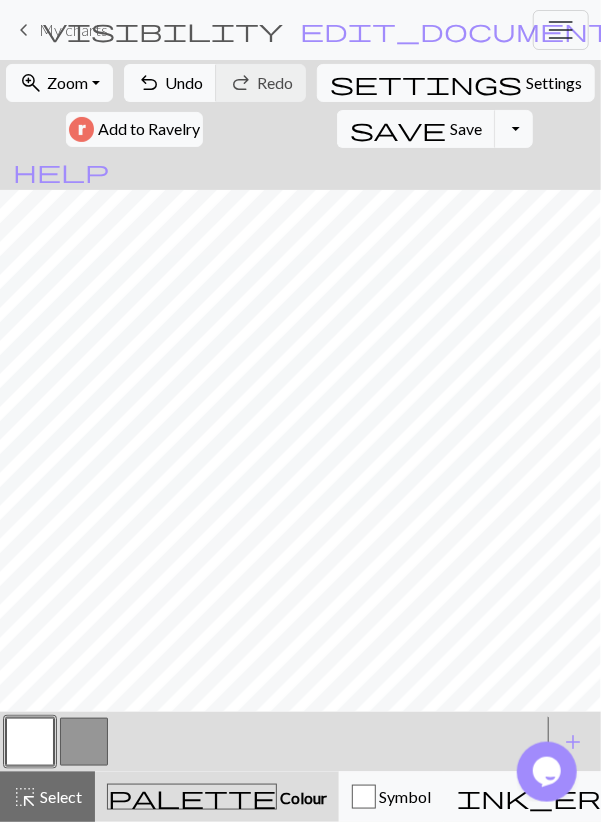 click at bounding box center [84, 742] 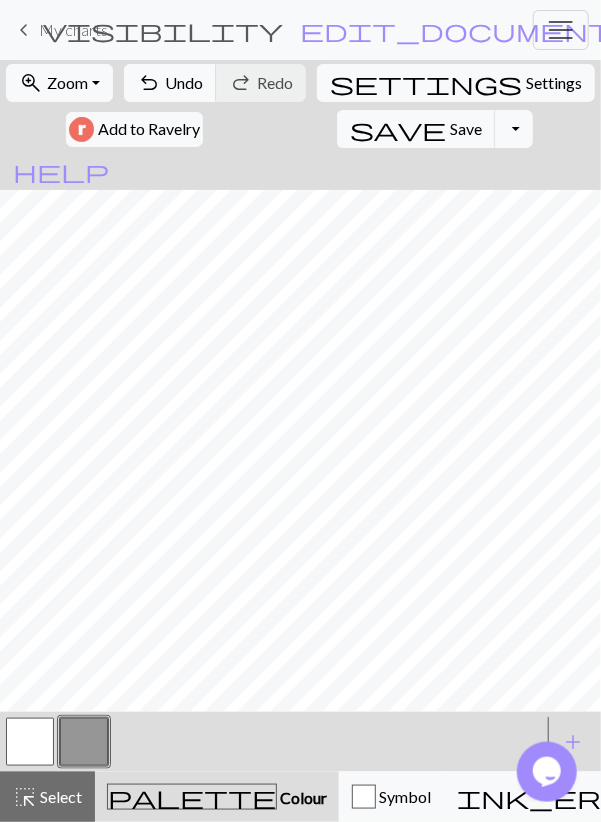 click at bounding box center [30, 742] 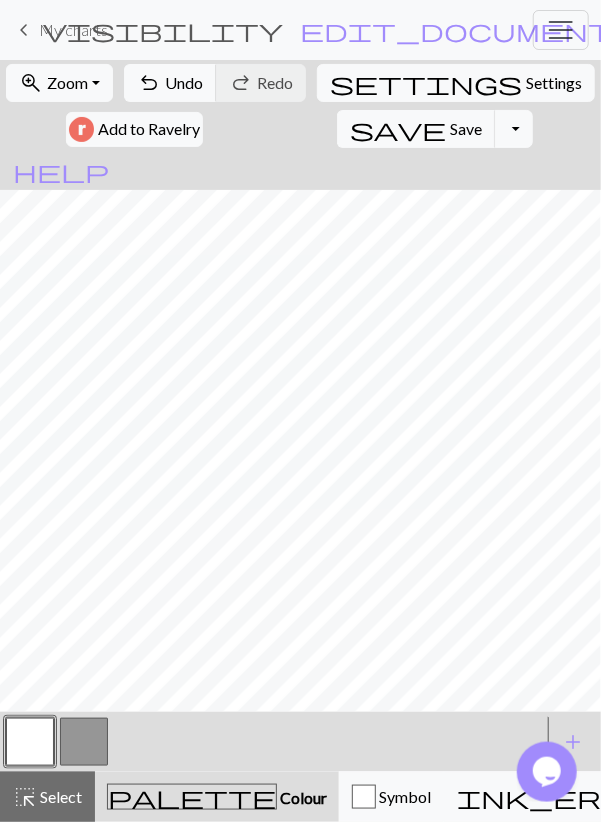 click at bounding box center [84, 742] 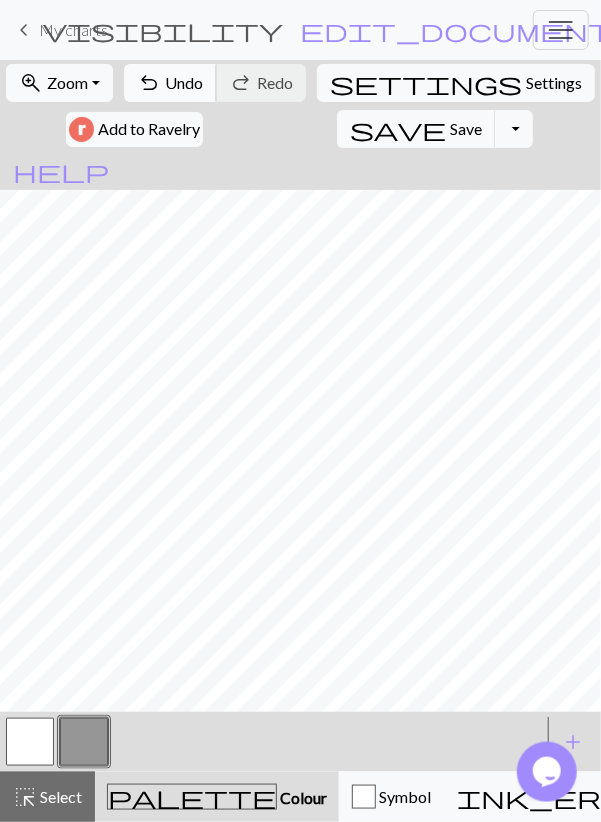 click on "Undo" at bounding box center (184, 82) 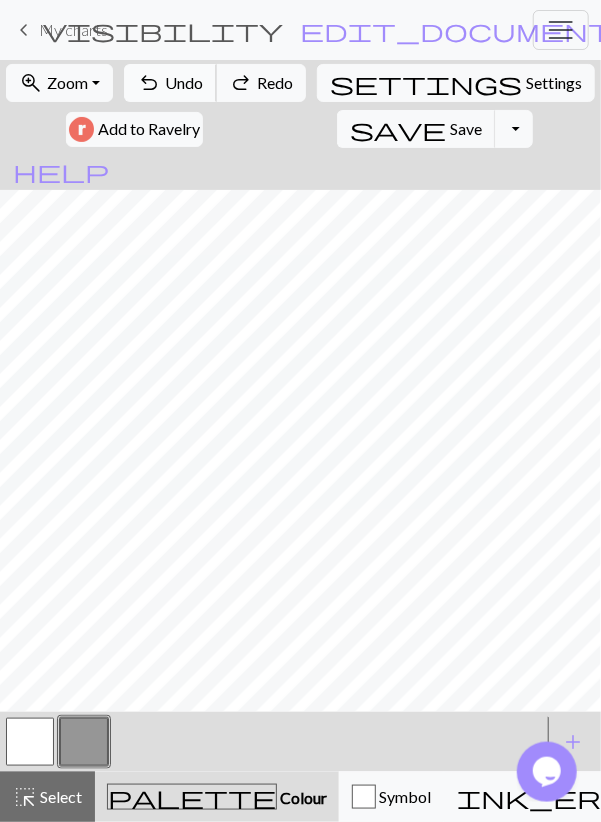 click on "Undo" at bounding box center [184, 82] 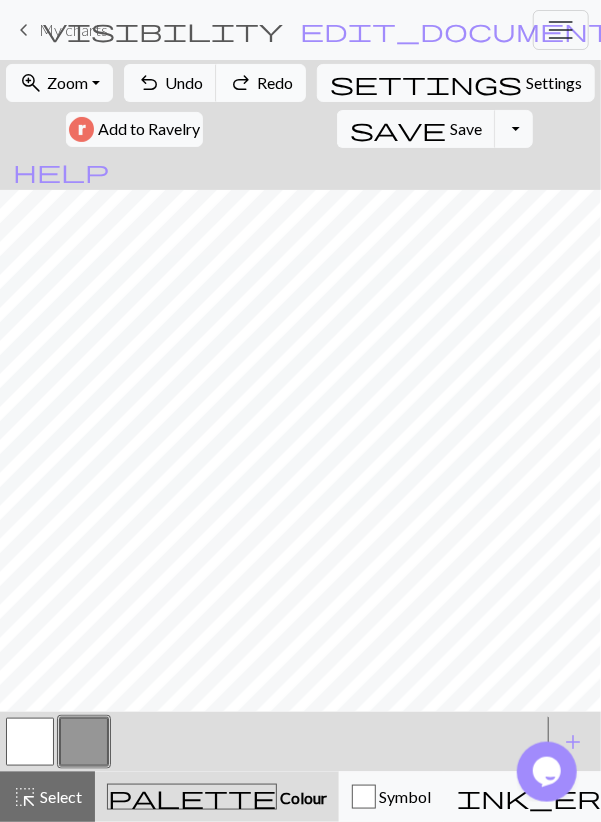 click on "Redo" at bounding box center [275, 82] 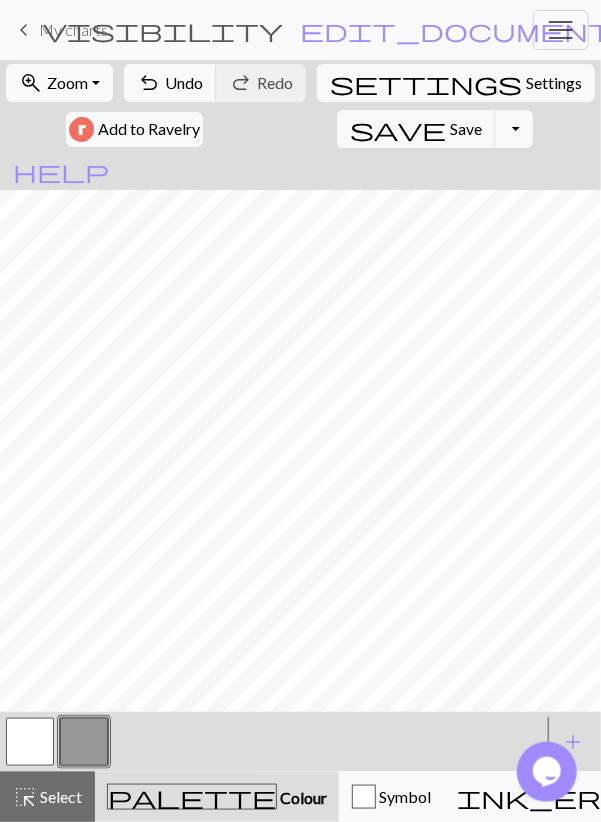 click on "undo Undo Undo redo Redo Redo" at bounding box center (215, 83) 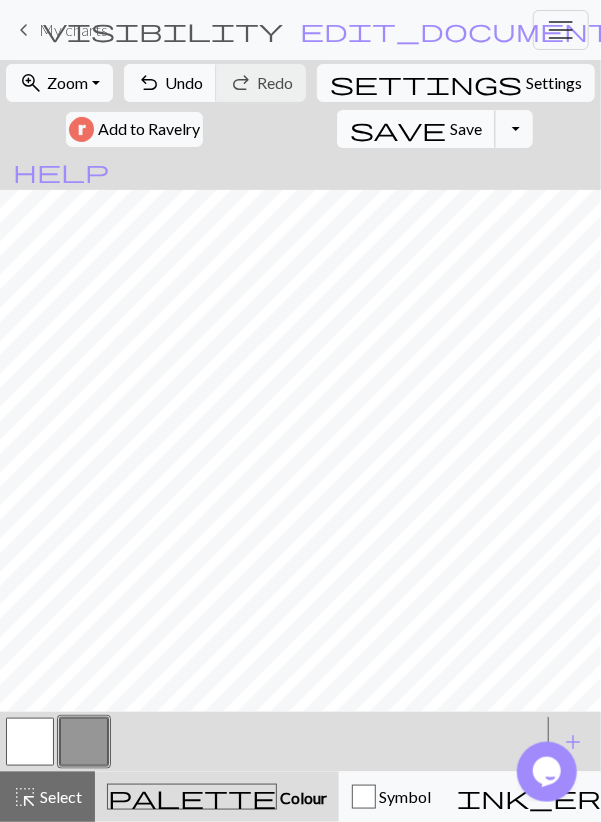 click on "Save" at bounding box center [466, 128] 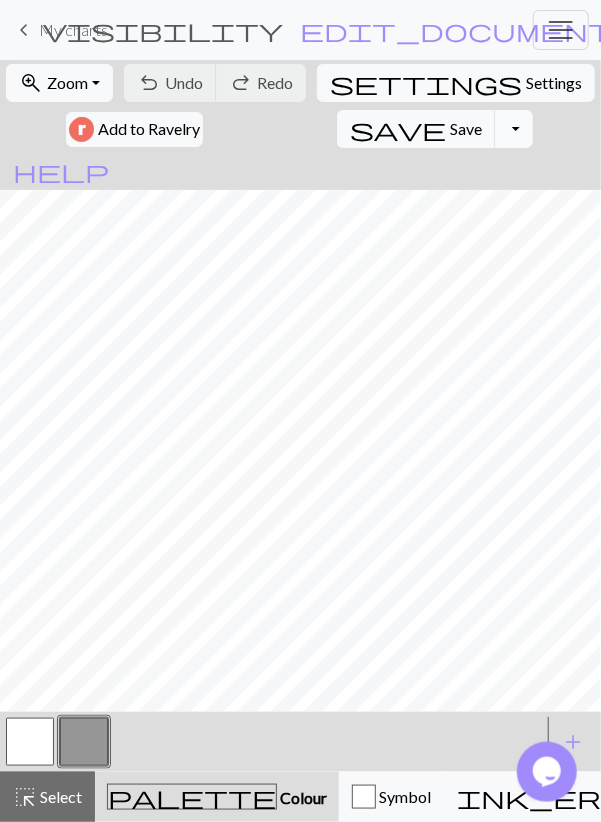 click on "Toggle Dropdown" at bounding box center [514, 129] 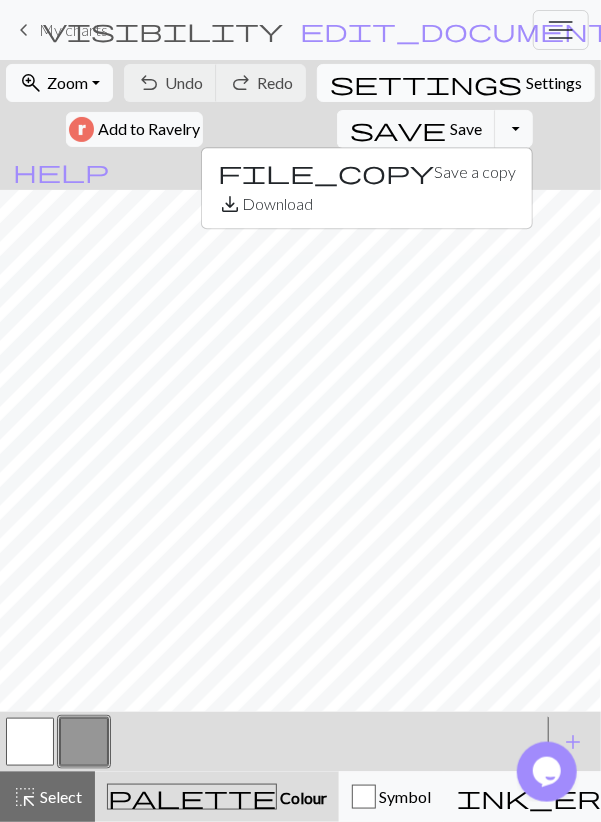 click on "Settings" at bounding box center (554, 83) 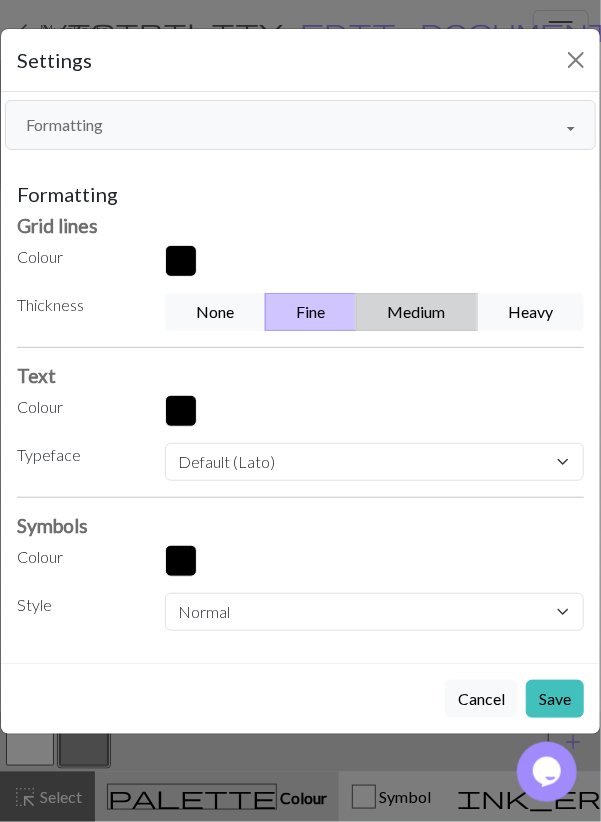 click on "Medium" at bounding box center (416, 312) 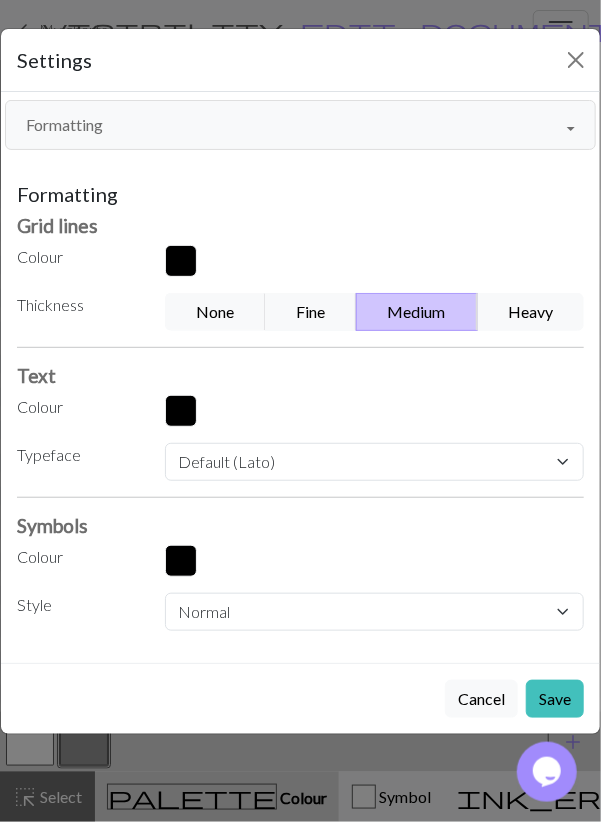 drag, startPoint x: 541, startPoint y: 686, endPoint x: 535, endPoint y: 673, distance: 14.3178215 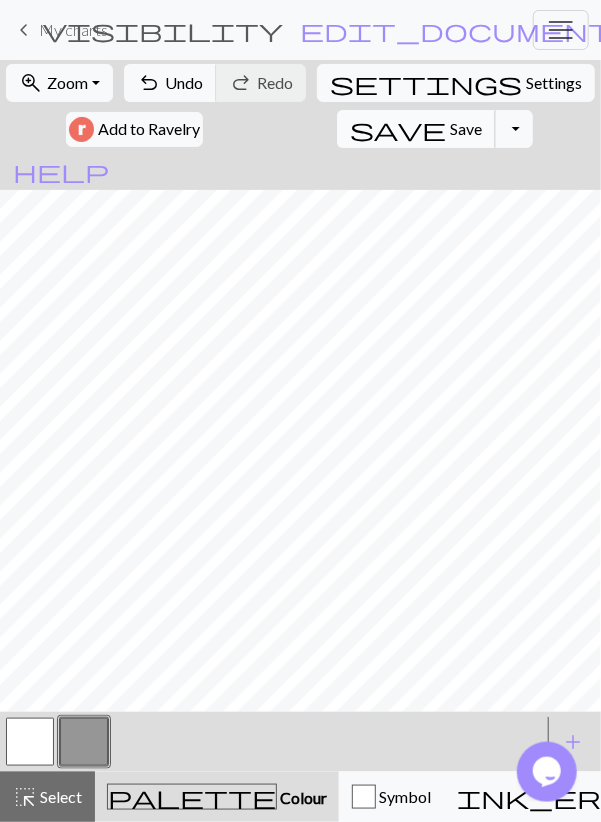 click on "Save" at bounding box center (466, 128) 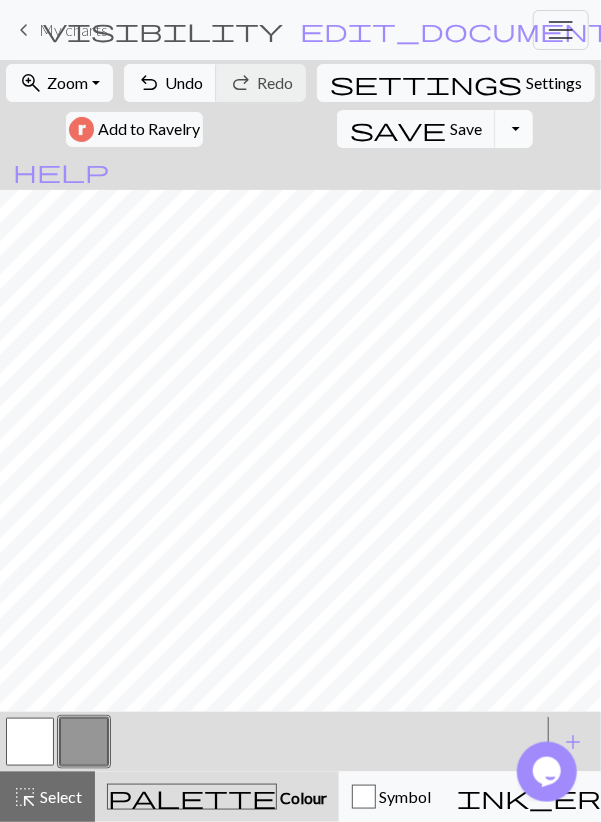 click on "Toggle Dropdown" at bounding box center [514, 129] 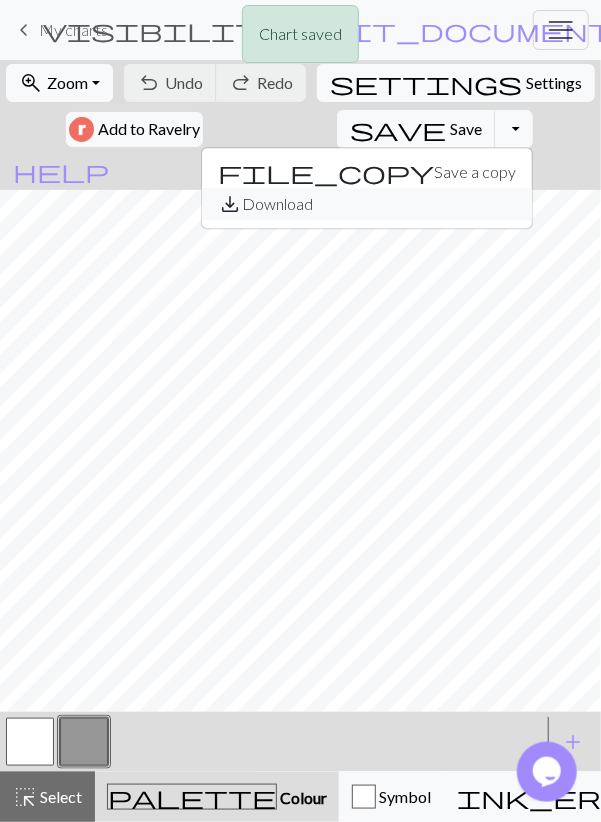 click on "save_alt  Download" at bounding box center [367, 204] 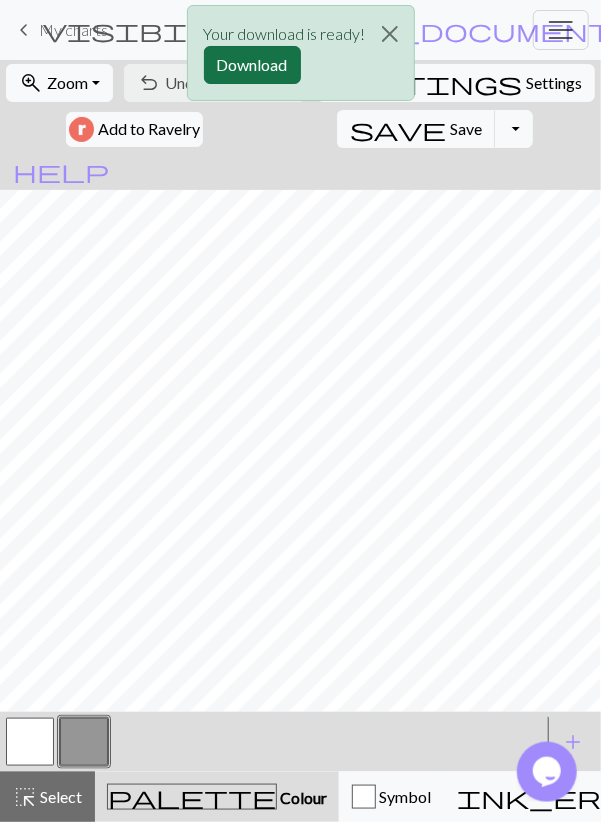 click on "Download" at bounding box center [252, 65] 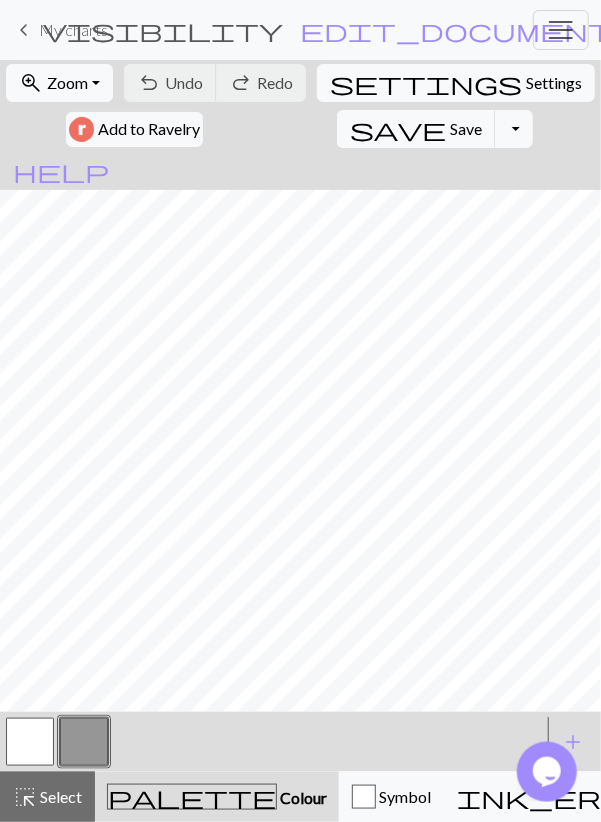 click on "My charts" at bounding box center (73, 29) 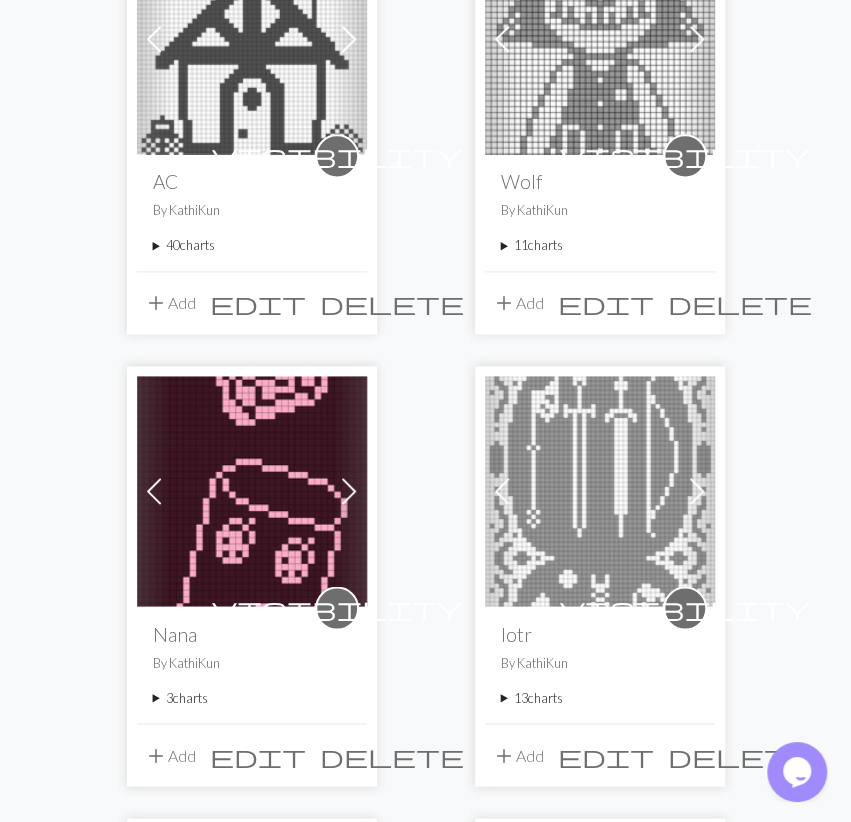 scroll, scrollTop: 936, scrollLeft: 0, axis: vertical 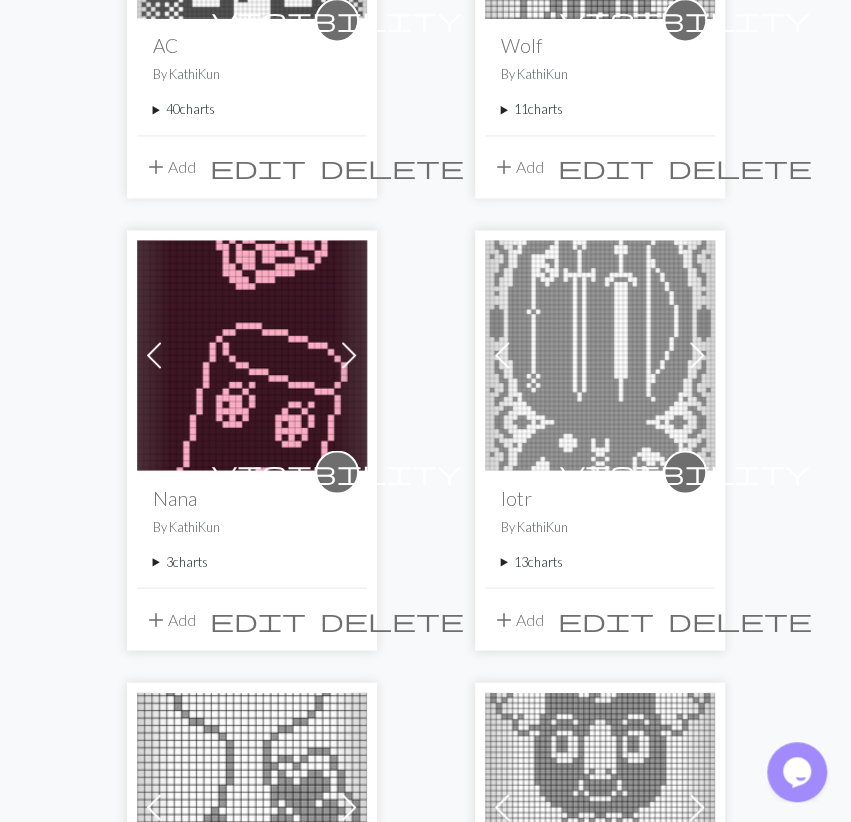 click on "3  charts" at bounding box center (252, 561) 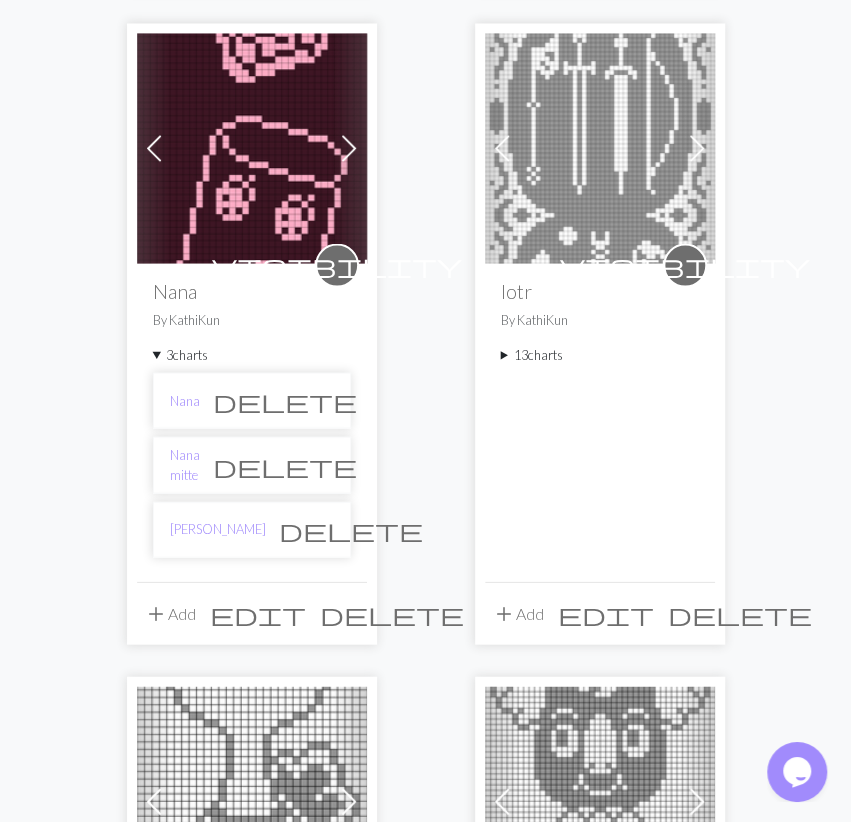 scroll, scrollTop: 1144, scrollLeft: 0, axis: vertical 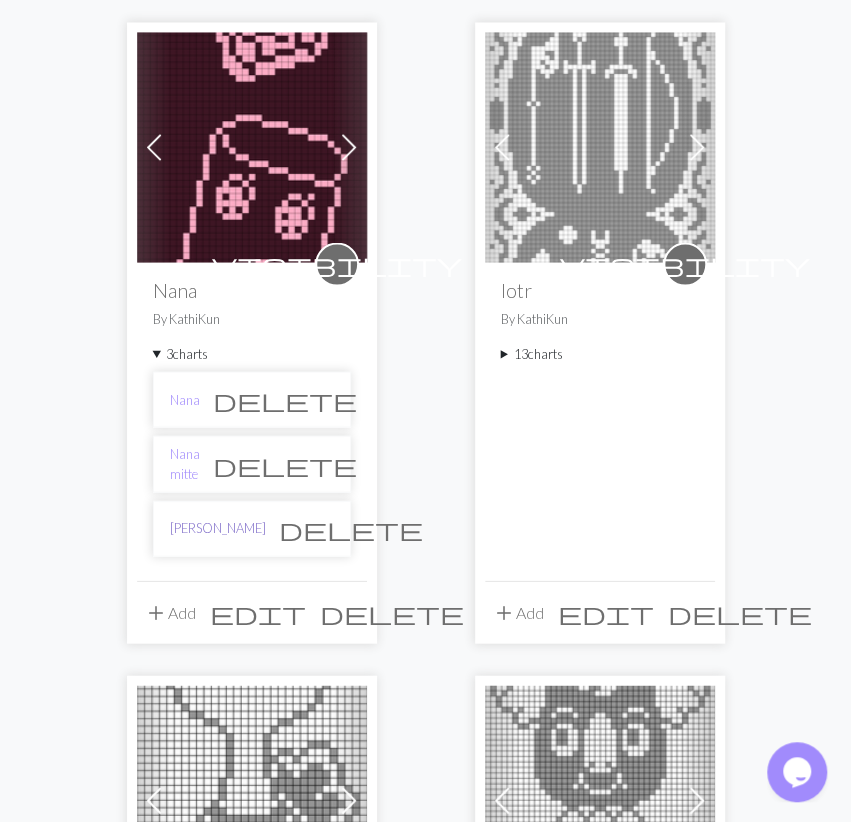 click on "[PERSON_NAME]" at bounding box center [218, 527] 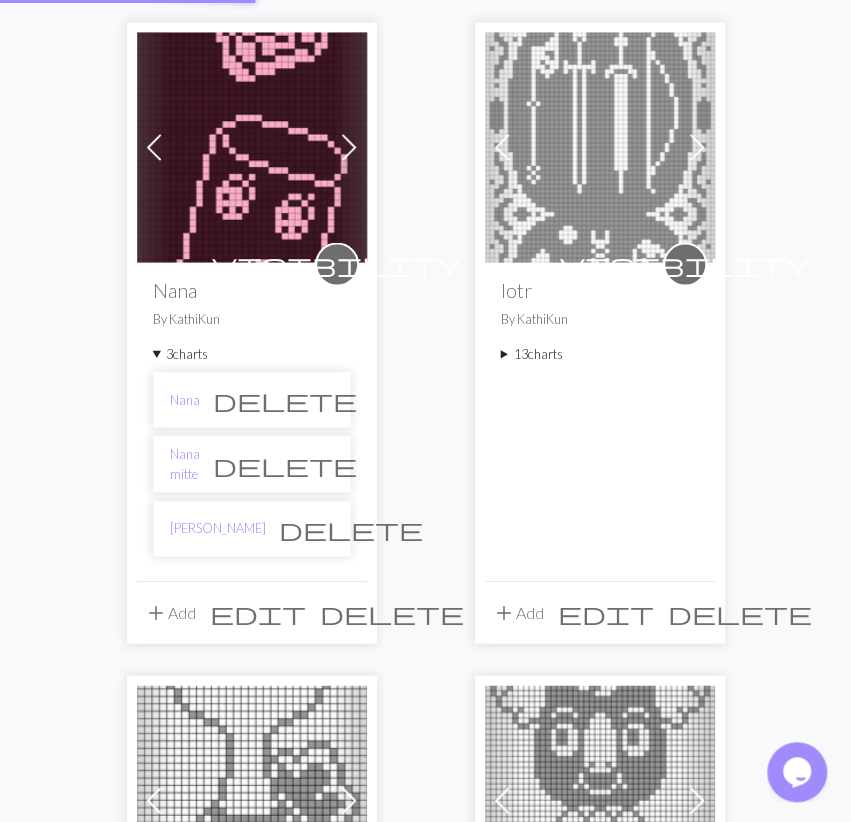 scroll, scrollTop: 0, scrollLeft: 0, axis: both 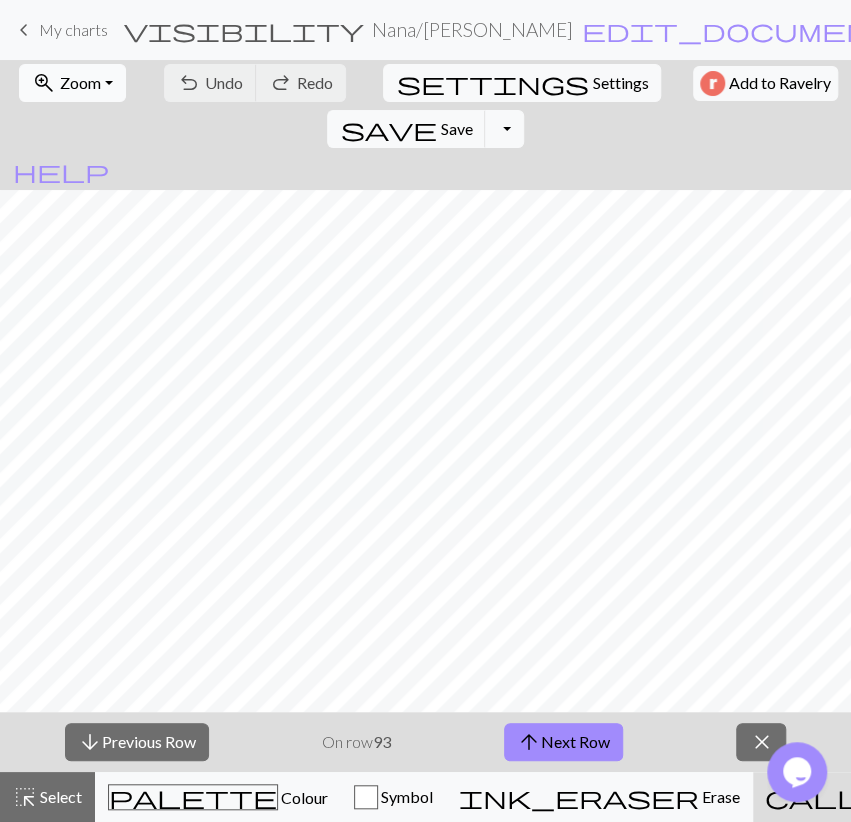 click on "Zoom" at bounding box center (80, 82) 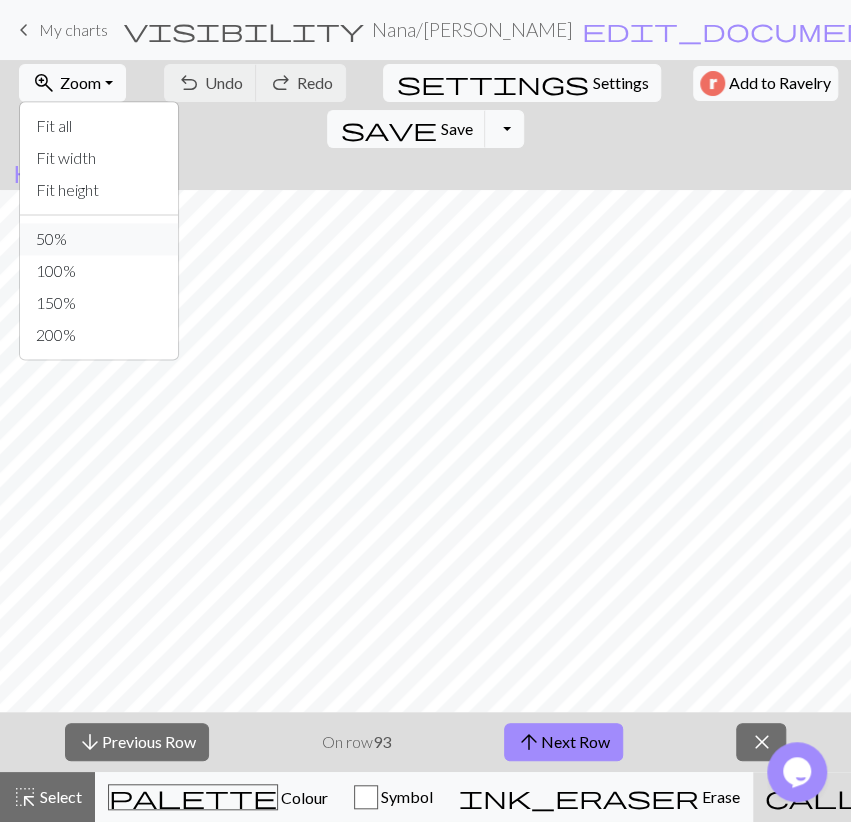 click on "50%" at bounding box center [99, 239] 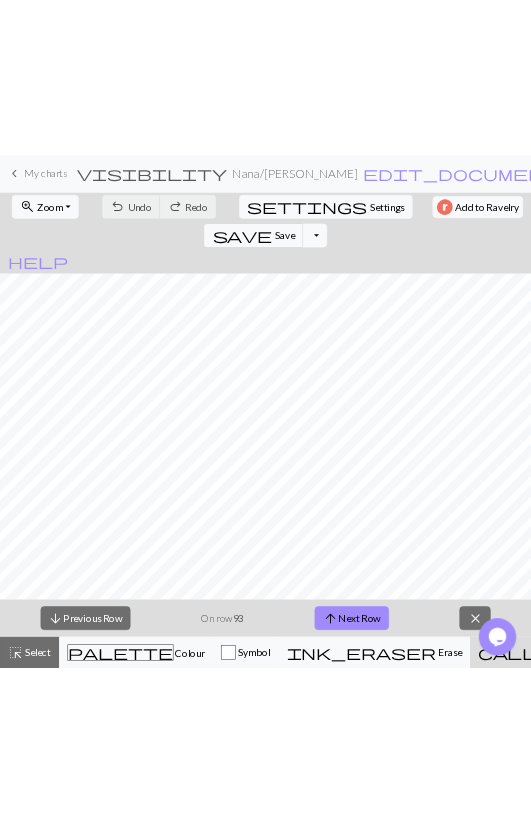 scroll, scrollTop: 1740, scrollLeft: 0, axis: vertical 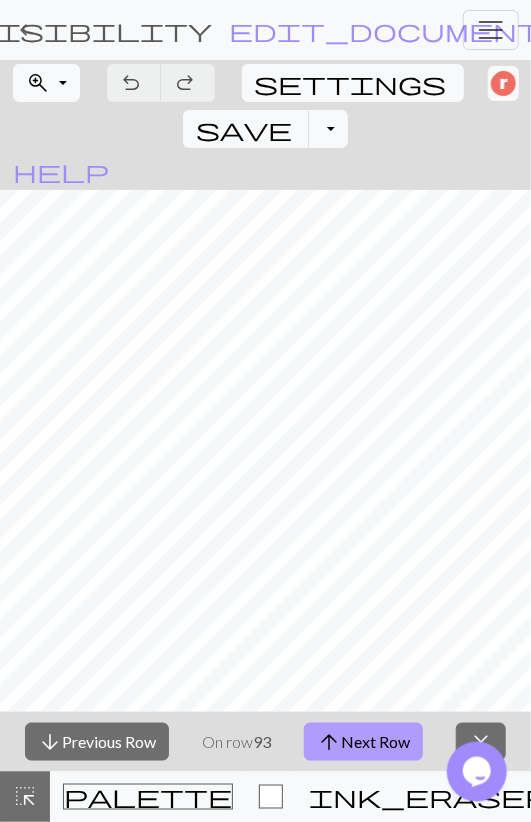 click on "arrow_upward  Next Row" at bounding box center (363, 742) 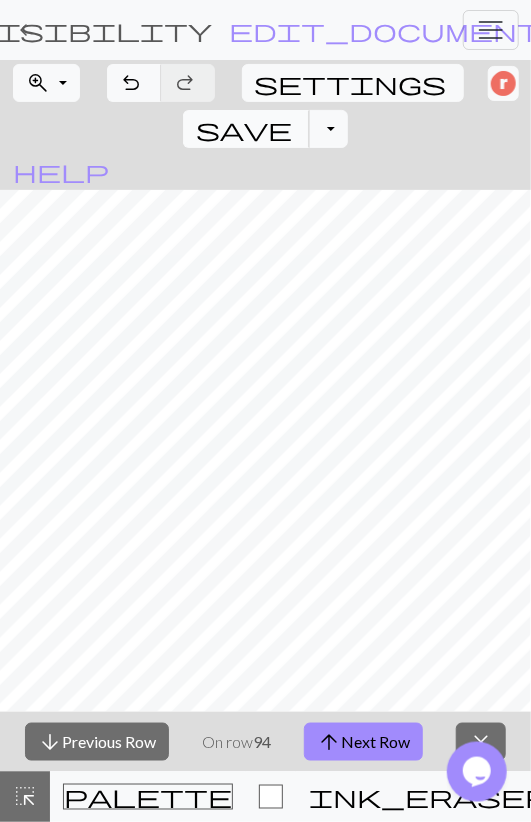 click on "save" at bounding box center (244, 129) 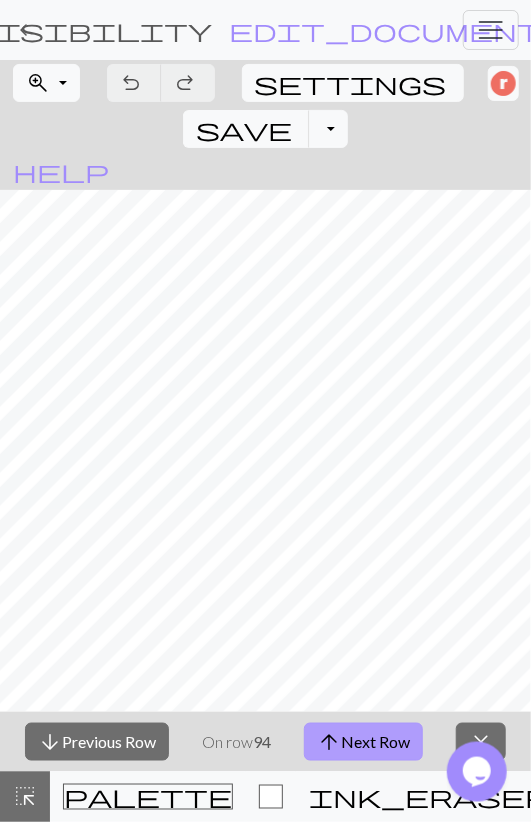 click on "arrow_upward  Next Row" at bounding box center [363, 742] 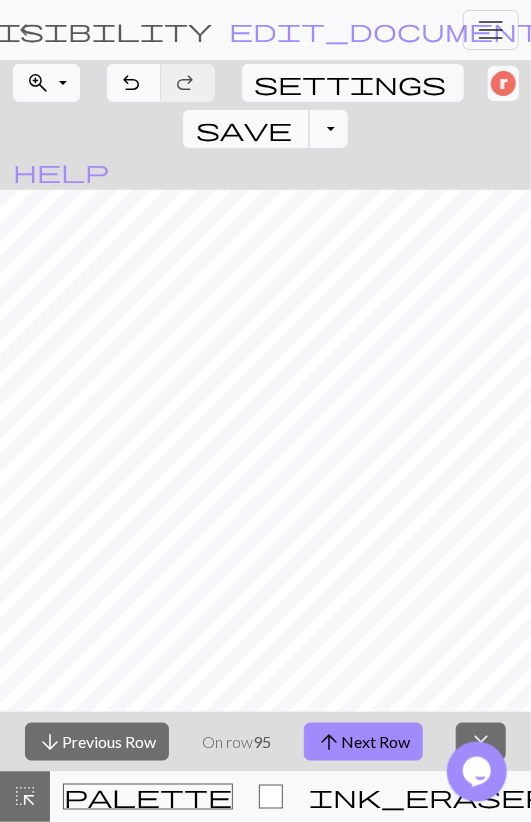 click on "save" at bounding box center (244, 129) 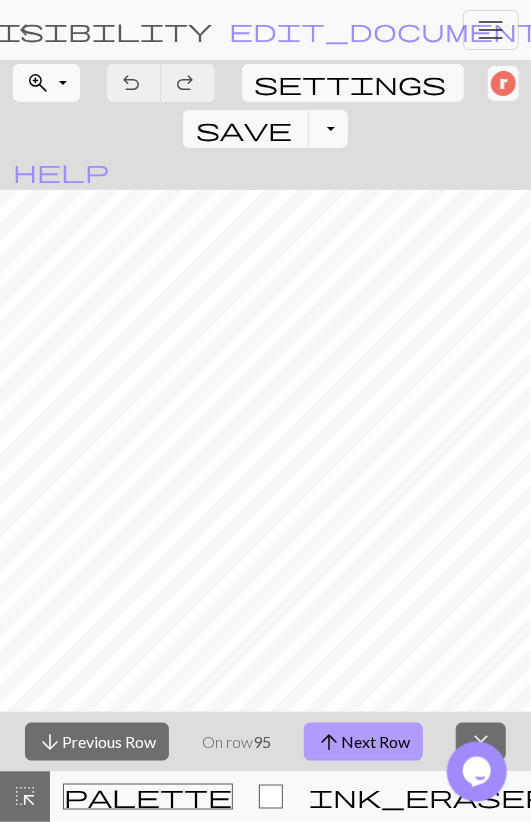 click on "arrow_upward  Next Row" at bounding box center (363, 742) 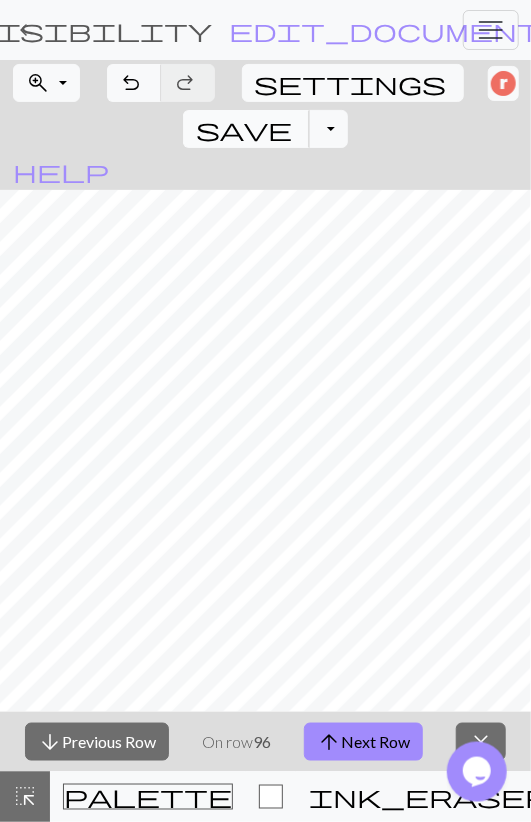 click on "save" at bounding box center [244, 129] 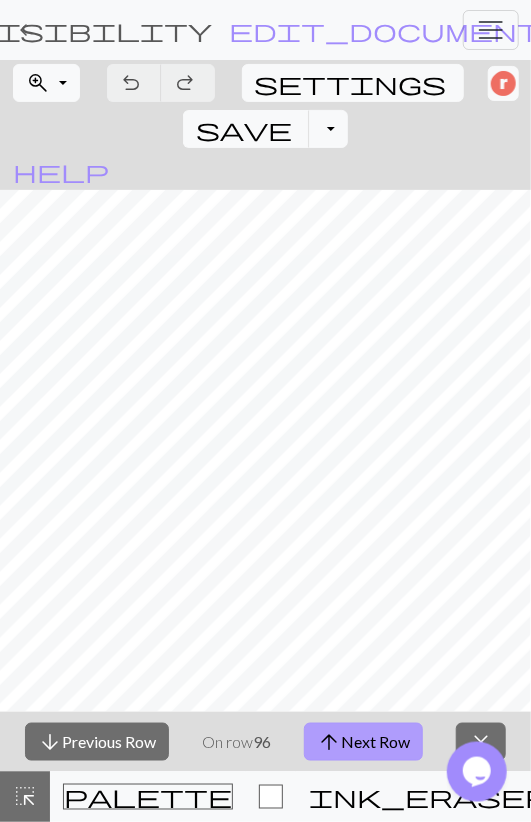 click on "arrow_upward  Next Row" at bounding box center [363, 742] 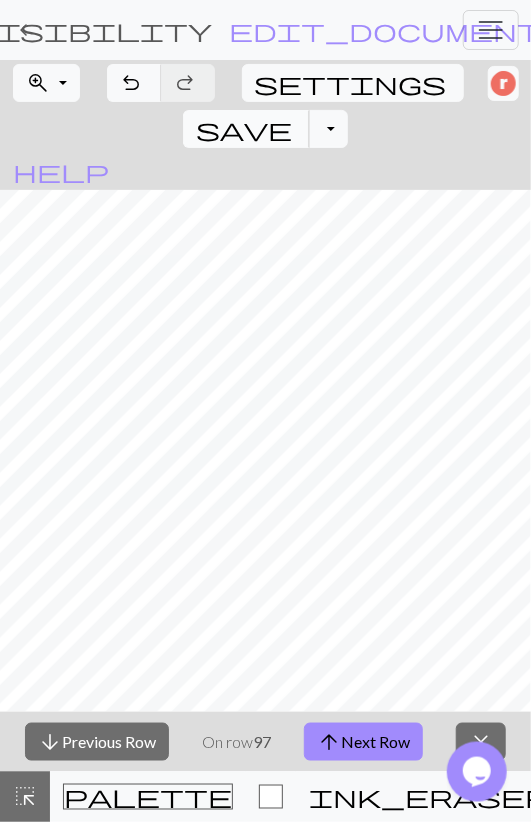 click on "save Save Save" at bounding box center (246, 129) 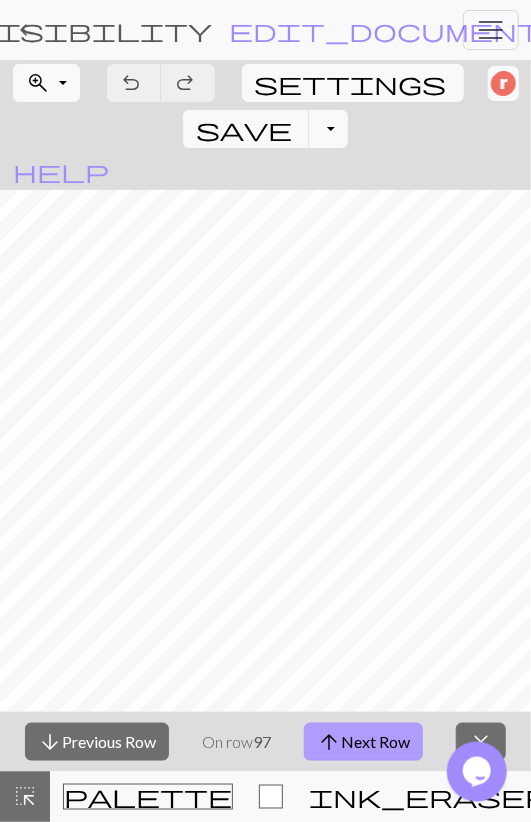 click on "arrow_upward  Next Row" at bounding box center [363, 742] 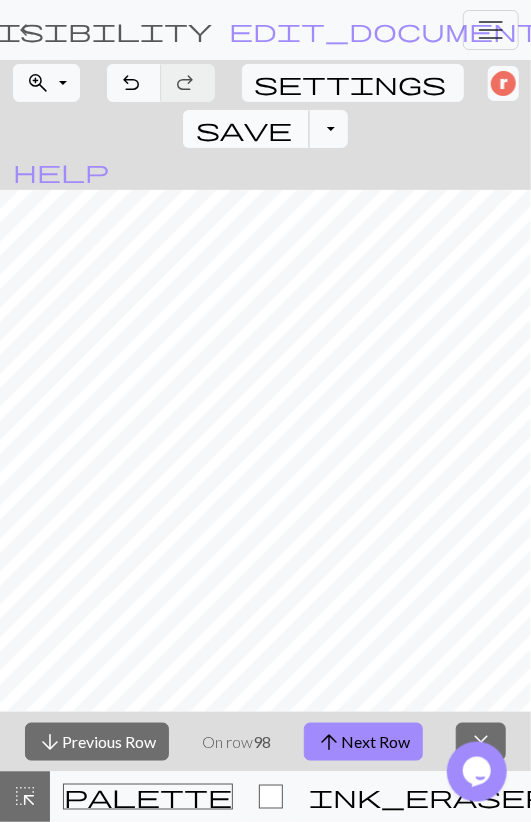 click on "save" at bounding box center [244, 129] 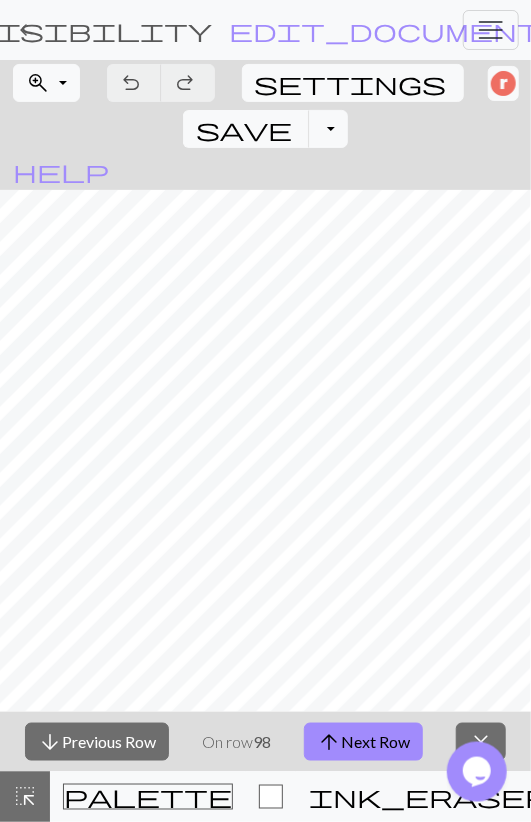 drag, startPoint x: 329, startPoint y: 743, endPoint x: 327, endPoint y: 723, distance: 20.09975 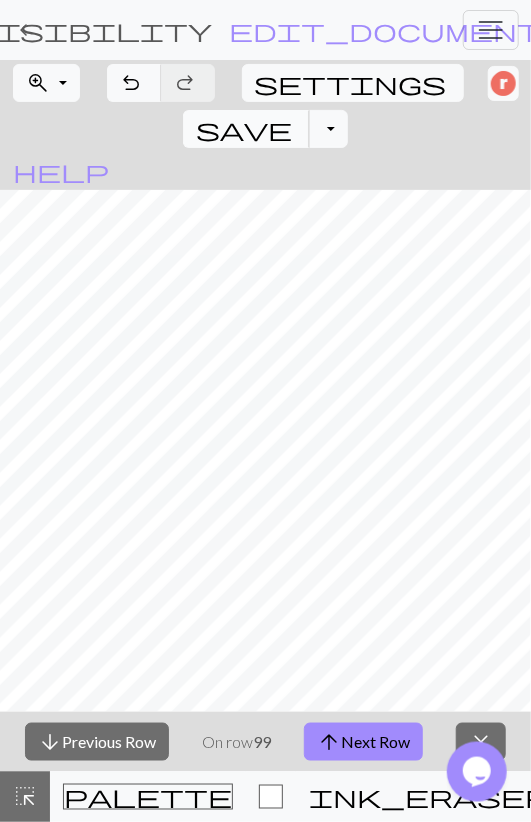 drag, startPoint x: 404, startPoint y: 82, endPoint x: 398, endPoint y: 92, distance: 11.661903 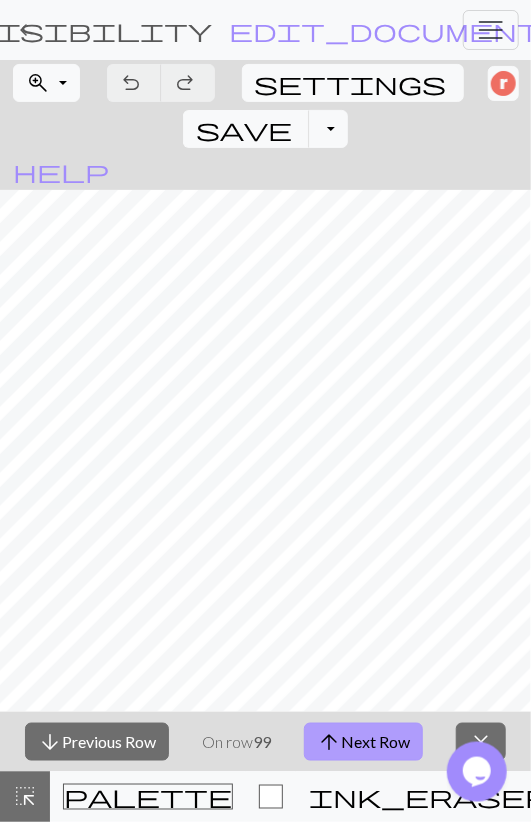 click on "arrow_upward  Next Row" at bounding box center (363, 742) 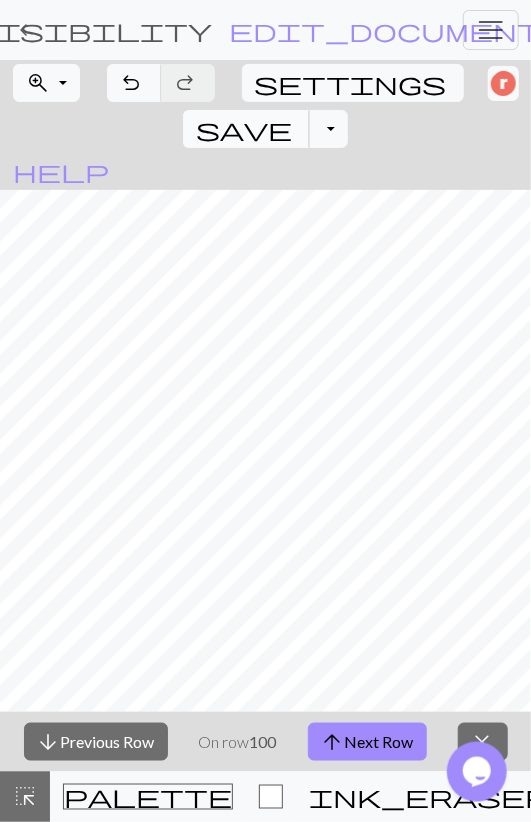 click on "save" at bounding box center [244, 129] 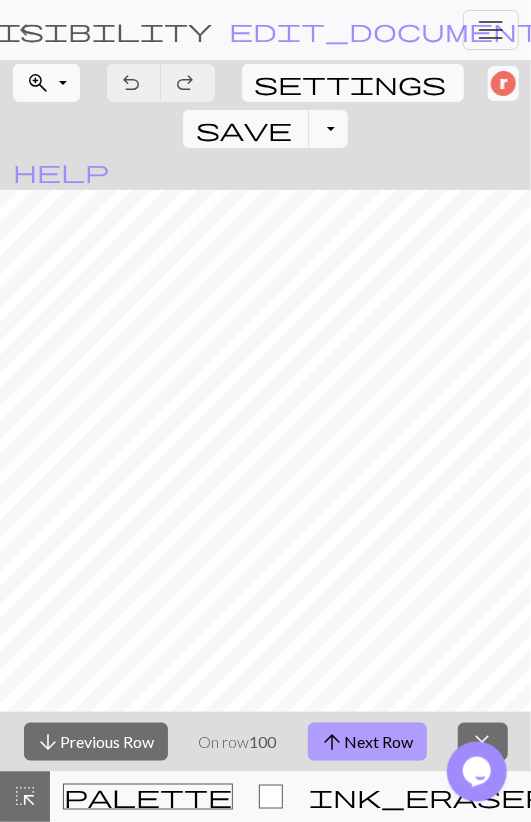 click on "arrow_upward  Next Row" at bounding box center (367, 742) 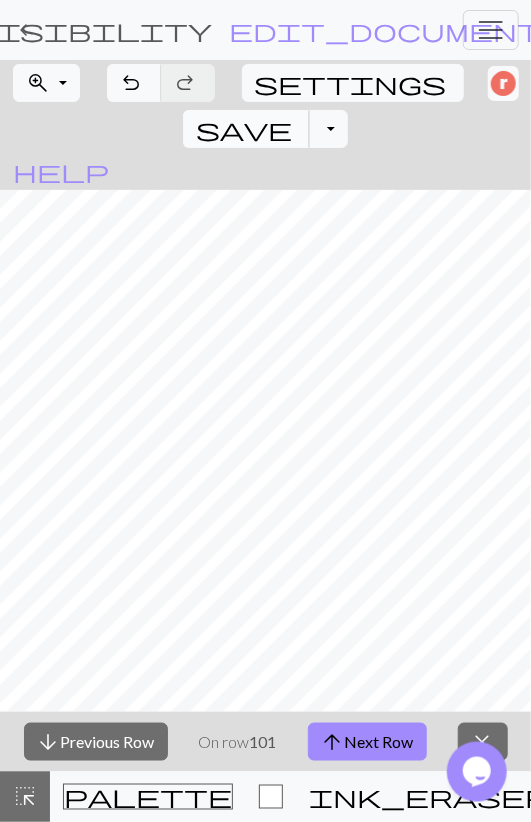 click on "save" at bounding box center [244, 129] 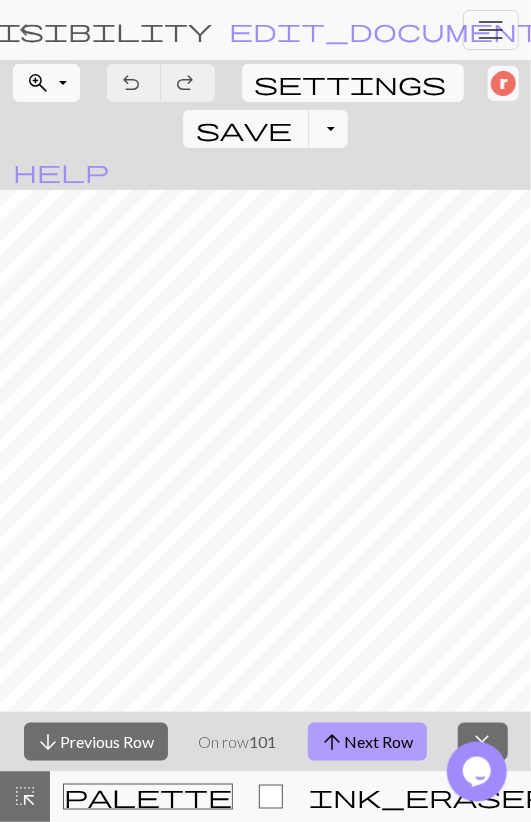 click on "arrow_upward" at bounding box center (333, 742) 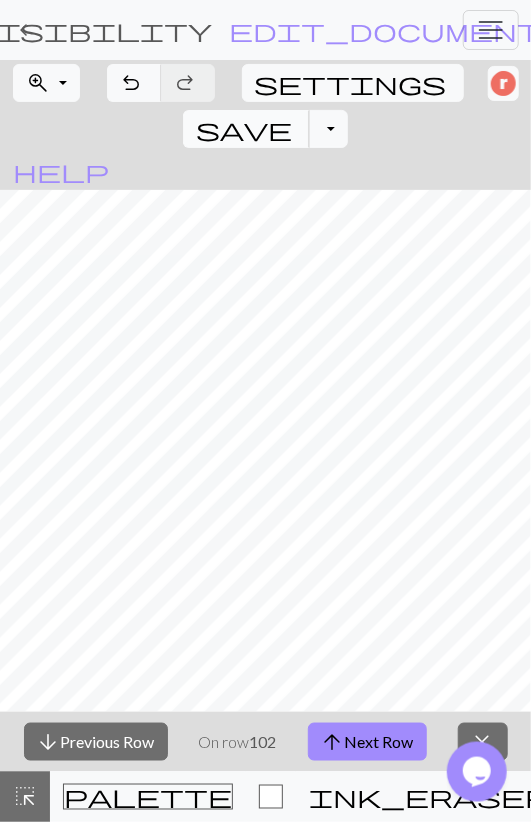 click on "save" at bounding box center [244, 129] 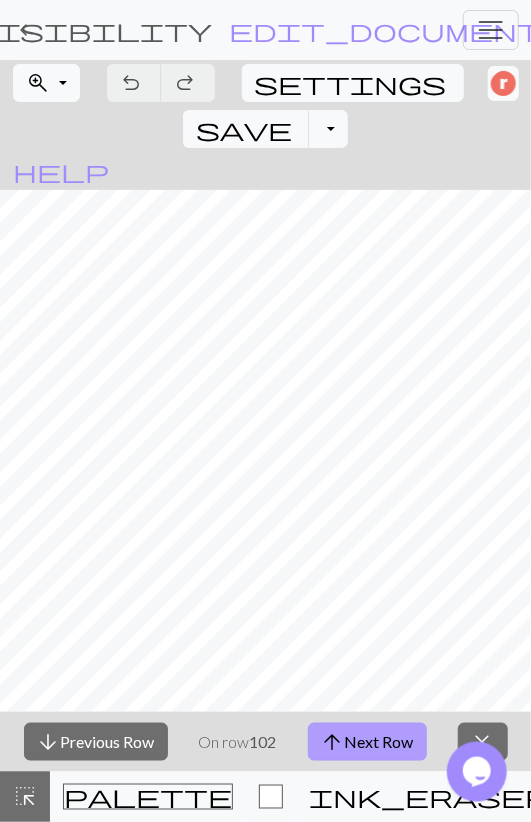 click on "arrow_upward" at bounding box center (333, 742) 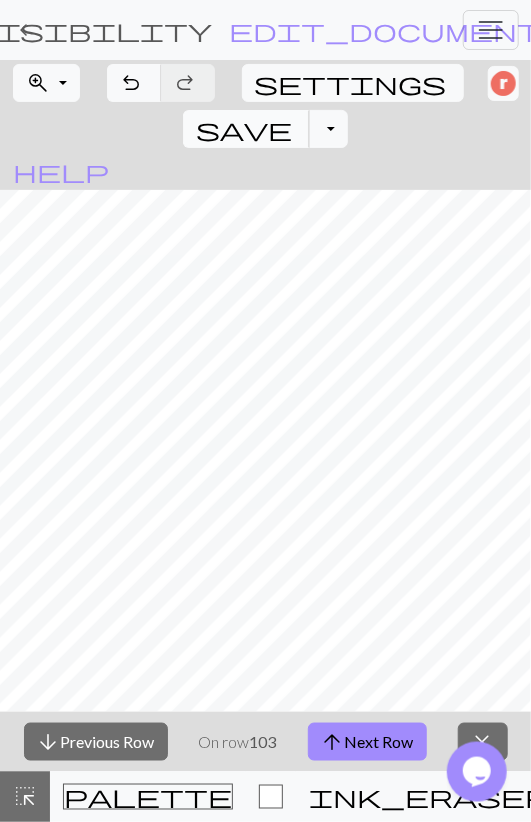 click on "save Save Save" at bounding box center (246, 129) 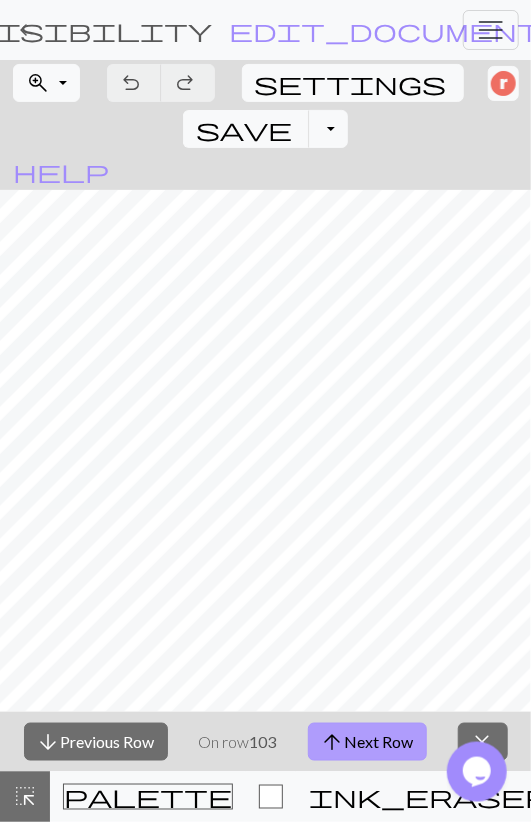 click on "arrow_upward  Next Row" at bounding box center (367, 742) 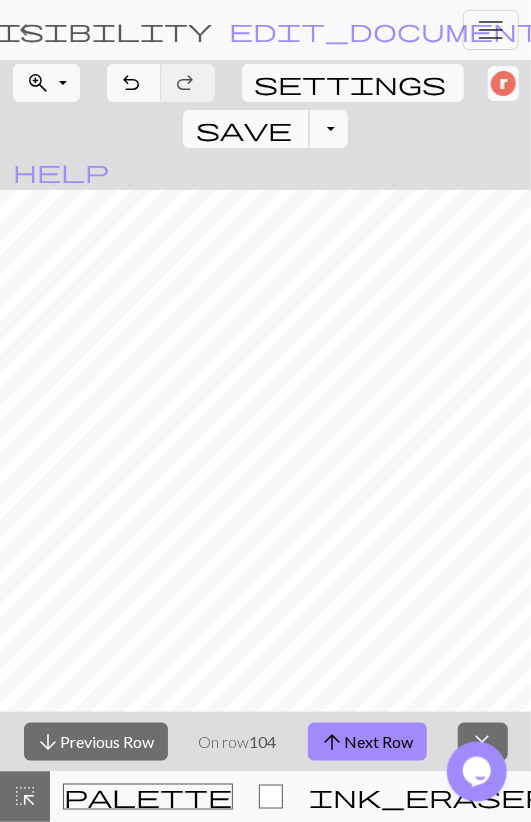 click on "save" at bounding box center [244, 129] 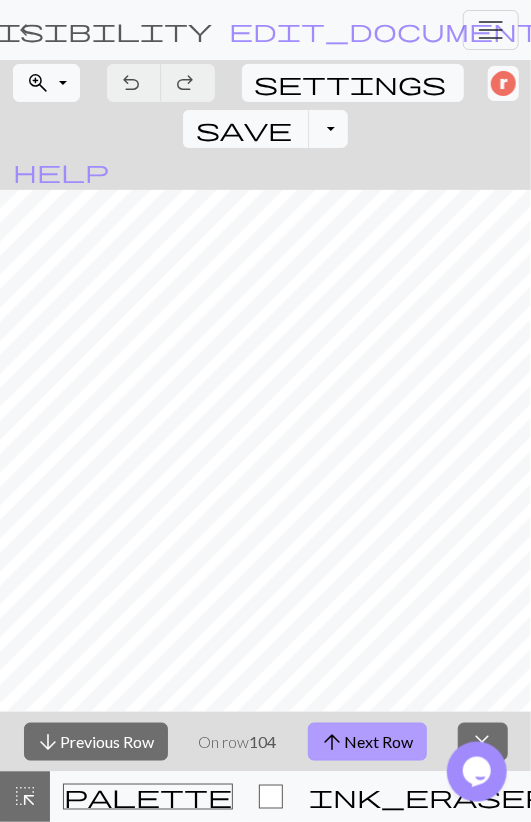 click on "arrow_upward  Next Row" at bounding box center [367, 742] 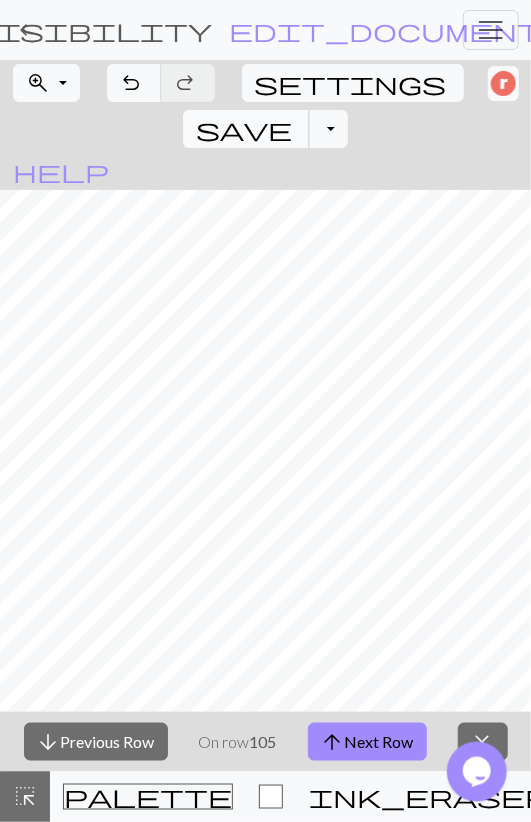 click on "save" at bounding box center [244, 129] 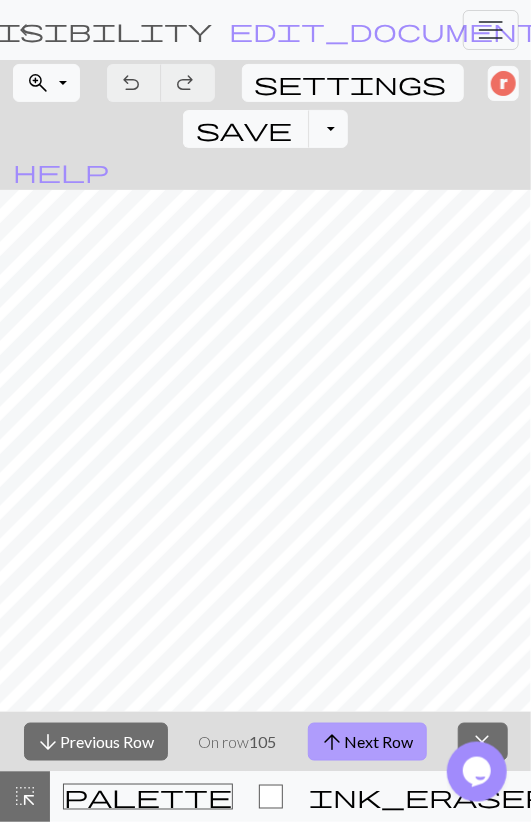 click on "arrow_upward  Next Row" at bounding box center (367, 742) 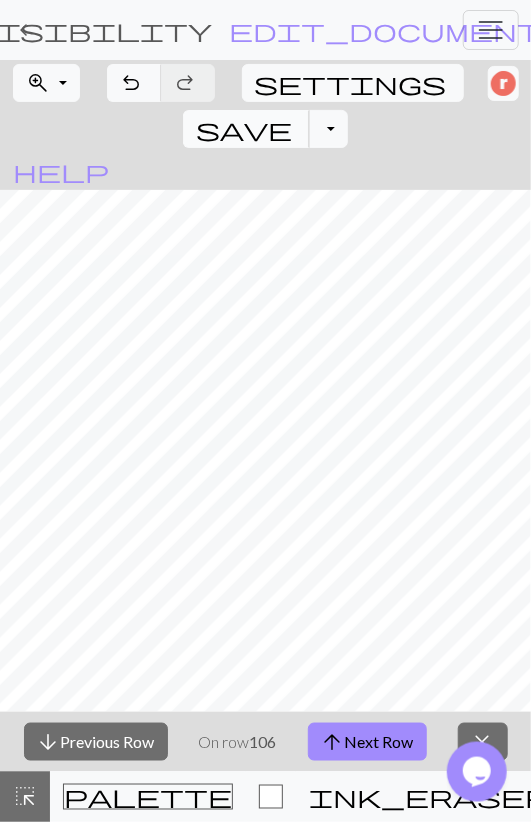 click on "save" at bounding box center [244, 129] 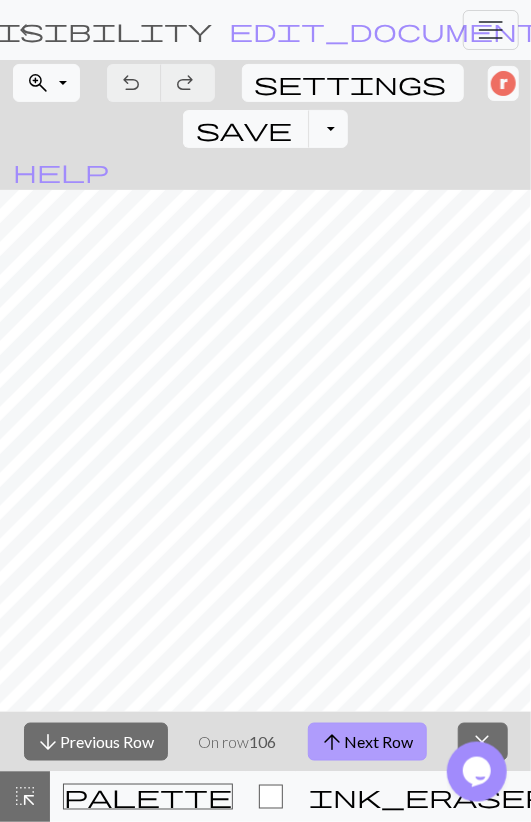 click on "arrow_upward  Next Row" at bounding box center [367, 742] 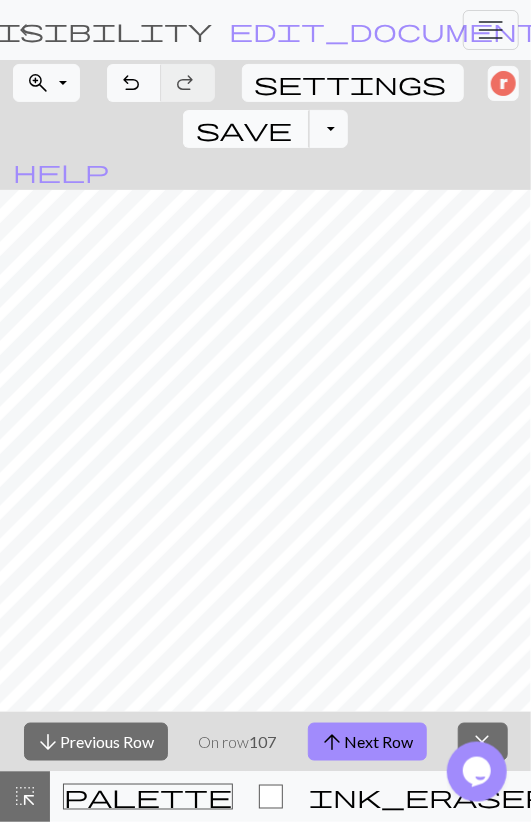 drag, startPoint x: 401, startPoint y: 79, endPoint x: 390, endPoint y: 101, distance: 24.596748 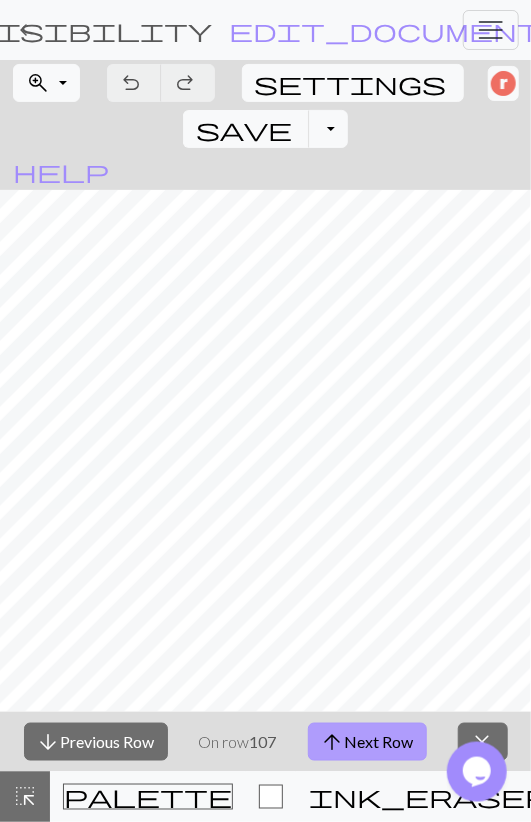 click on "arrow_upward  Next Row" at bounding box center (367, 742) 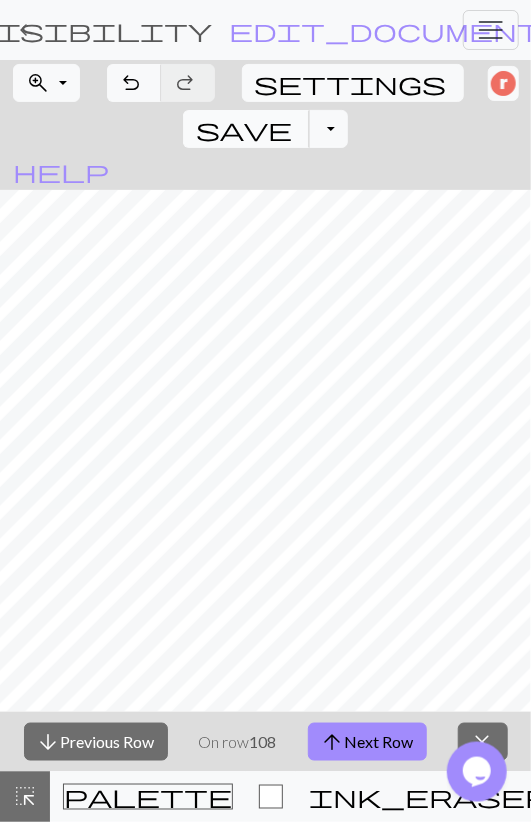 click on "save" at bounding box center (244, 129) 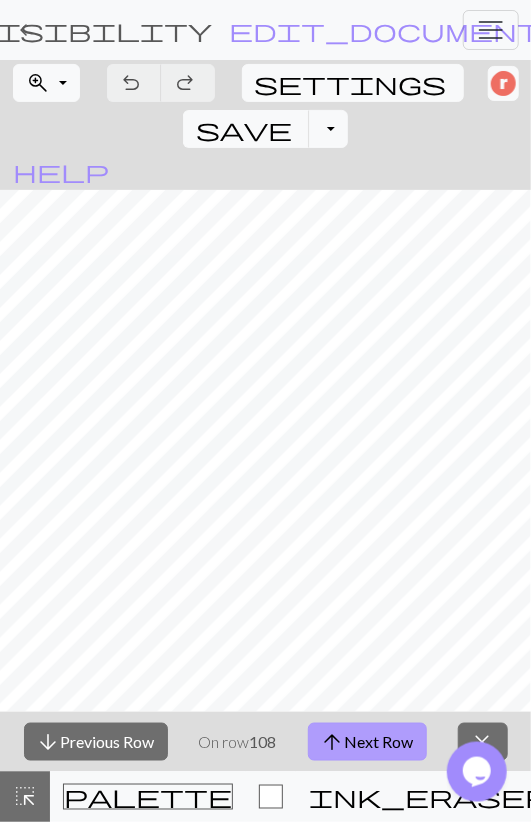 click on "arrow_upward  Next Row" at bounding box center [367, 742] 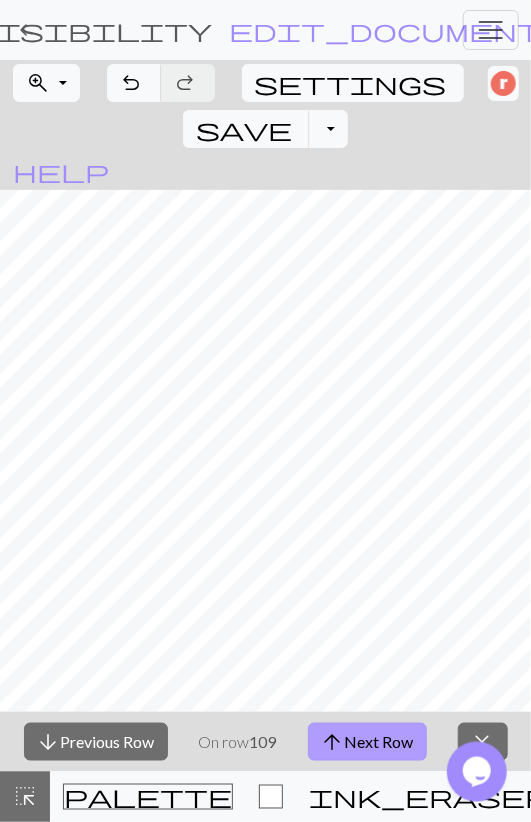 click on "arrow_upward  Next Row" at bounding box center [367, 742] 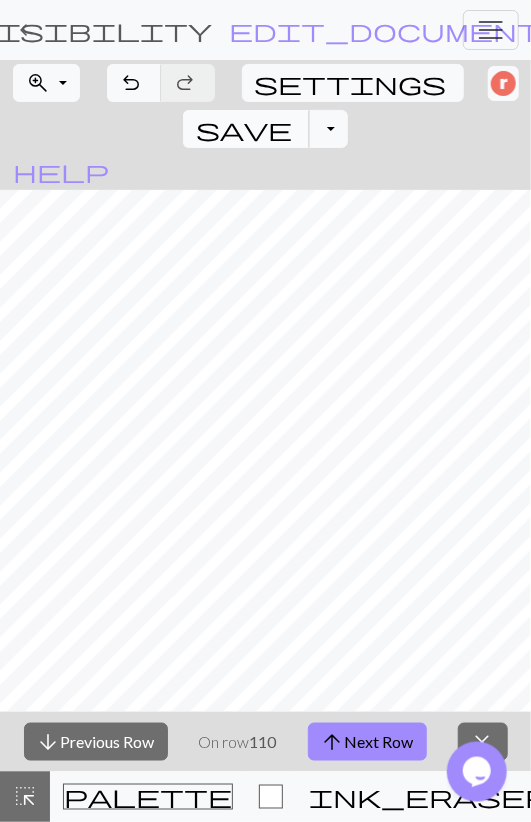 click on "save" at bounding box center (244, 129) 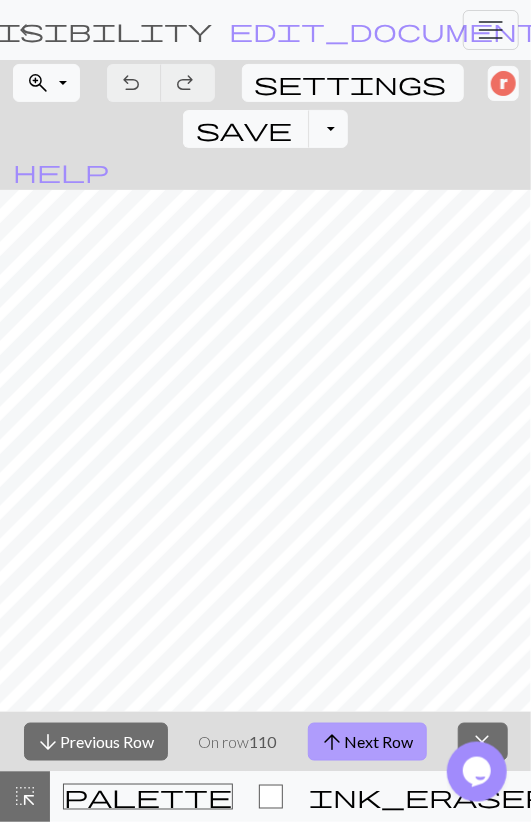 click on "arrow_upward  Next Row" at bounding box center (367, 742) 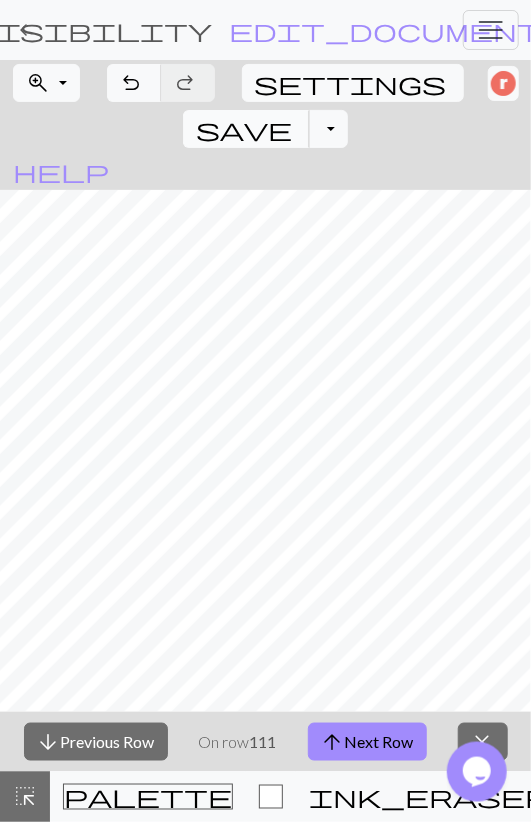 click on "save" at bounding box center (244, 129) 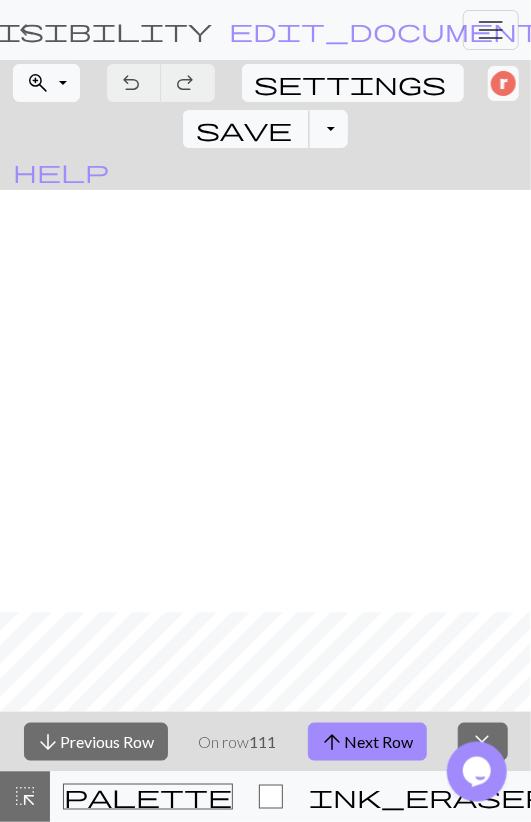 scroll, scrollTop: 1508, scrollLeft: 0, axis: vertical 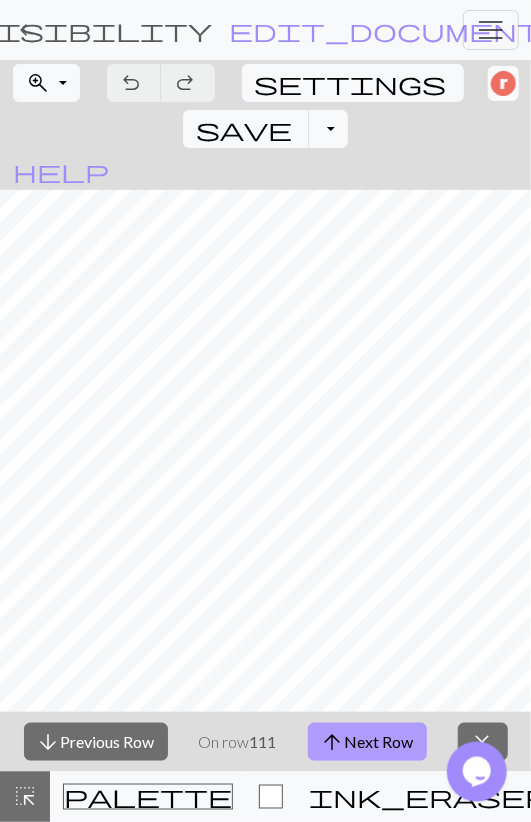 click on "arrow_upward  Next Row" at bounding box center [367, 742] 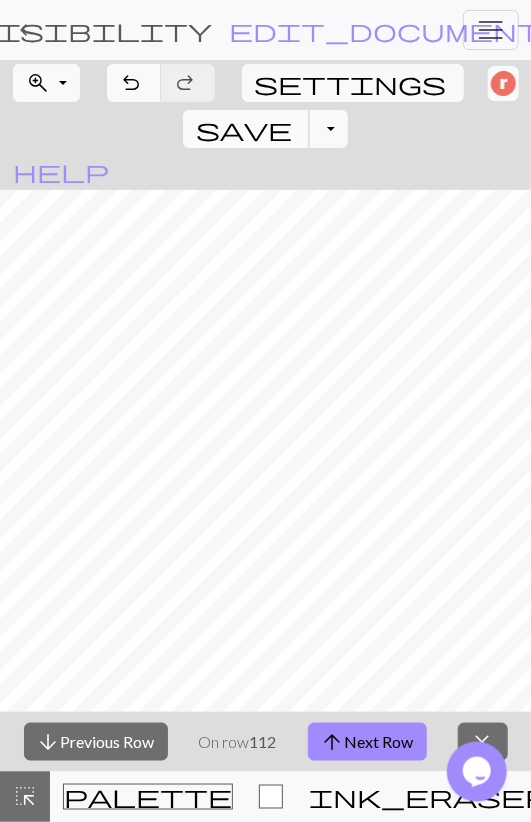 click on "save" at bounding box center (244, 129) 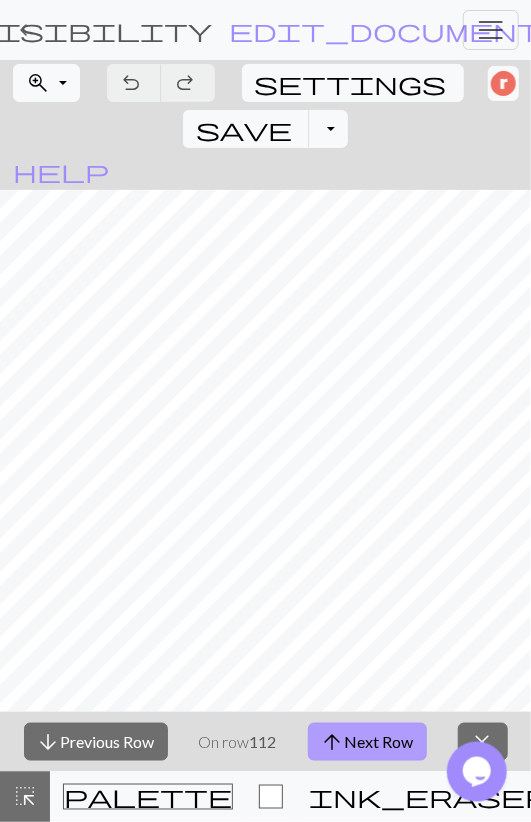 click on "arrow_upward  Next Row" at bounding box center [367, 742] 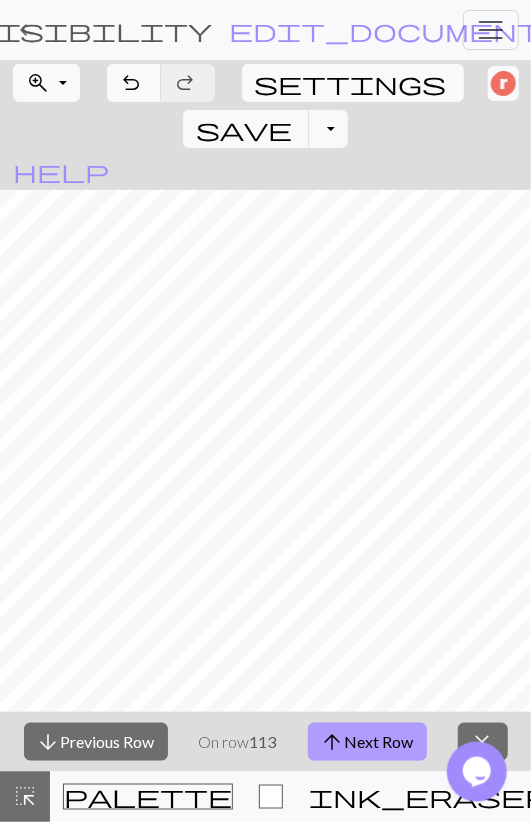 click on "arrow_upward  Next Row" at bounding box center (367, 742) 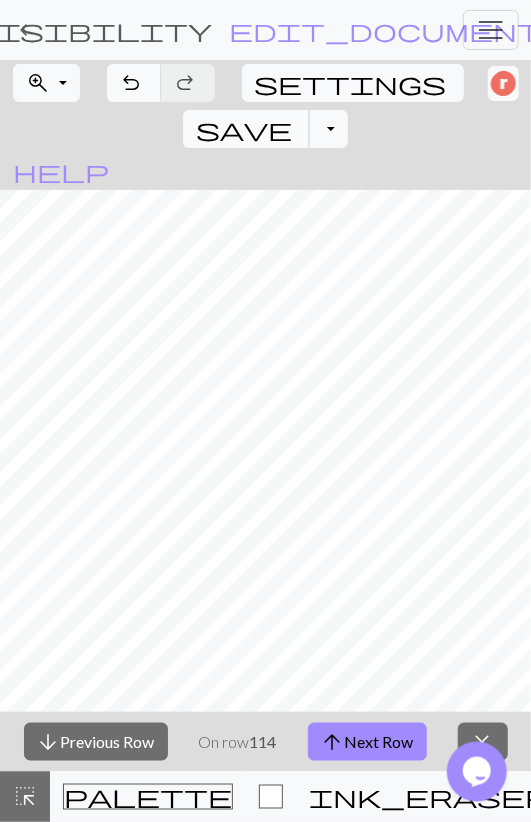 click on "save Save Save" at bounding box center [246, 129] 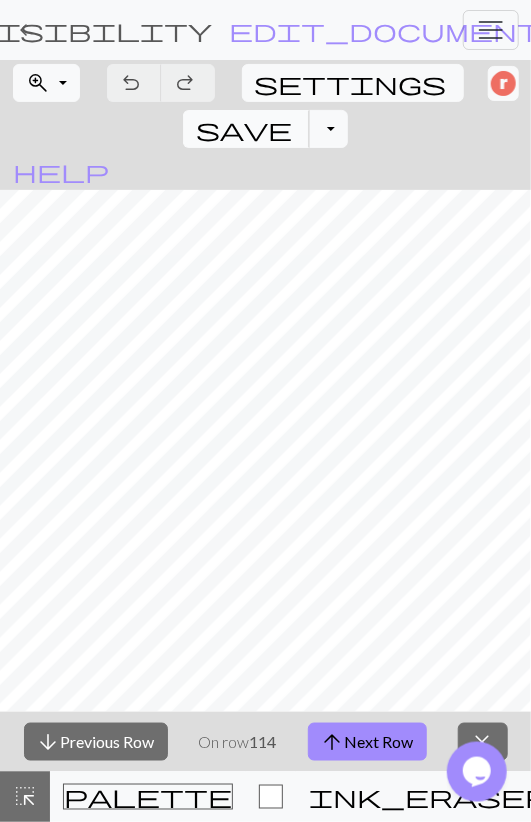 type 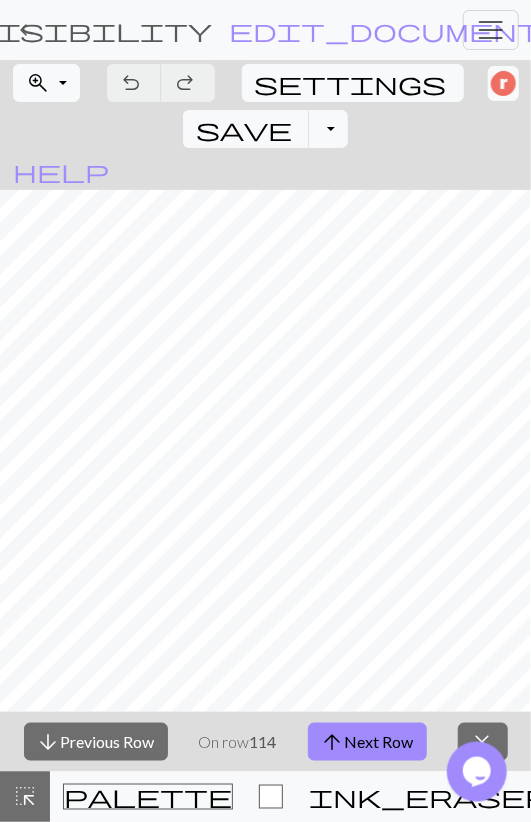 click on "arrow_upward  Next Row" at bounding box center [367, 742] 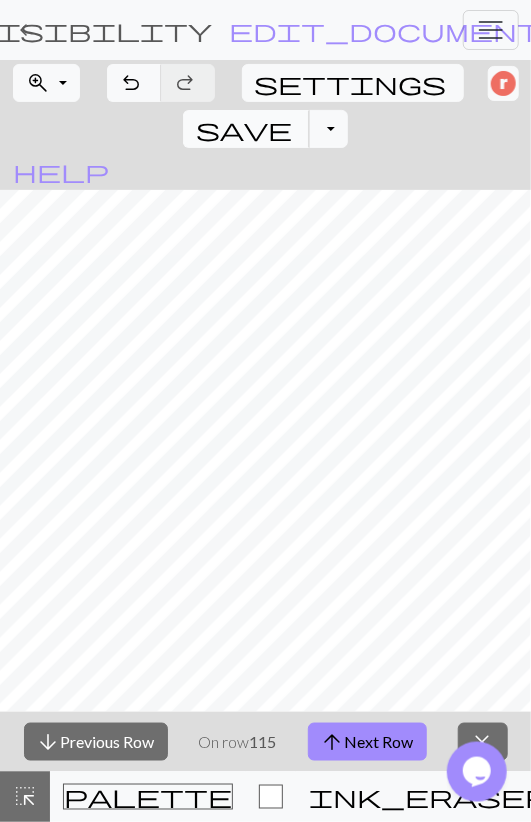 click on "save" at bounding box center (244, 129) 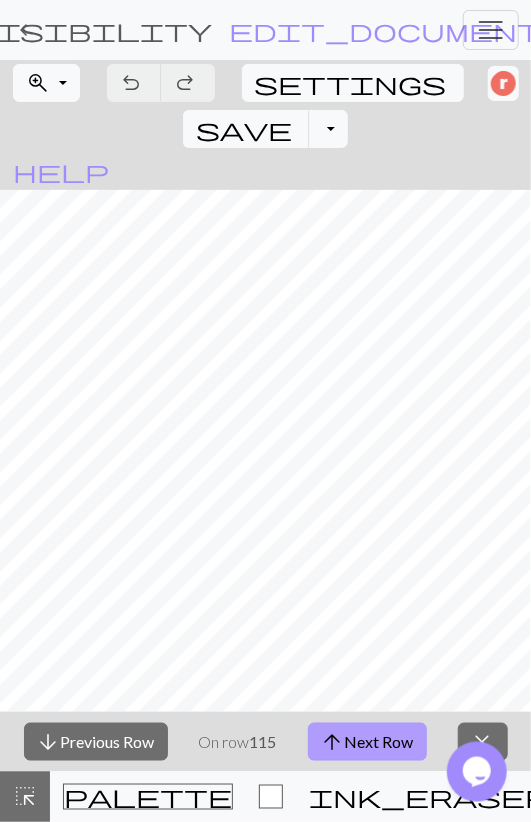 click on "arrow_upward  Next Row" at bounding box center (367, 742) 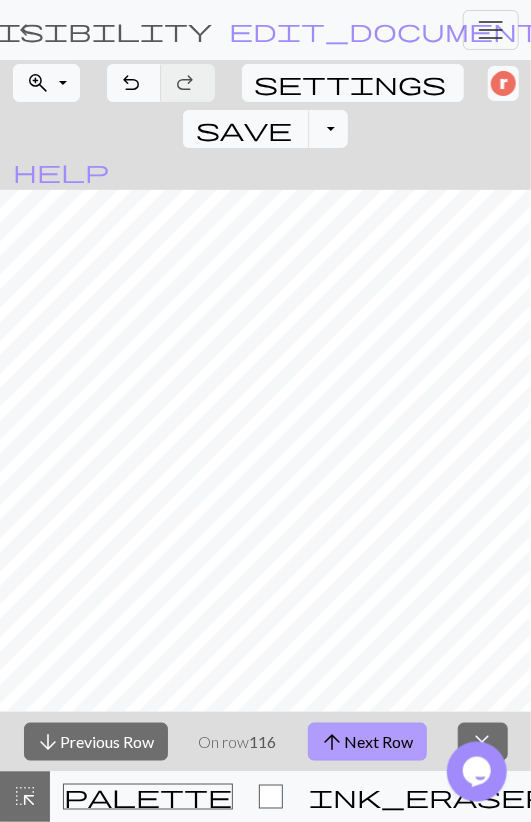 type 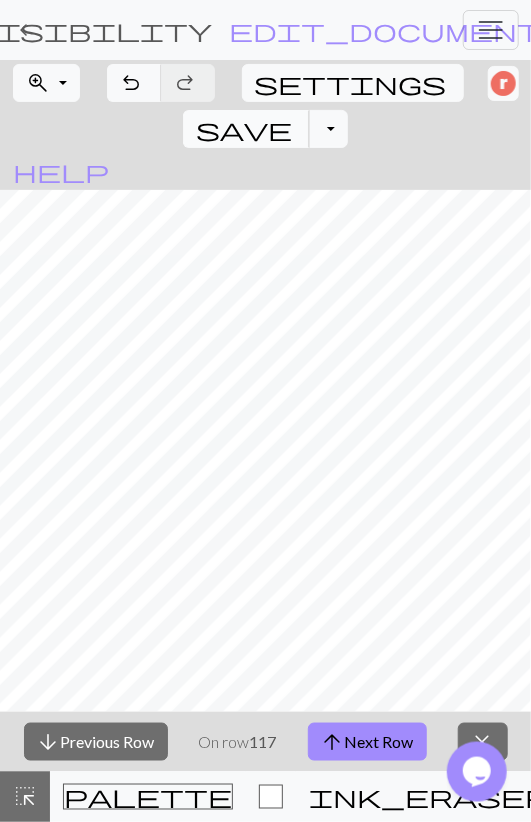 click on "save" at bounding box center (244, 129) 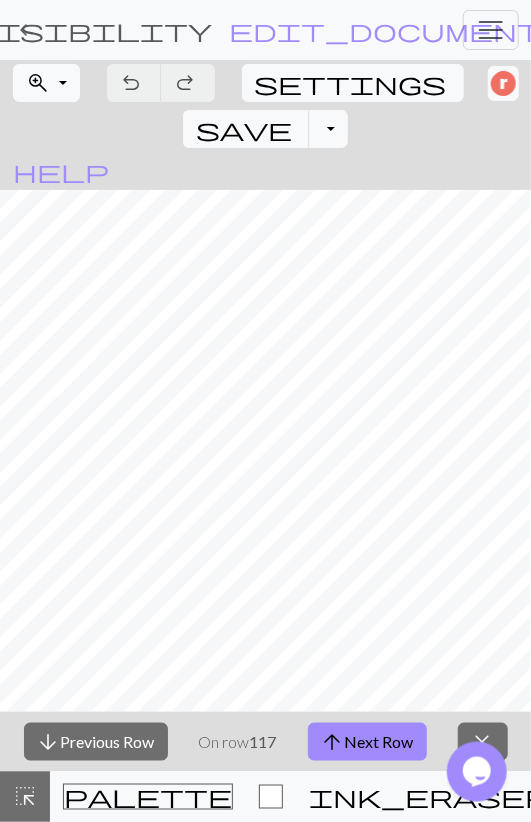 click on "arrow_upward  Next Row" at bounding box center [367, 742] 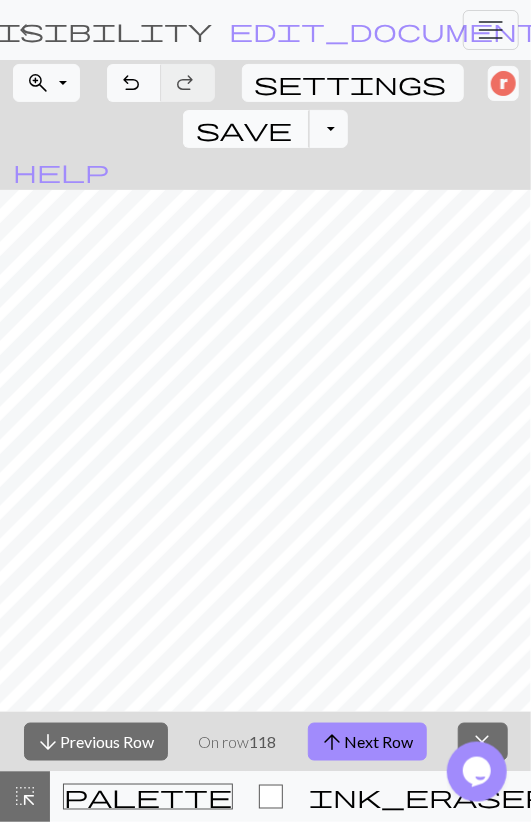 click on "save" at bounding box center (244, 129) 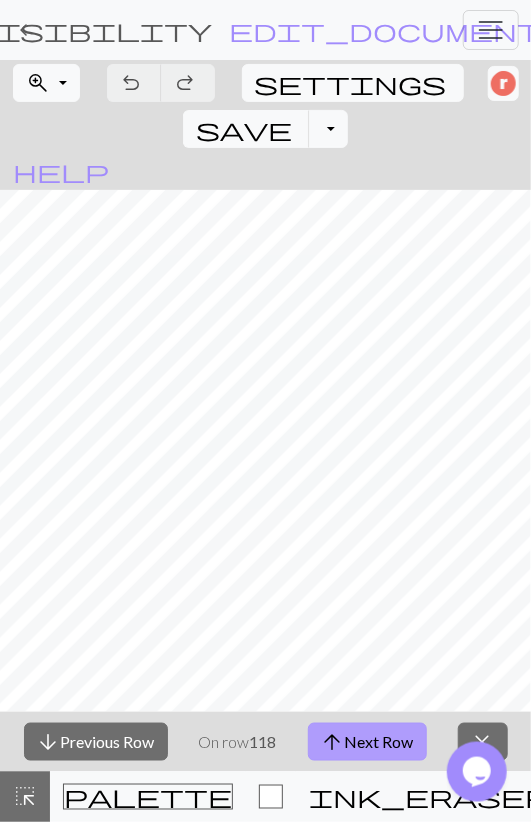 click on "arrow_upward  Next Row" at bounding box center [367, 742] 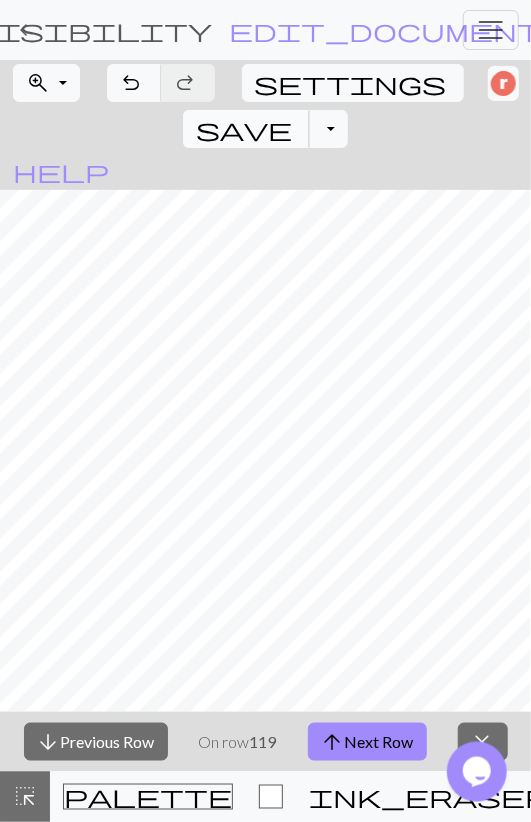 click on "save Save Save" at bounding box center (246, 129) 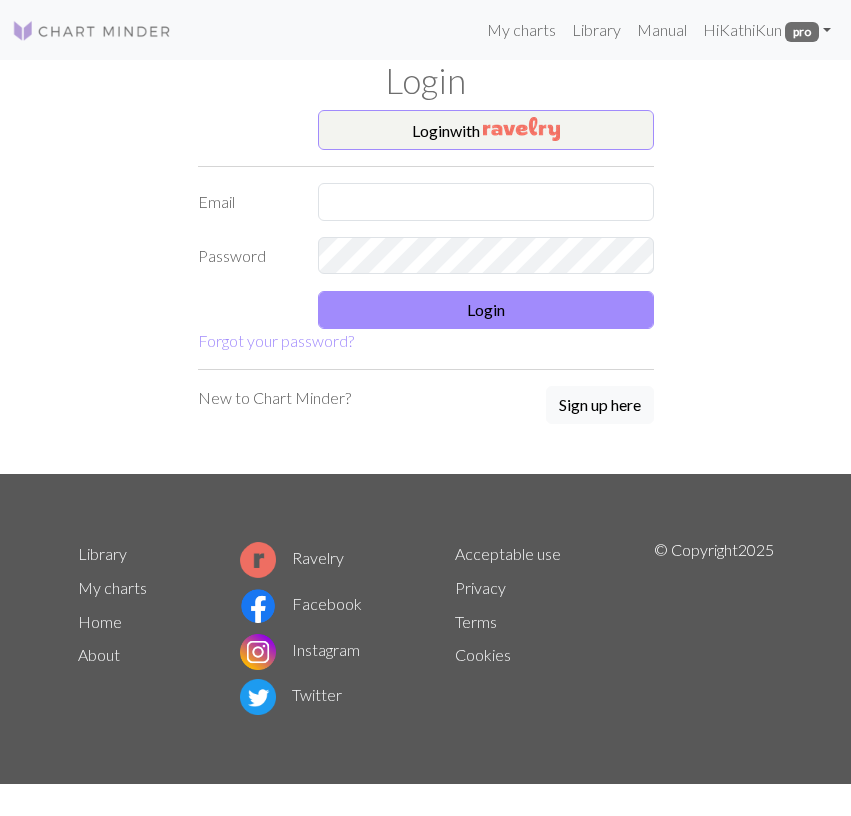 scroll, scrollTop: 0, scrollLeft: 0, axis: both 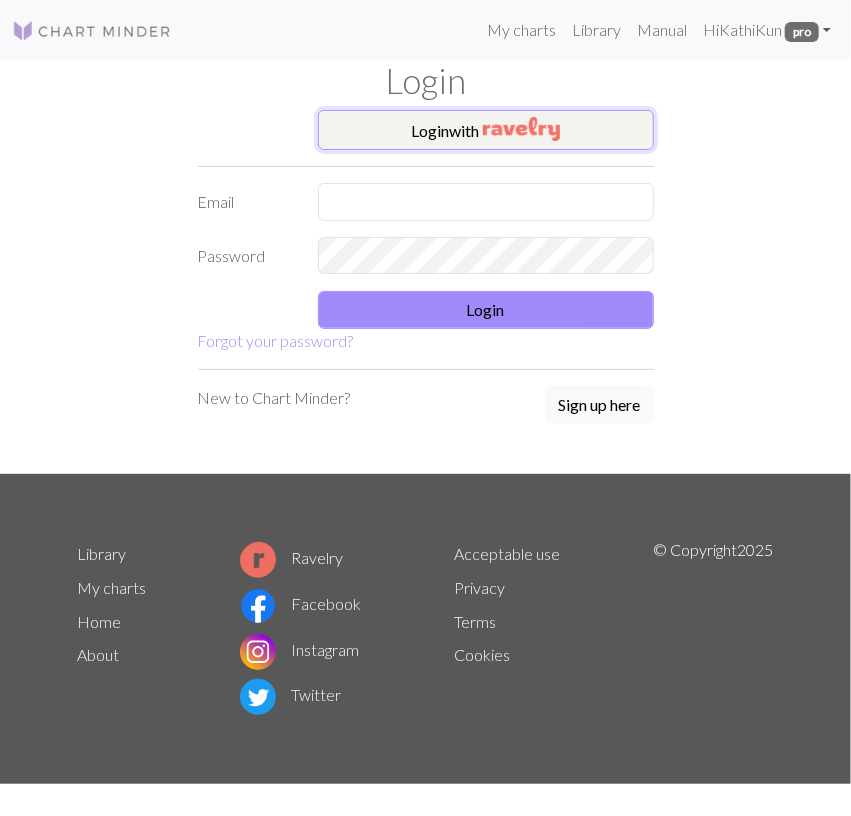 click on "Login  with" at bounding box center (486, 130) 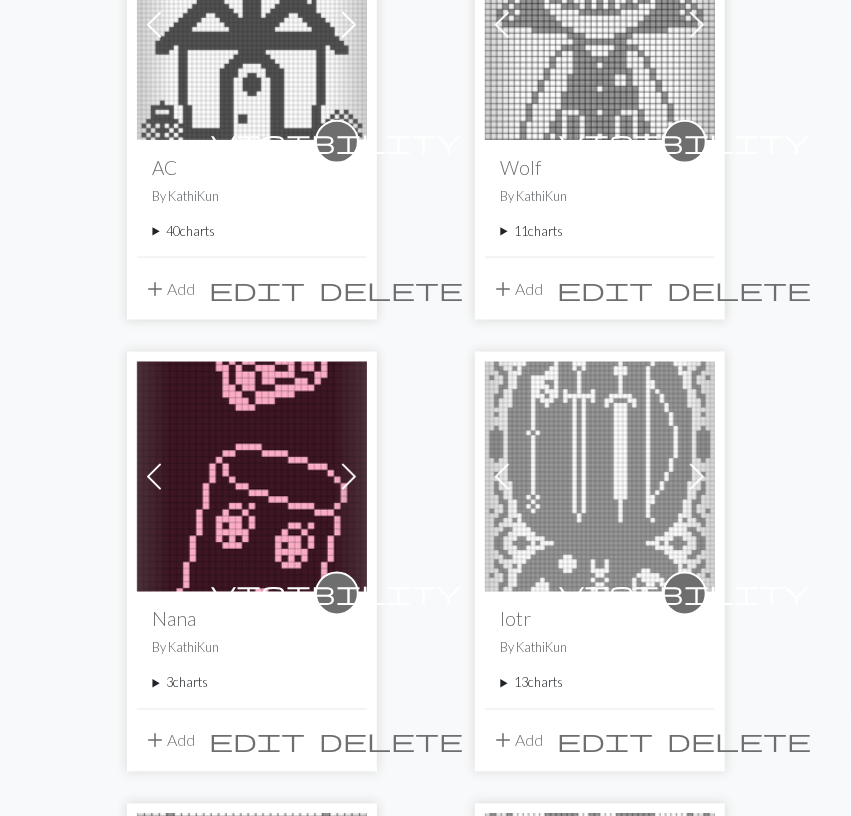 scroll, scrollTop: 936, scrollLeft: 0, axis: vertical 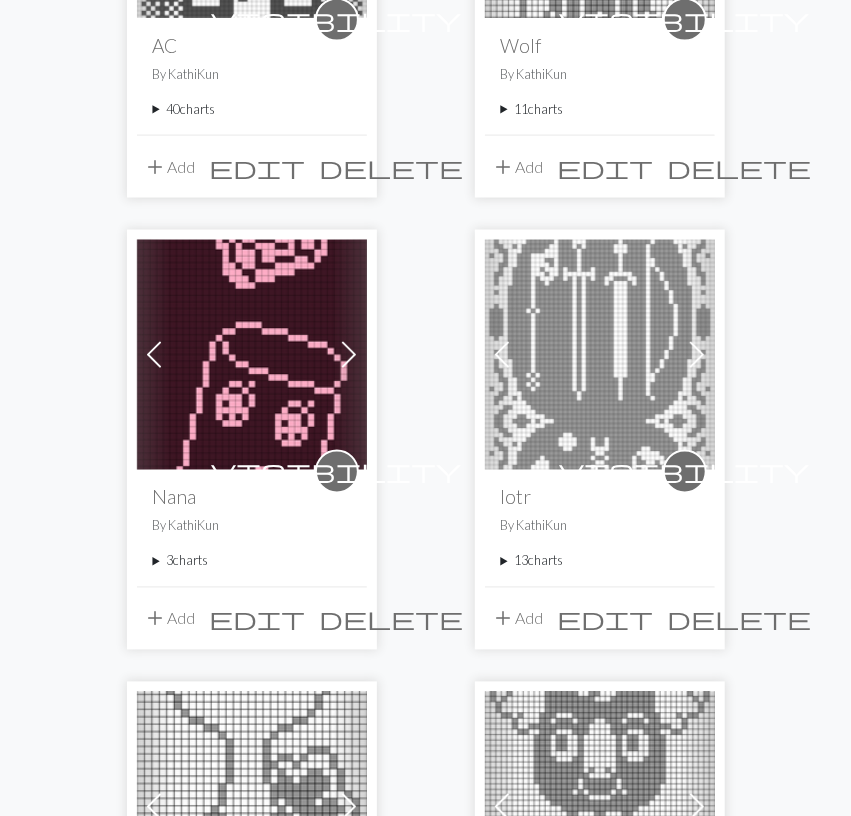 click on "3  charts" at bounding box center (252, 561) 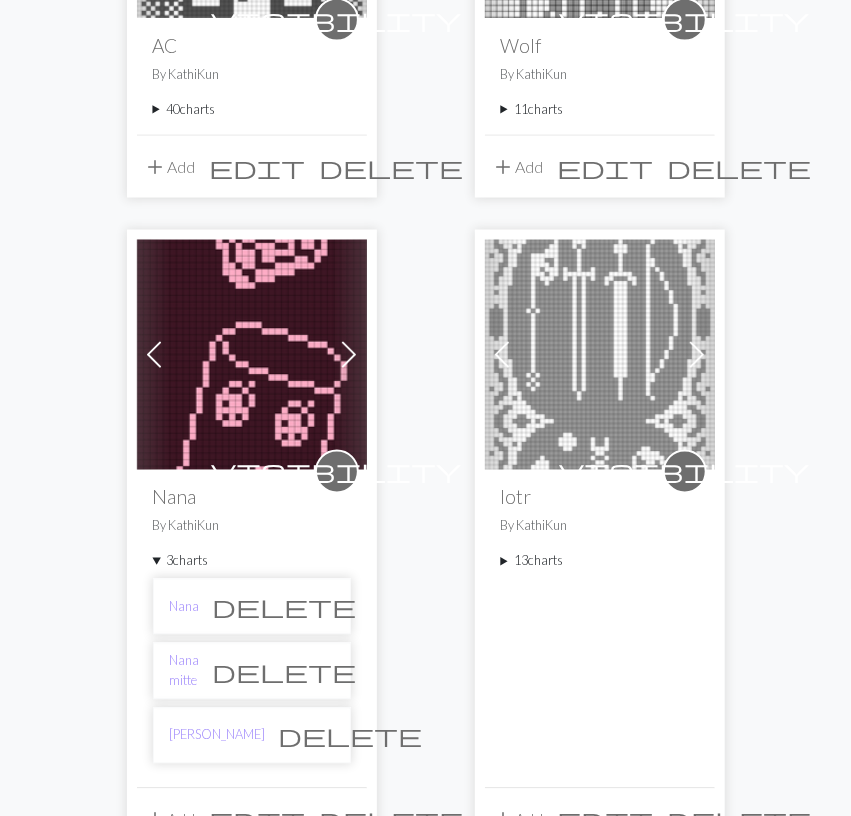 scroll, scrollTop: 1144, scrollLeft: 0, axis: vertical 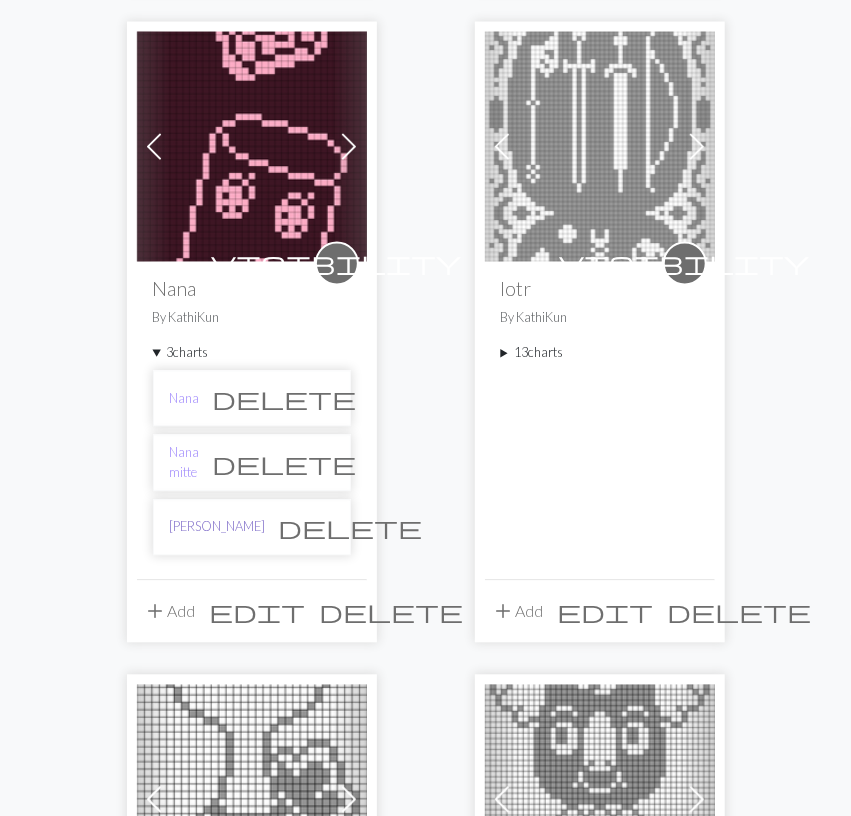 click on "[PERSON_NAME]" at bounding box center [218, 527] 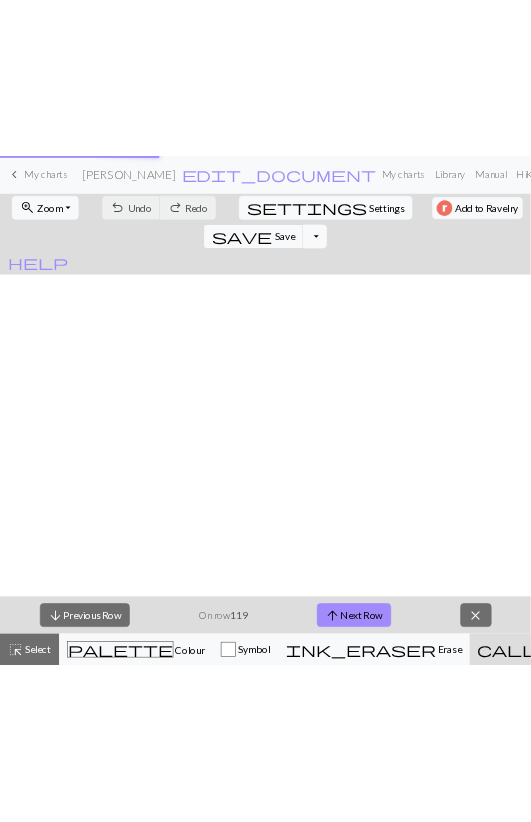 scroll, scrollTop: 0, scrollLeft: 0, axis: both 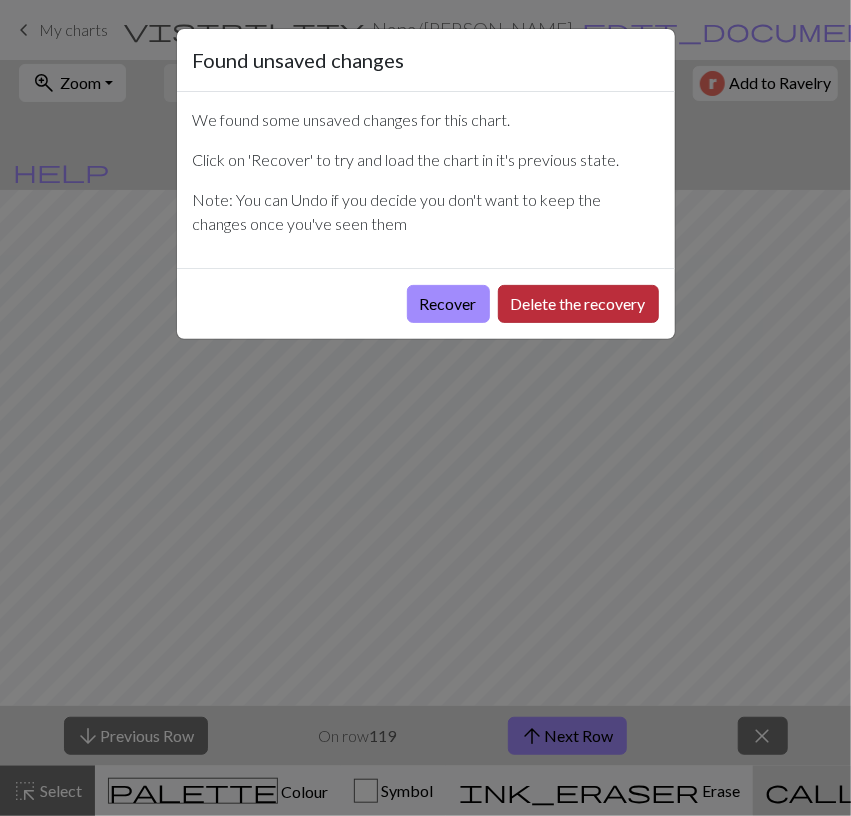 click on "Delete the recovery" at bounding box center [578, 304] 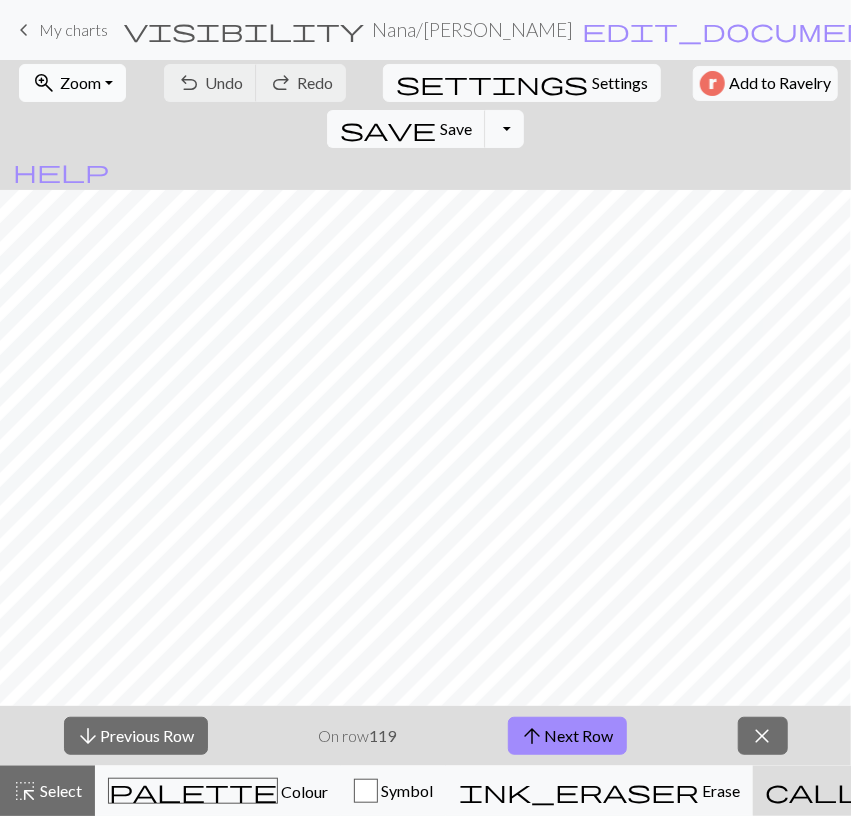 click on "Zoom" at bounding box center (80, 82) 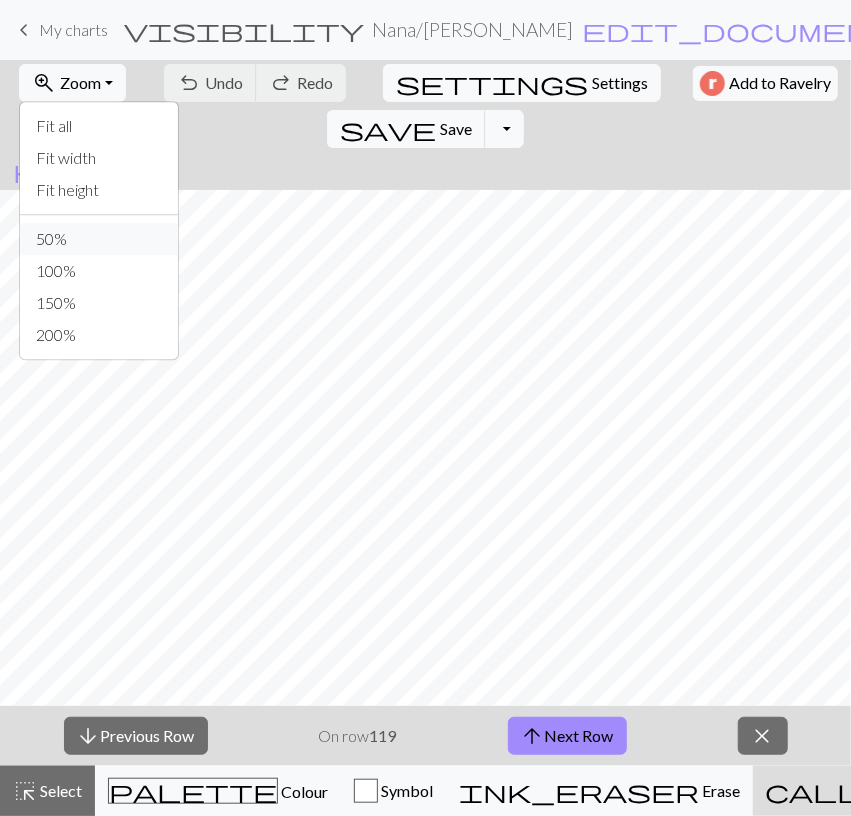 drag, startPoint x: 79, startPoint y: 229, endPoint x: 227, endPoint y: 21, distance: 255.28024 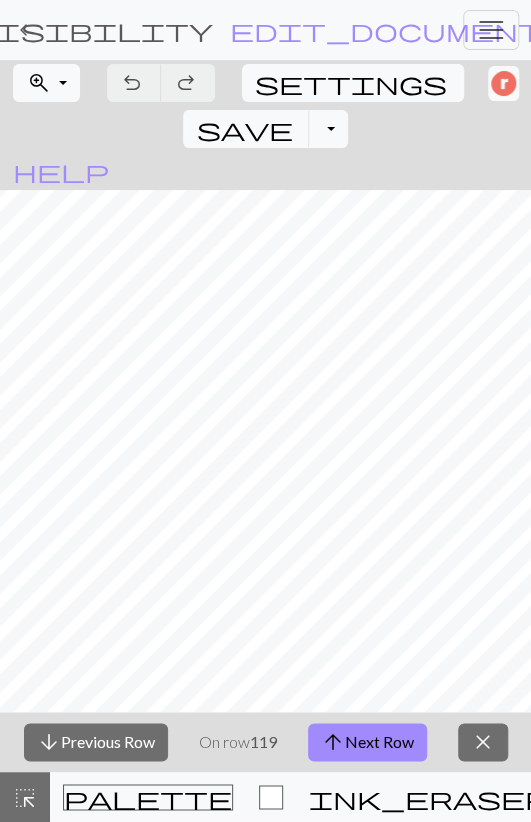 scroll, scrollTop: 1508, scrollLeft: 0, axis: vertical 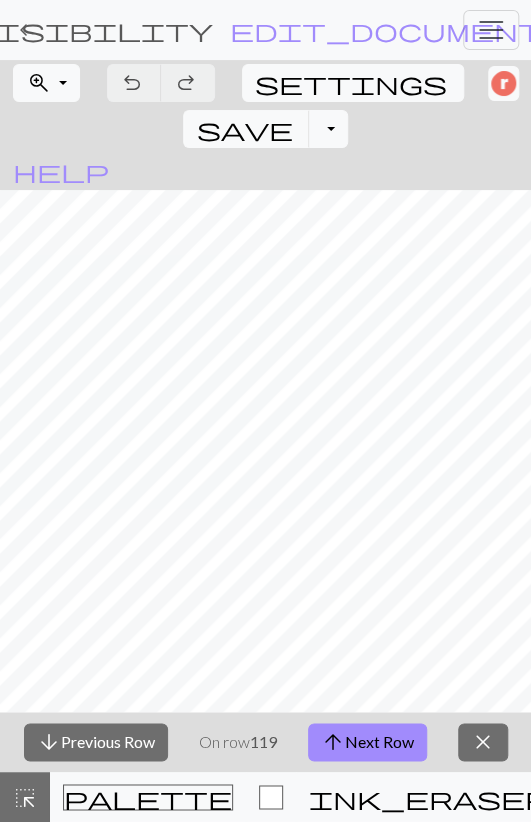 drag, startPoint x: 331, startPoint y: 739, endPoint x: 335, endPoint y: 705, distance: 34.234486 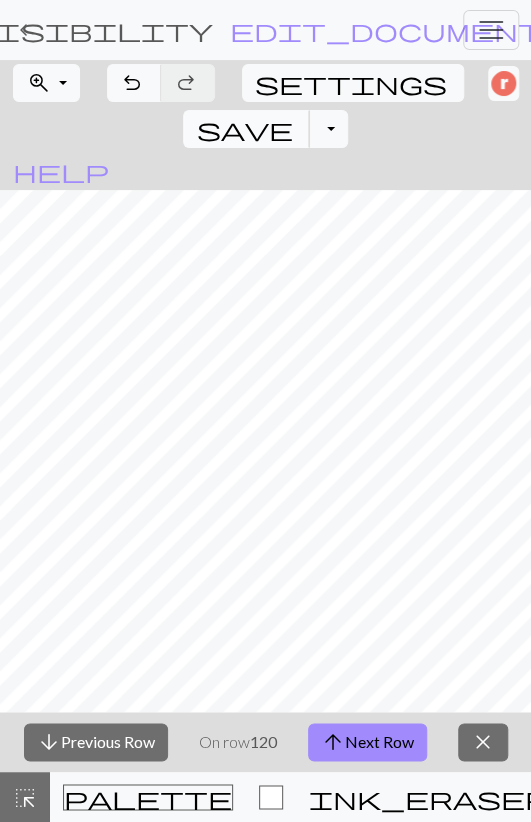 click on "save Save Save" at bounding box center [246, 129] 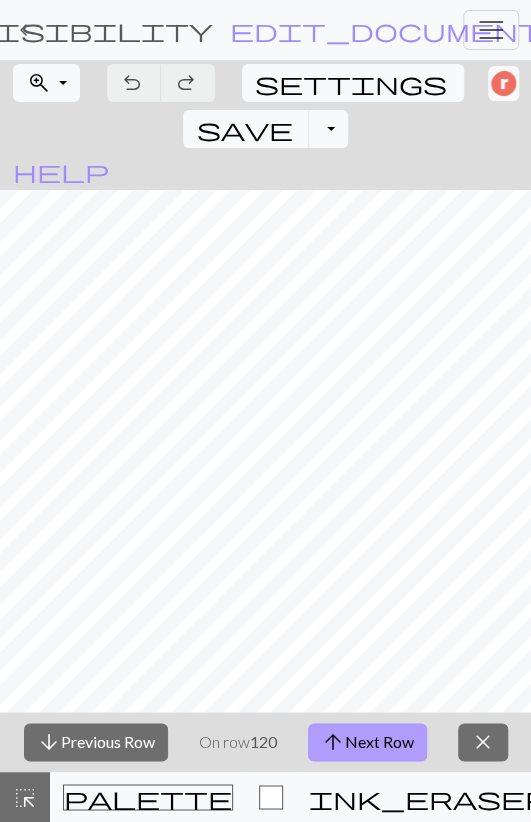 click on "arrow_upward  Next Row" at bounding box center [367, 742] 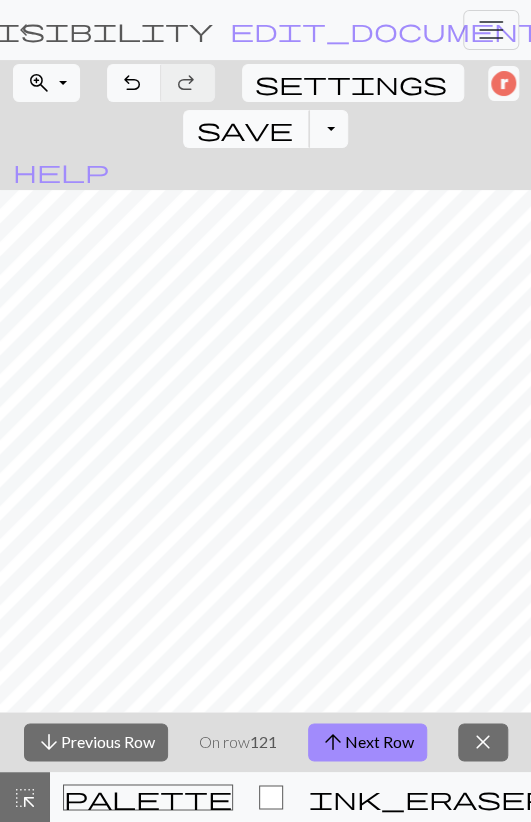 click on "save" at bounding box center (244, 129) 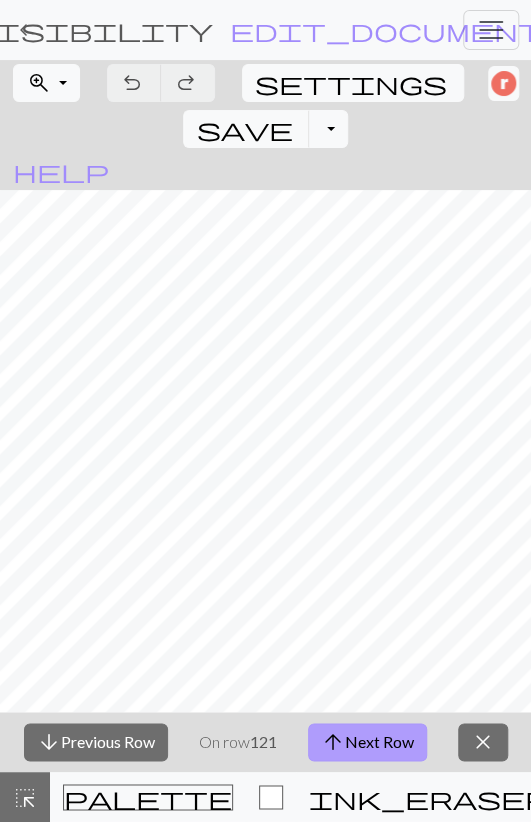 click on "arrow_upward  Next Row" at bounding box center [367, 742] 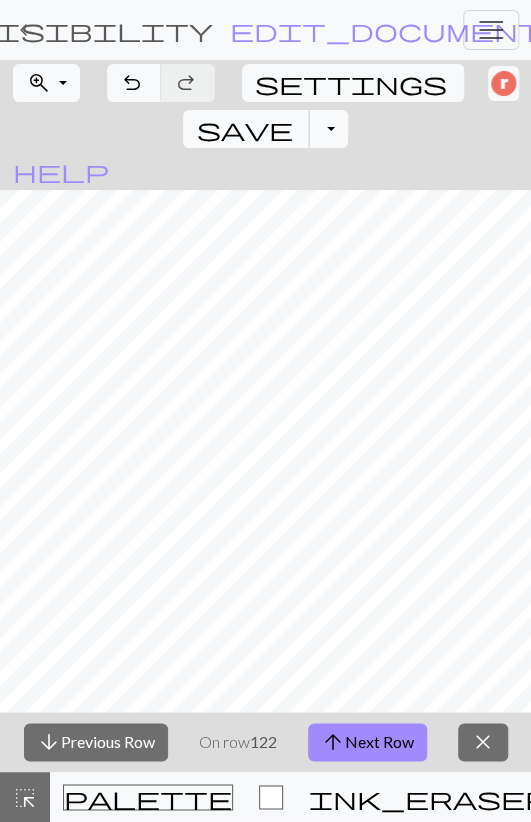 click on "save" at bounding box center (244, 129) 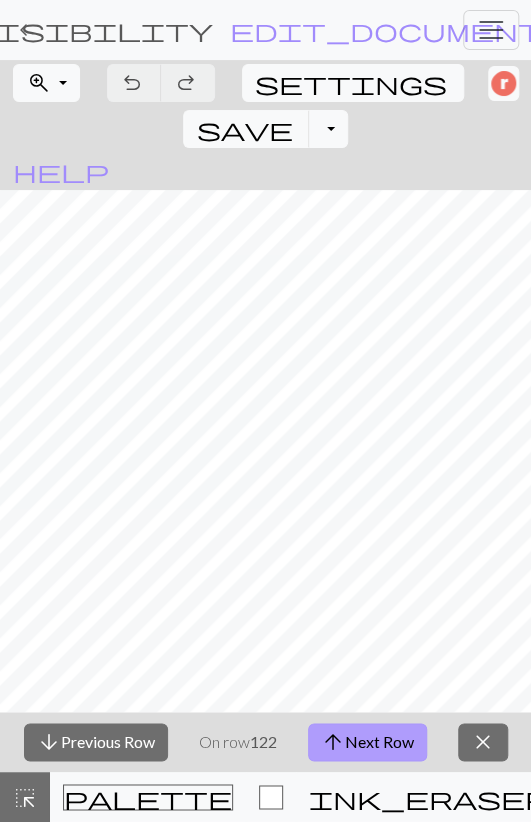 click on "arrow_upward" at bounding box center [333, 742] 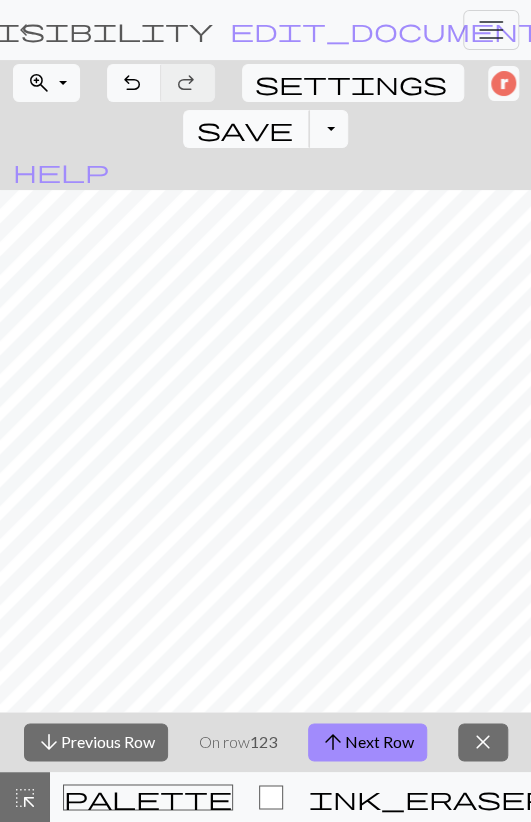 drag, startPoint x: 399, startPoint y: 87, endPoint x: 397, endPoint y: 97, distance: 10.198039 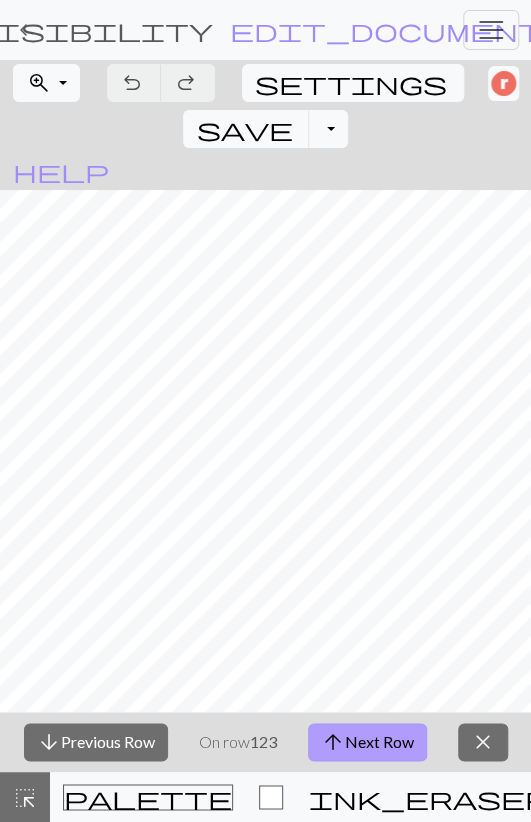 click on "arrow_upward  Next Row" at bounding box center (367, 742) 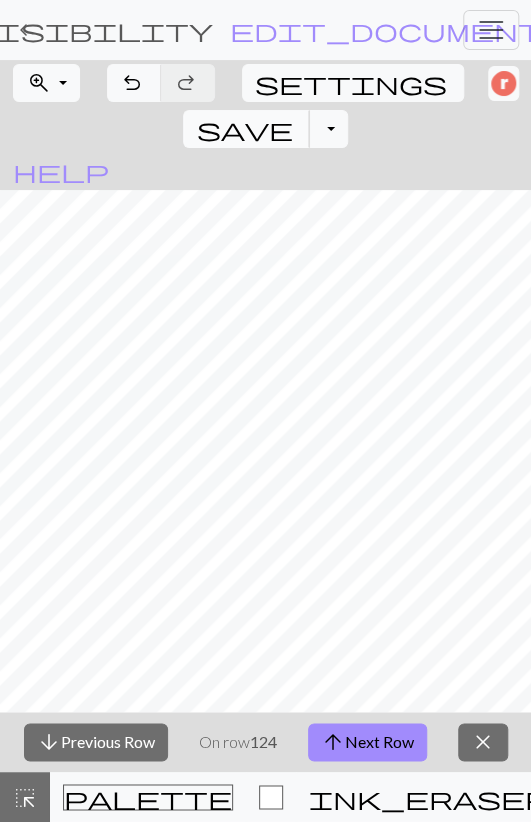 click on "save" at bounding box center (244, 129) 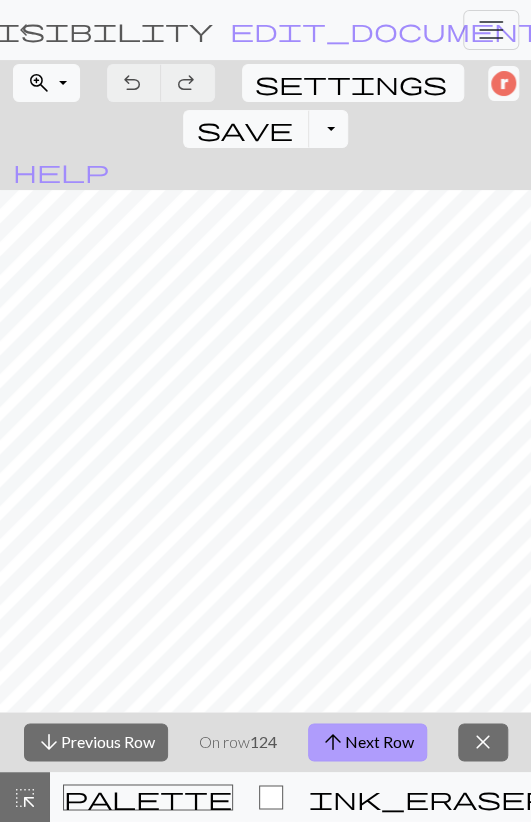 click on "arrow_upward  Next Row" at bounding box center (367, 742) 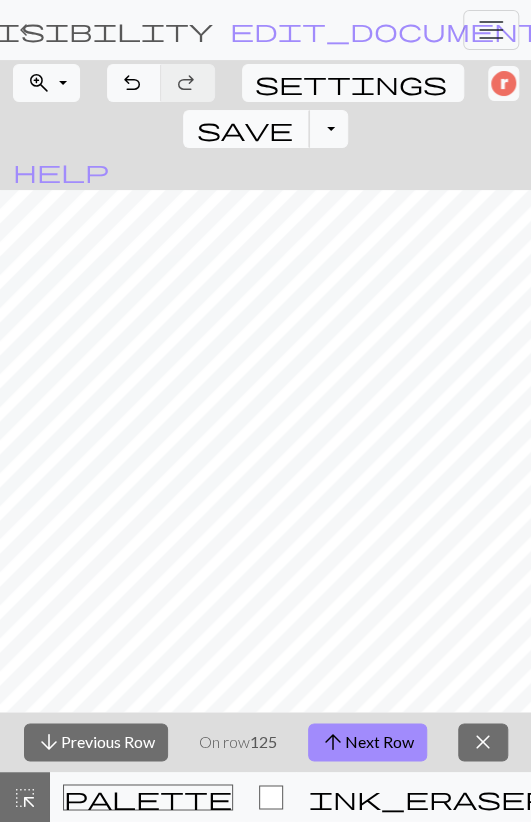 click on "save Save Save" at bounding box center (246, 129) 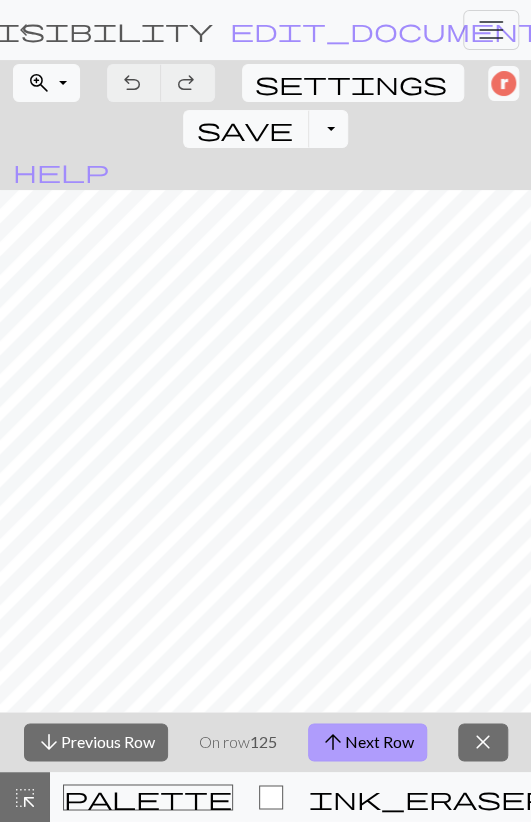 click on "arrow_upward" at bounding box center [333, 742] 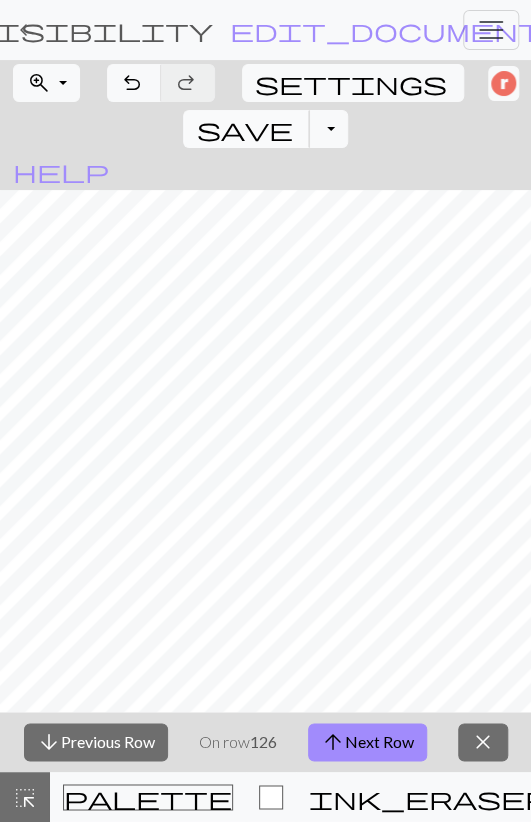 click on "save Save Save" at bounding box center (246, 129) 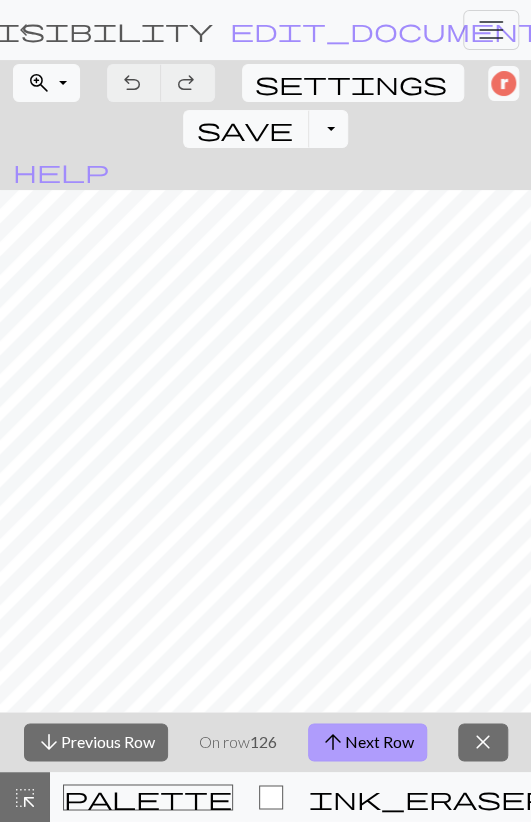 click on "arrow_upward" at bounding box center [333, 742] 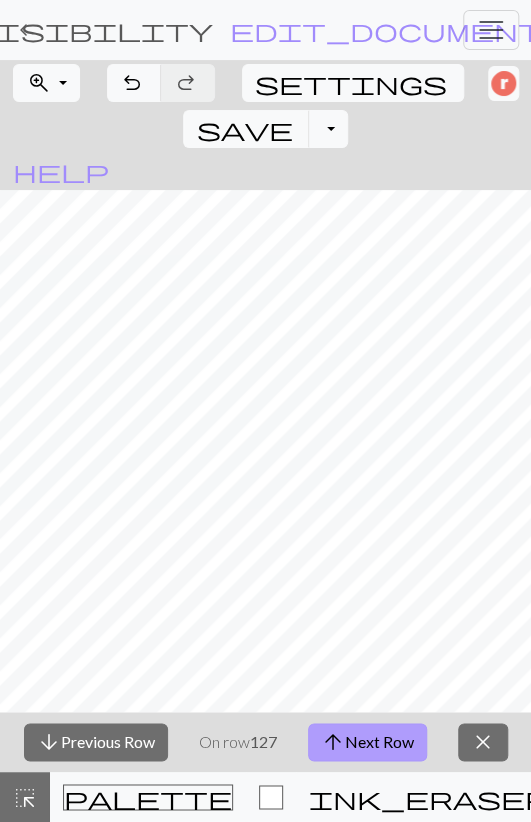 click on "arrow_upward  Next Row" at bounding box center (367, 742) 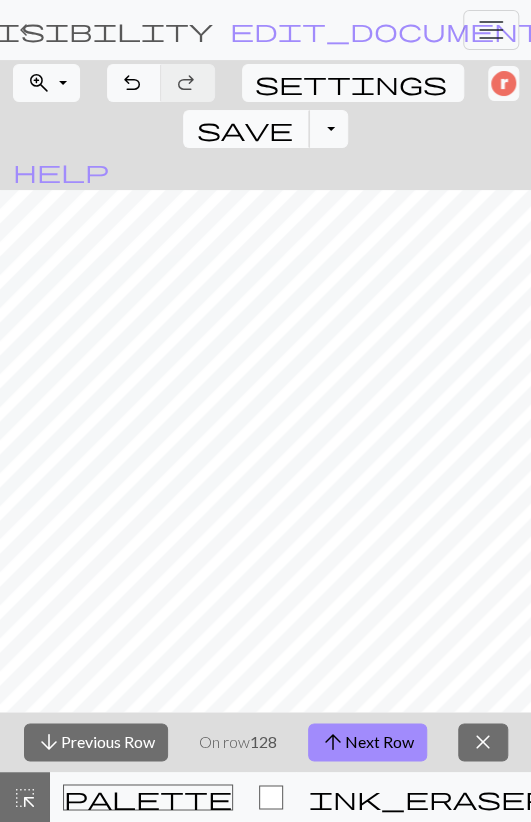click on "save Save Save" at bounding box center [246, 129] 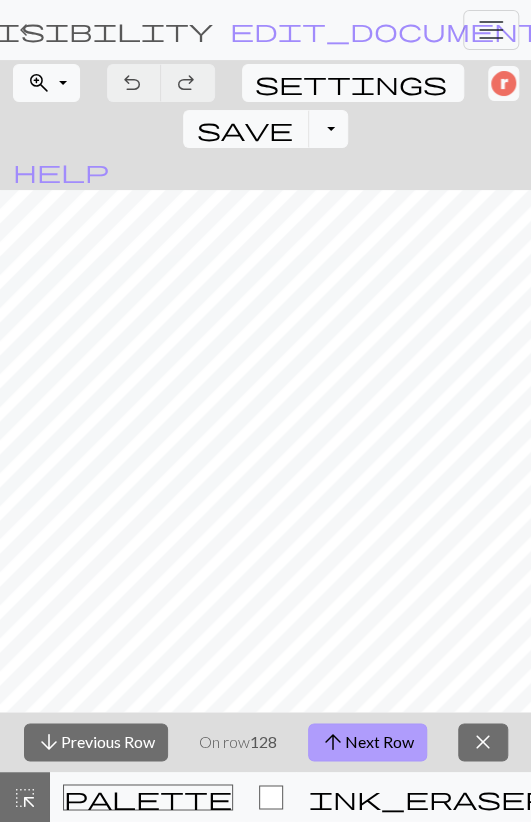 click on "arrow_upward  Next Row" at bounding box center (367, 742) 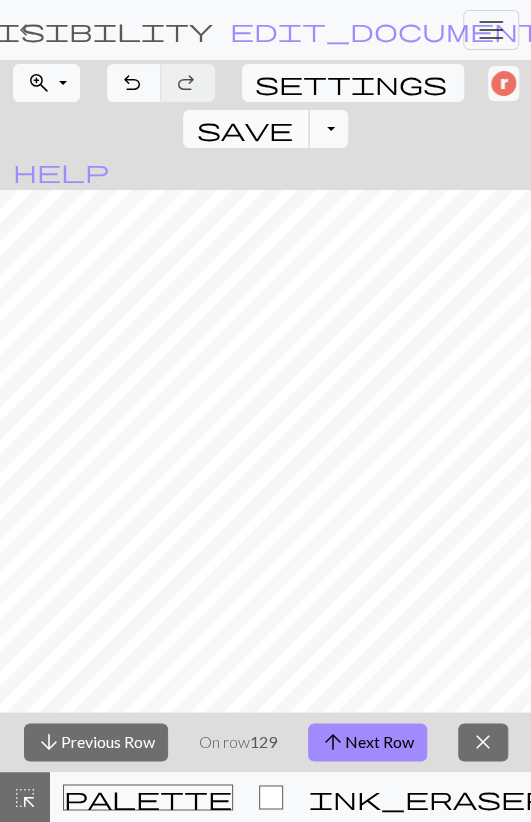 click on "save" at bounding box center (244, 129) 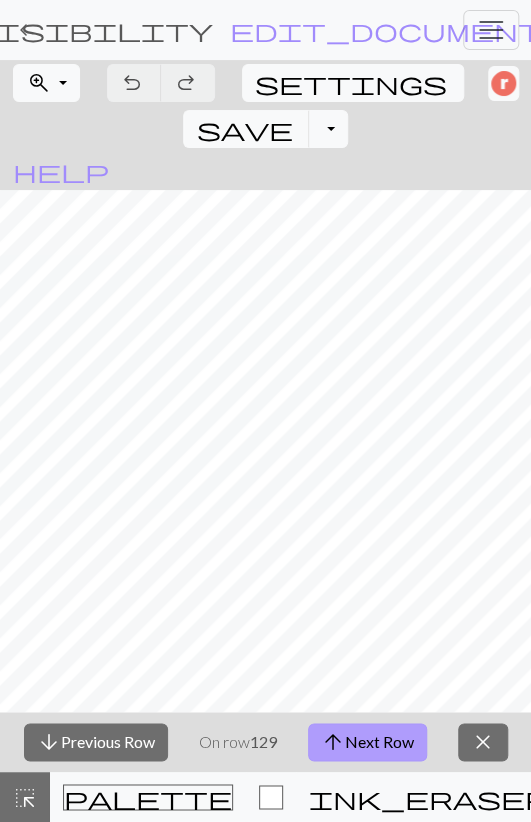 click on "arrow_upward  Next Row" at bounding box center [367, 742] 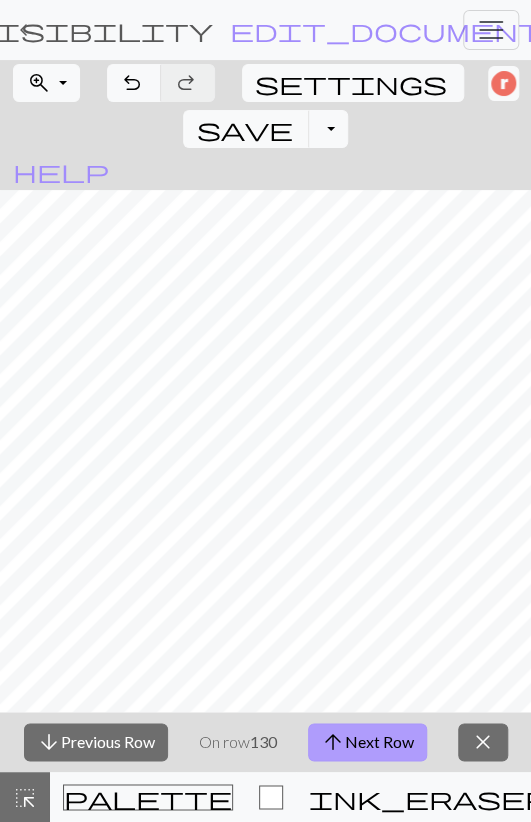 click on "arrow_upward  Next Row" at bounding box center [367, 742] 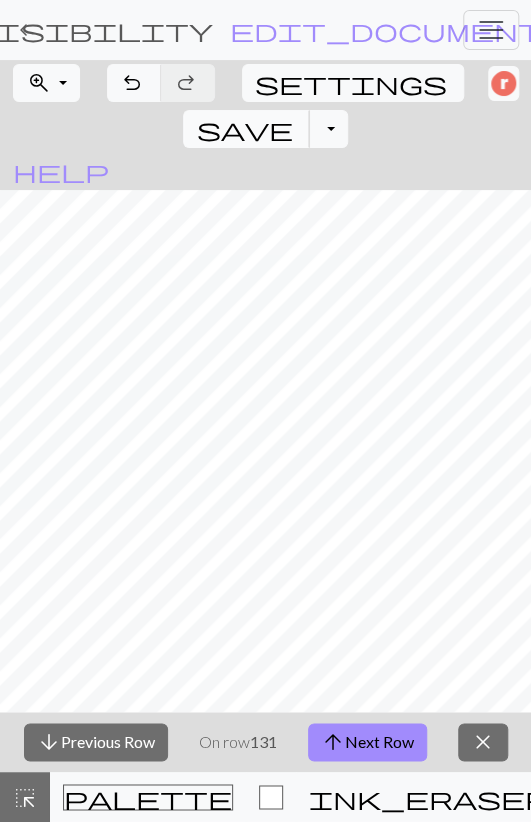 click on "save" at bounding box center [244, 129] 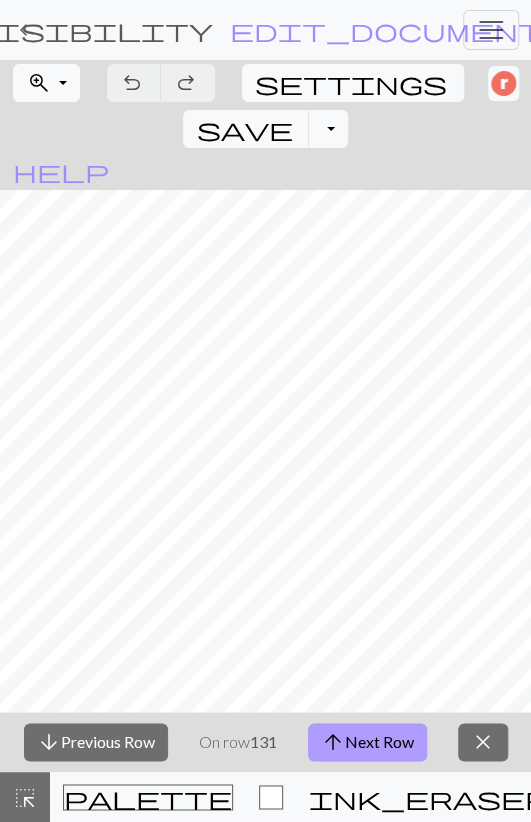 click on "arrow_upward  Next Row" at bounding box center [367, 742] 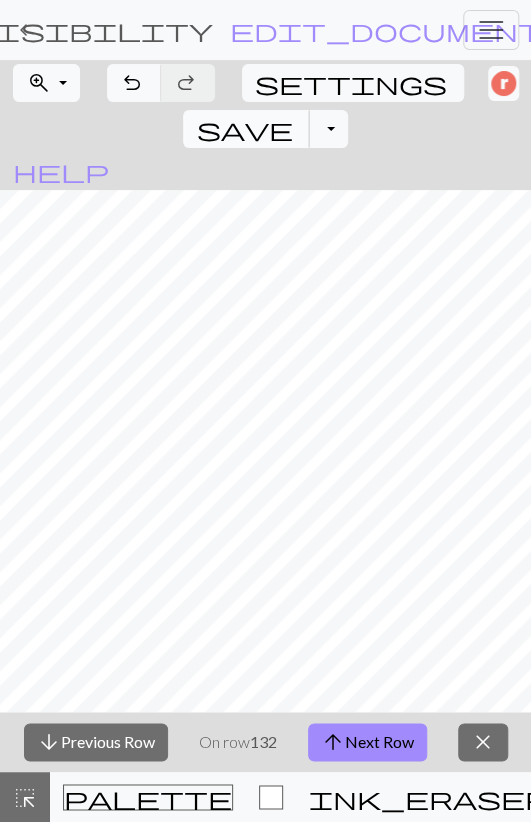 click on "save" at bounding box center (244, 129) 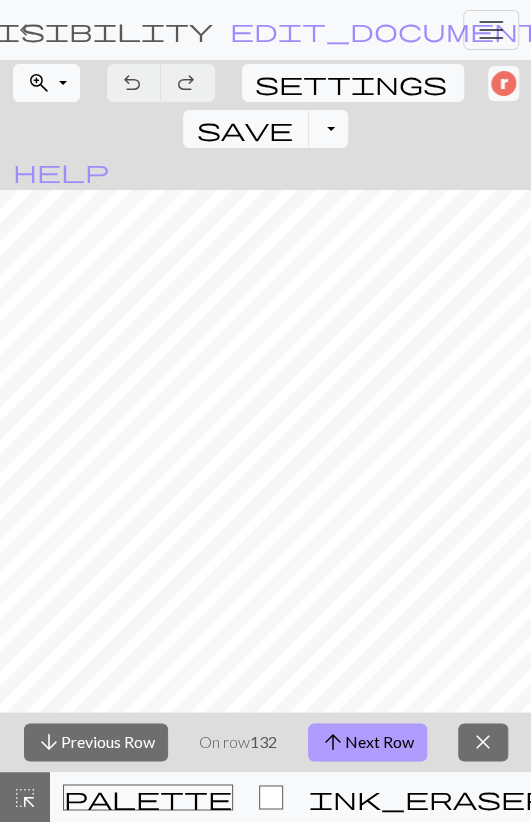 click on "arrow_upward  Next Row" at bounding box center [367, 742] 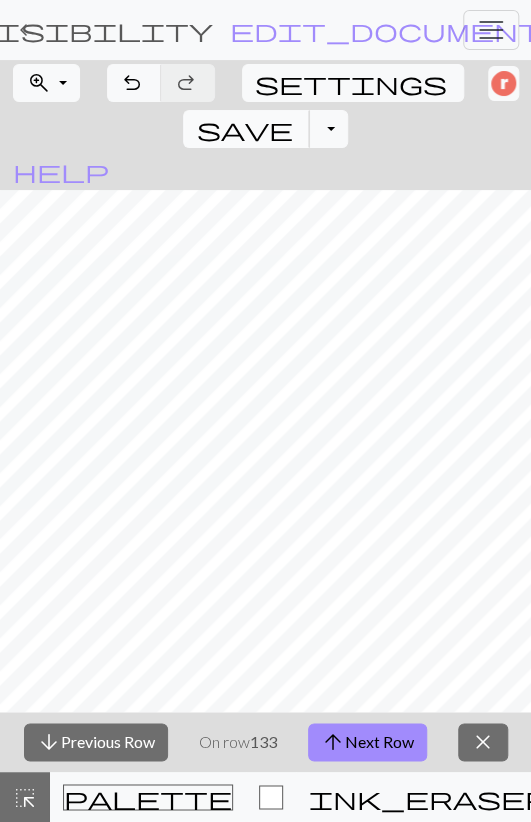 click on "save" at bounding box center [244, 129] 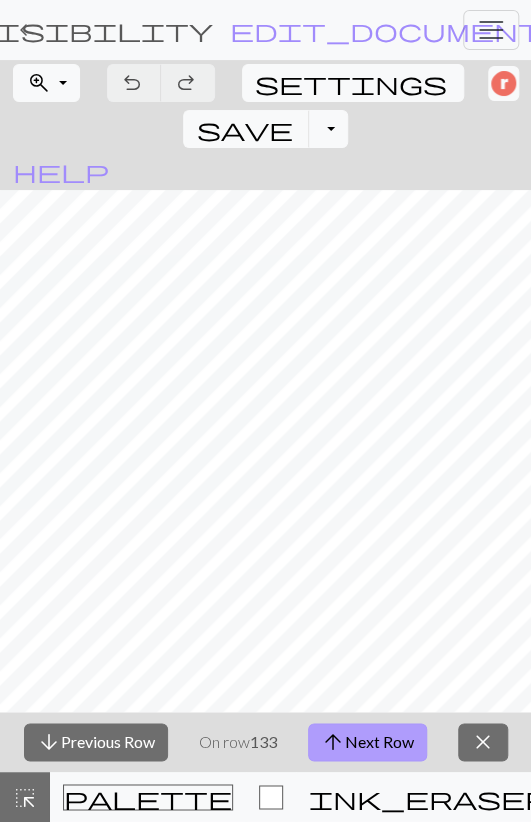 click on "arrow_upward" at bounding box center [333, 742] 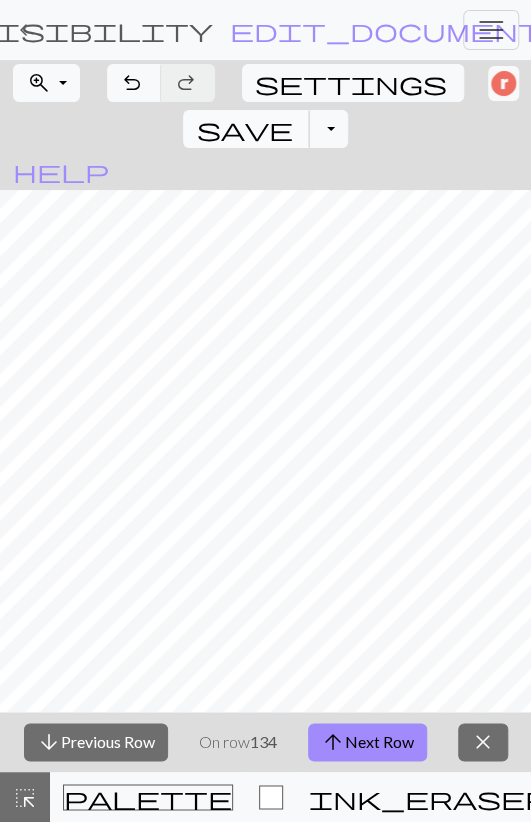 click on "save" at bounding box center [244, 129] 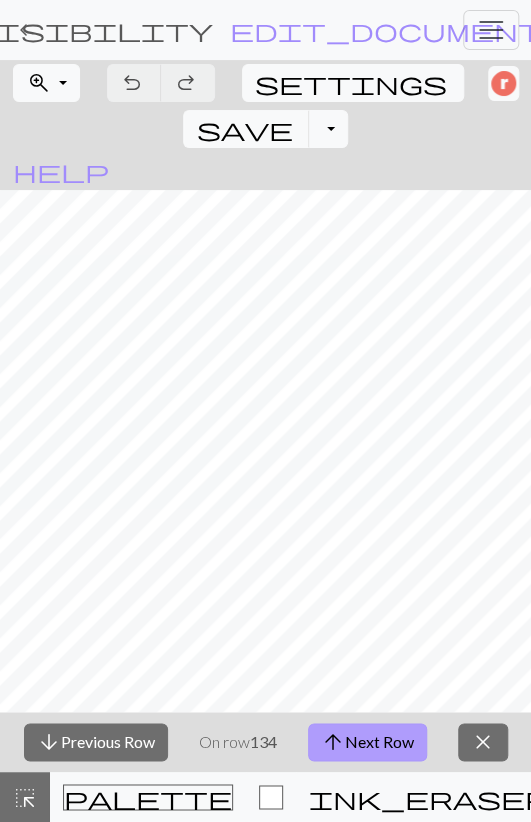 click on "arrow_upward  Next Row" at bounding box center (367, 742) 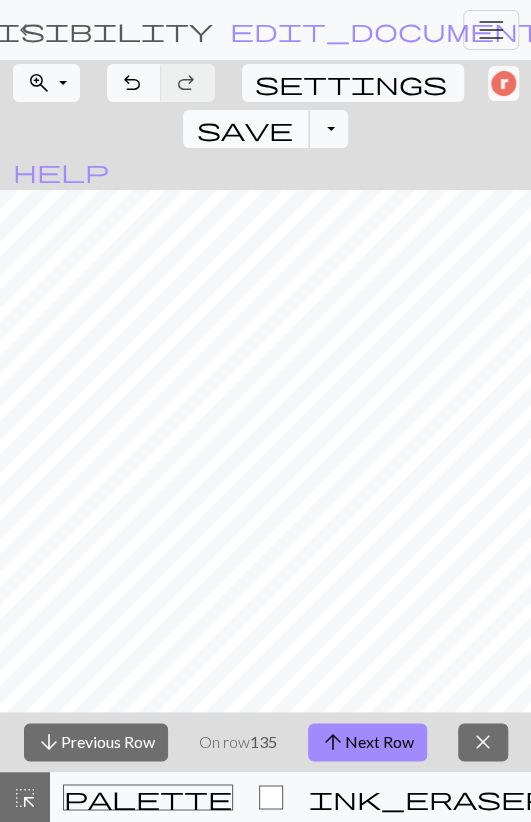 click on "save" at bounding box center [244, 129] 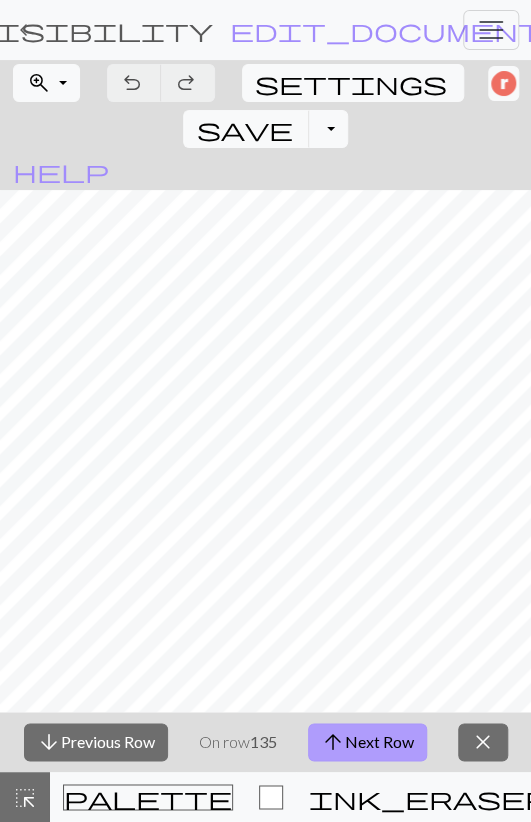 click on "arrow_upward  Next Row" at bounding box center (367, 742) 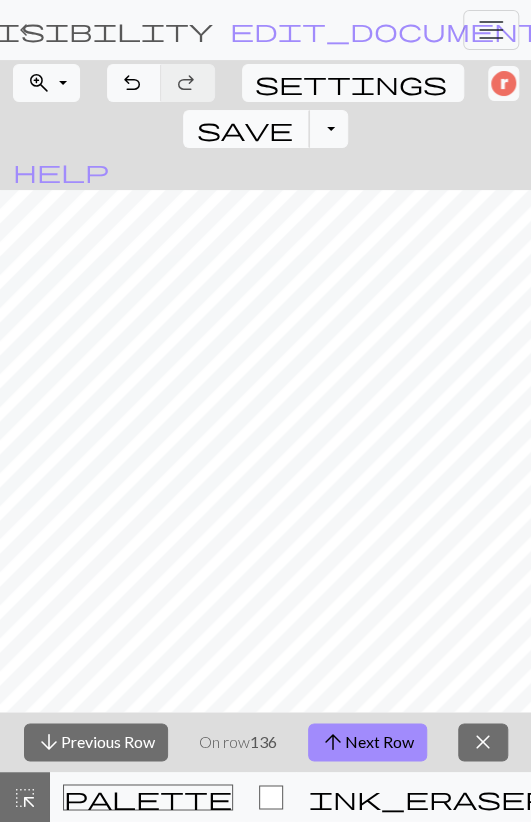 click on "save Save Save" at bounding box center [246, 129] 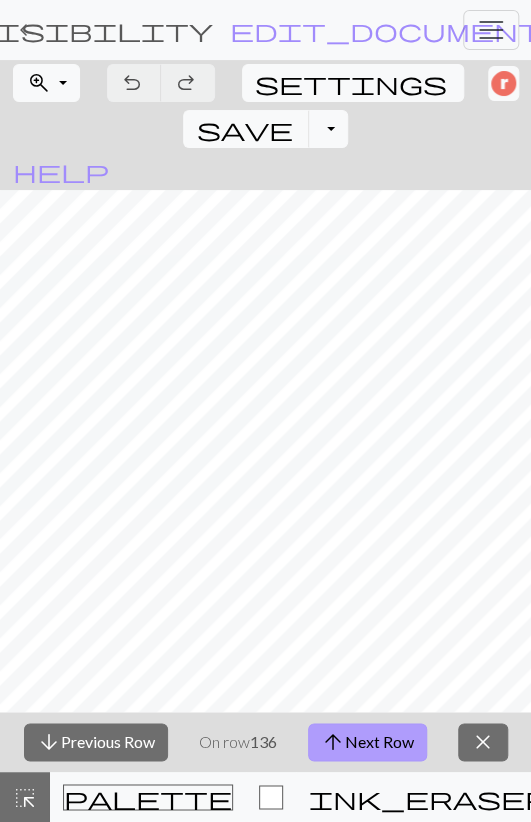 click on "arrow_upward  Next Row" at bounding box center [367, 742] 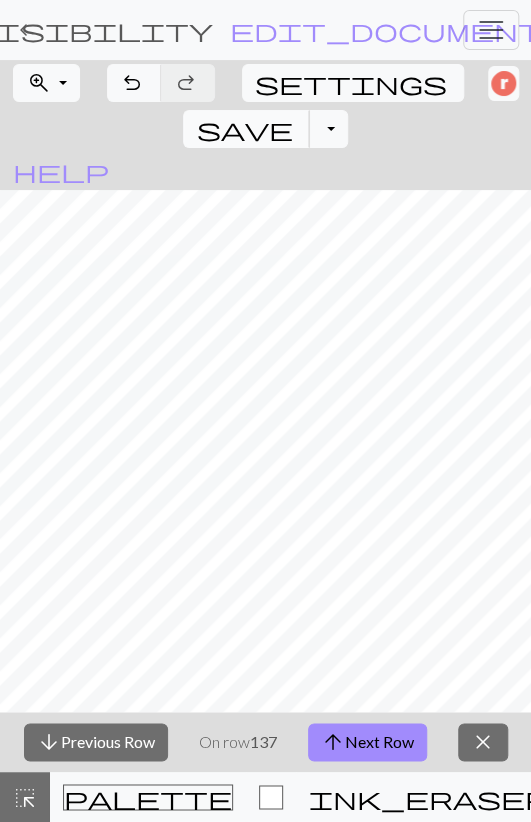 click on "save" at bounding box center (244, 129) 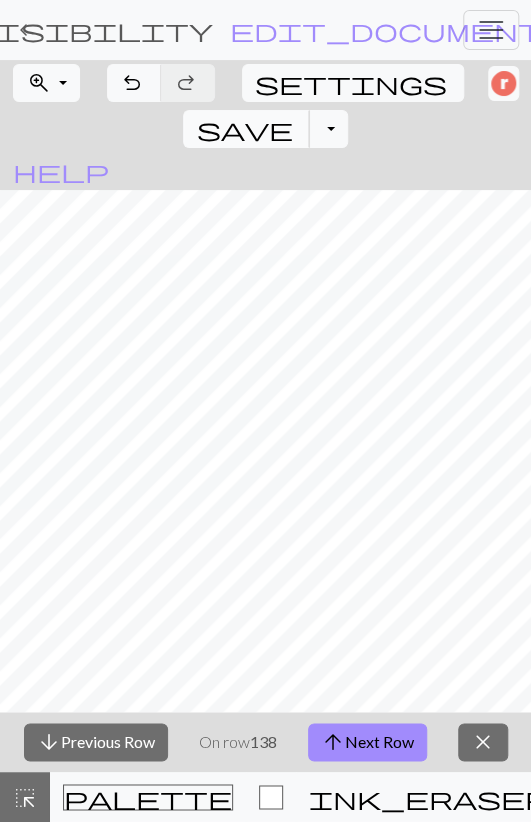 click on "save" at bounding box center [244, 129] 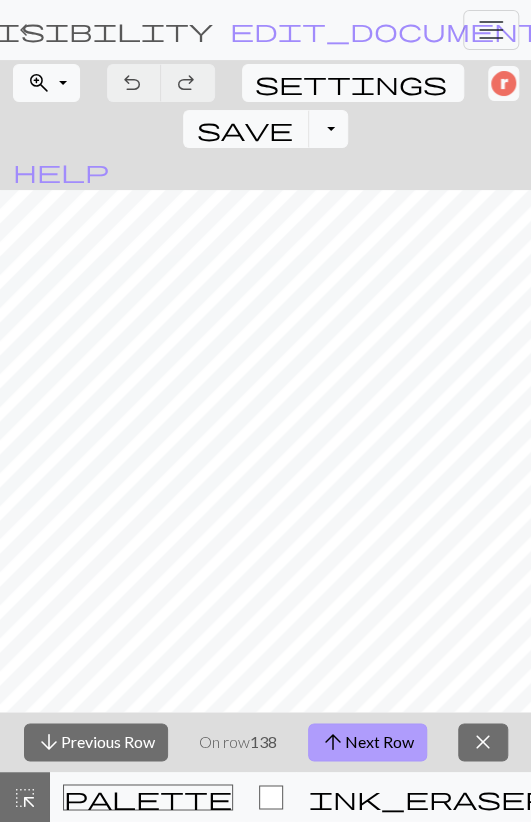 click on "arrow_upward  Next Row" at bounding box center (367, 742) 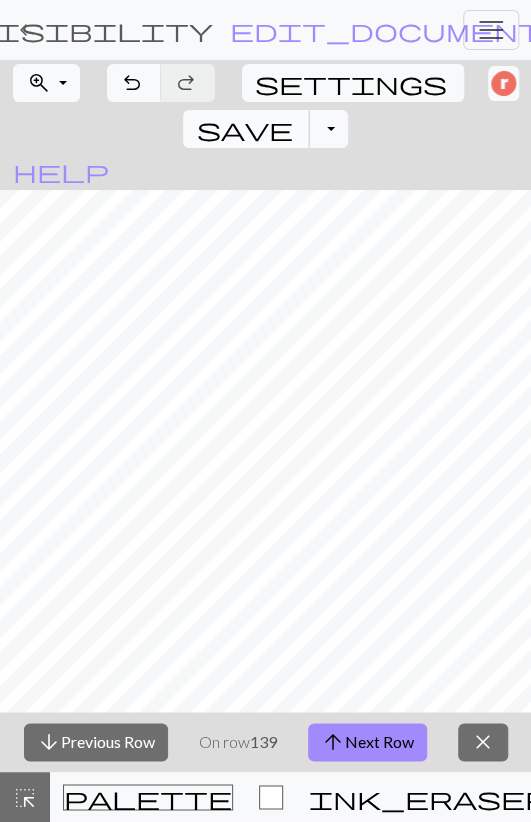 click on "save" at bounding box center (244, 129) 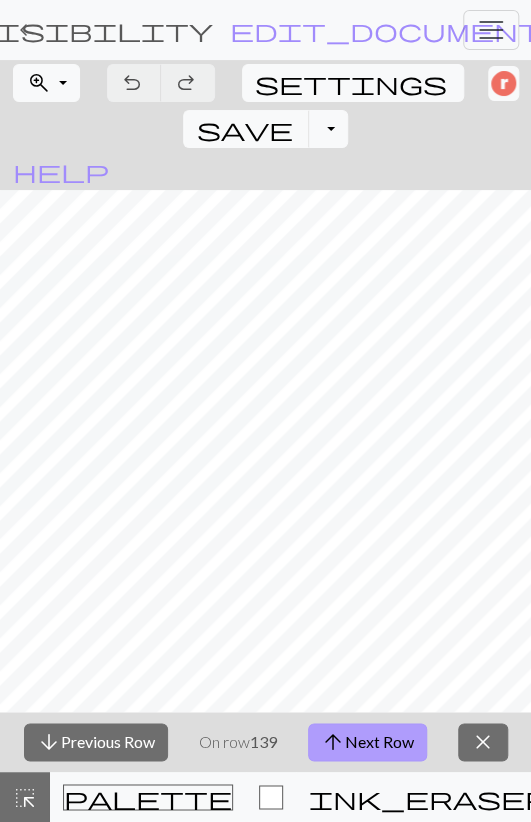 click on "arrow_upward  Next Row" at bounding box center [367, 742] 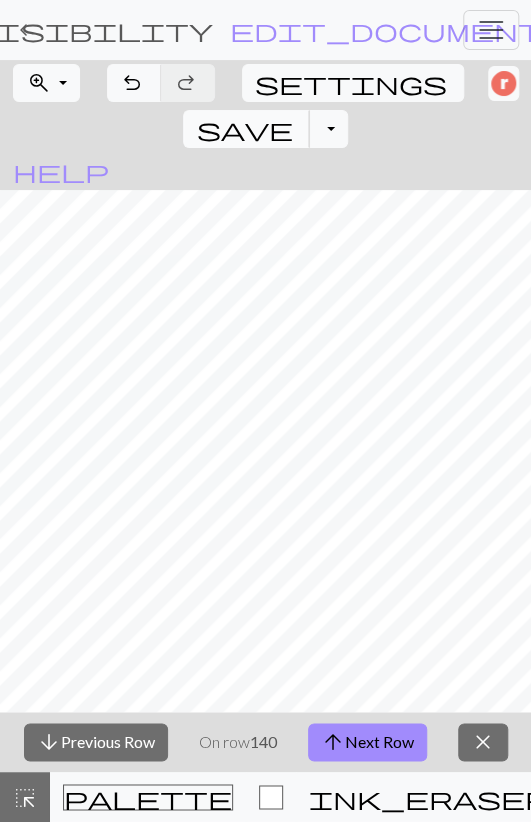 click on "save" at bounding box center [244, 129] 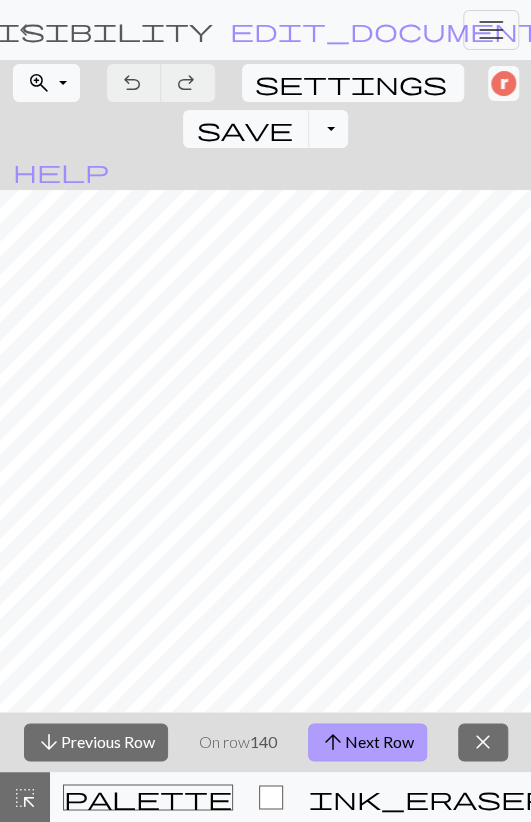 click on "arrow_upward  Next Row" at bounding box center (367, 742) 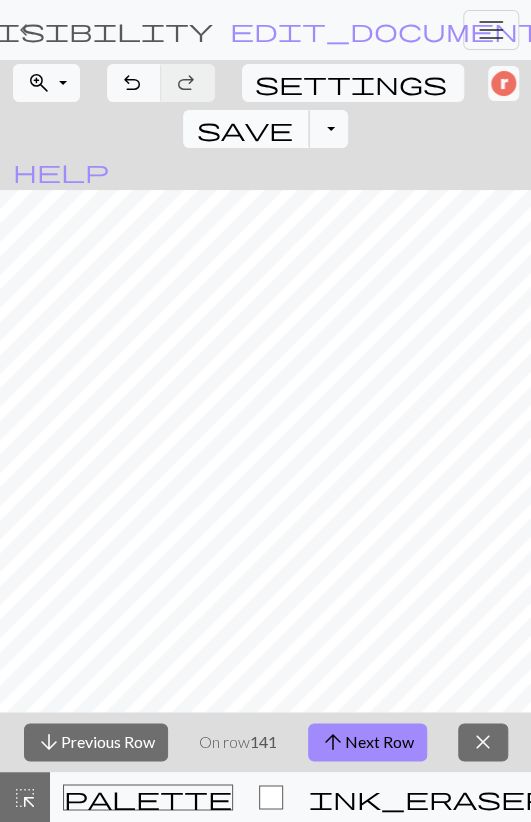 click on "save" at bounding box center (244, 129) 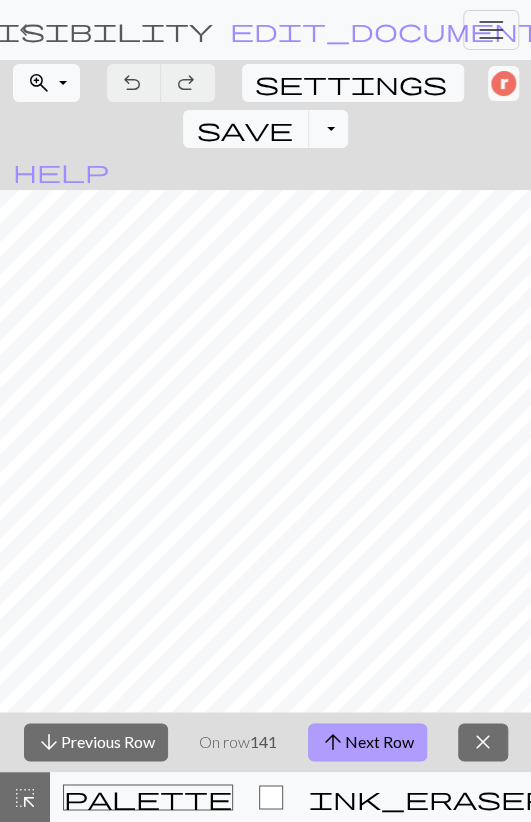 click on "arrow_upward  Next Row" at bounding box center [367, 742] 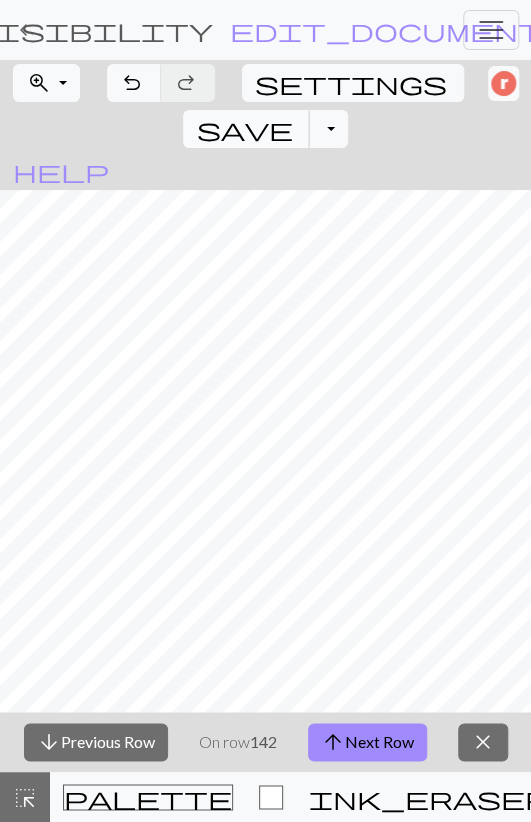 click on "save Save Save" at bounding box center (246, 129) 